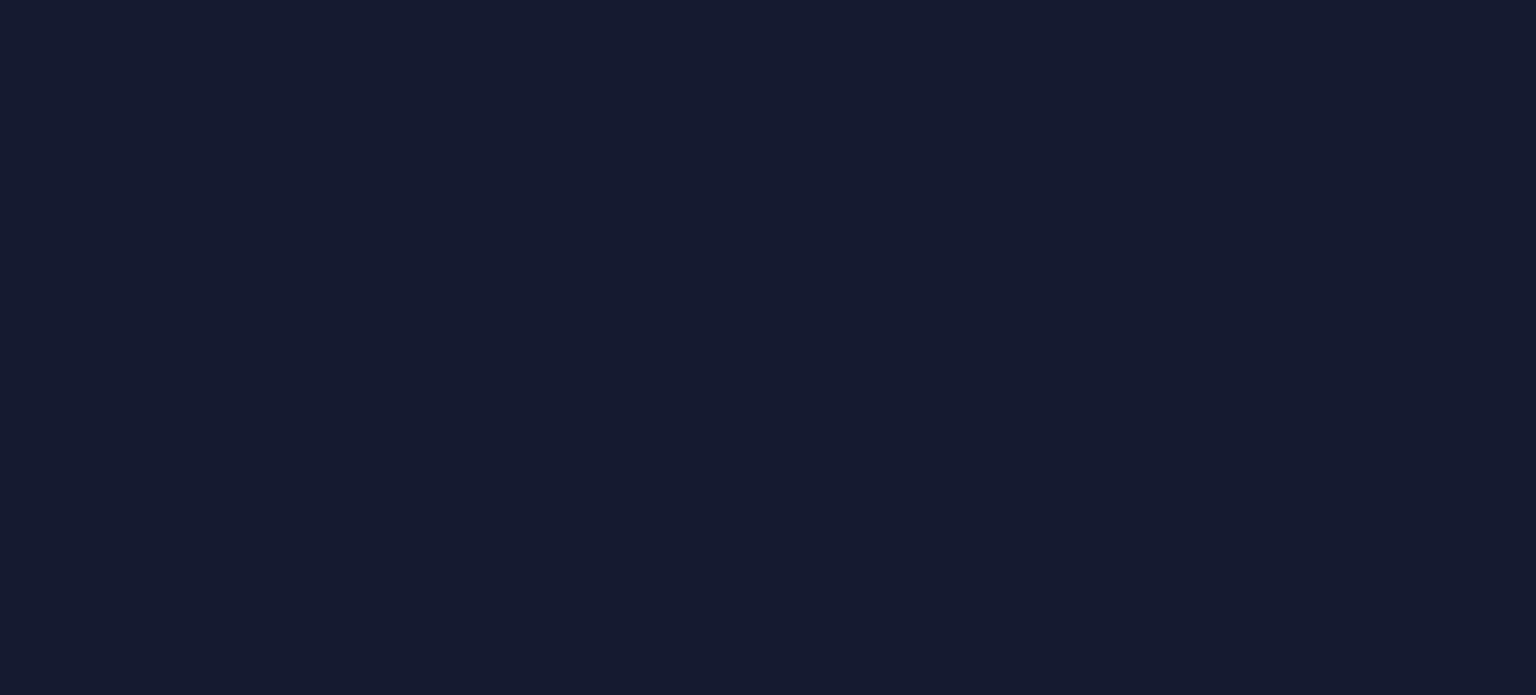 scroll, scrollTop: 0, scrollLeft: 0, axis: both 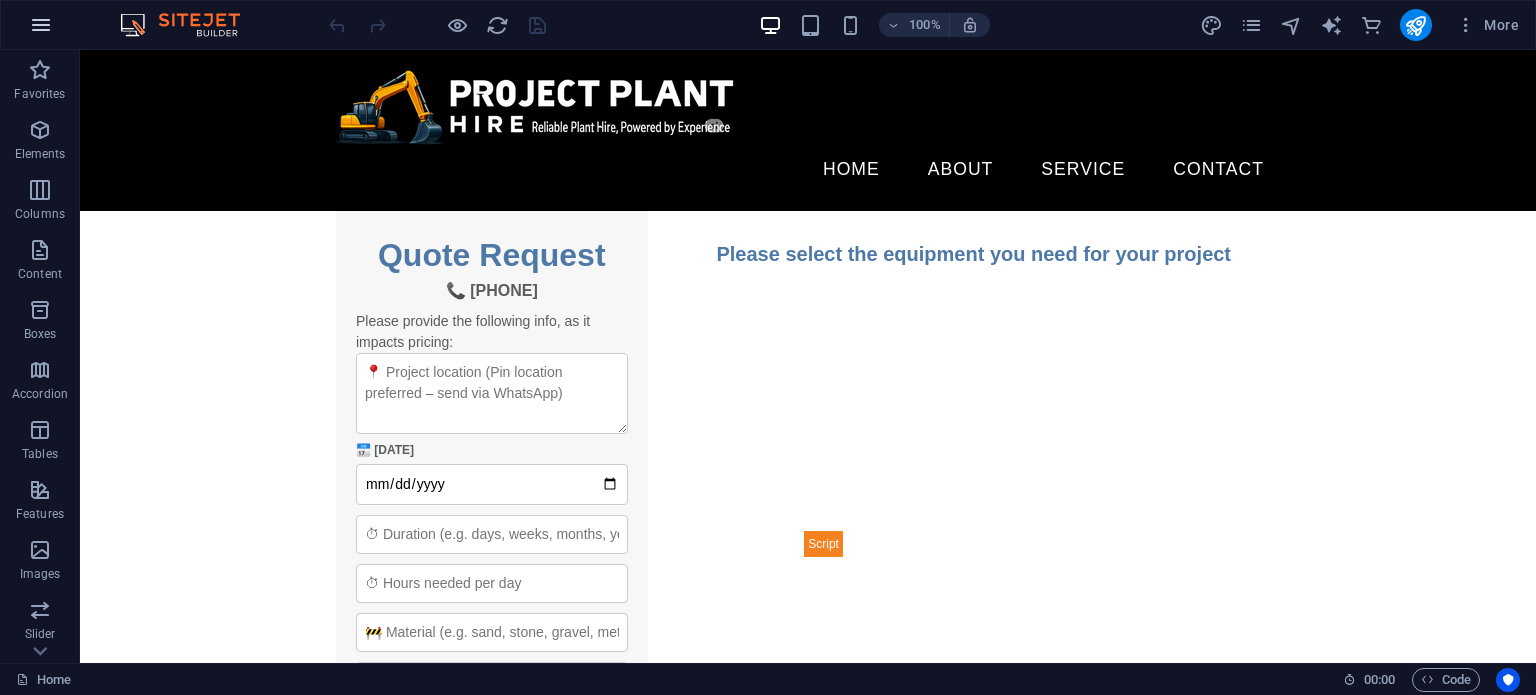 click at bounding box center [41, 25] 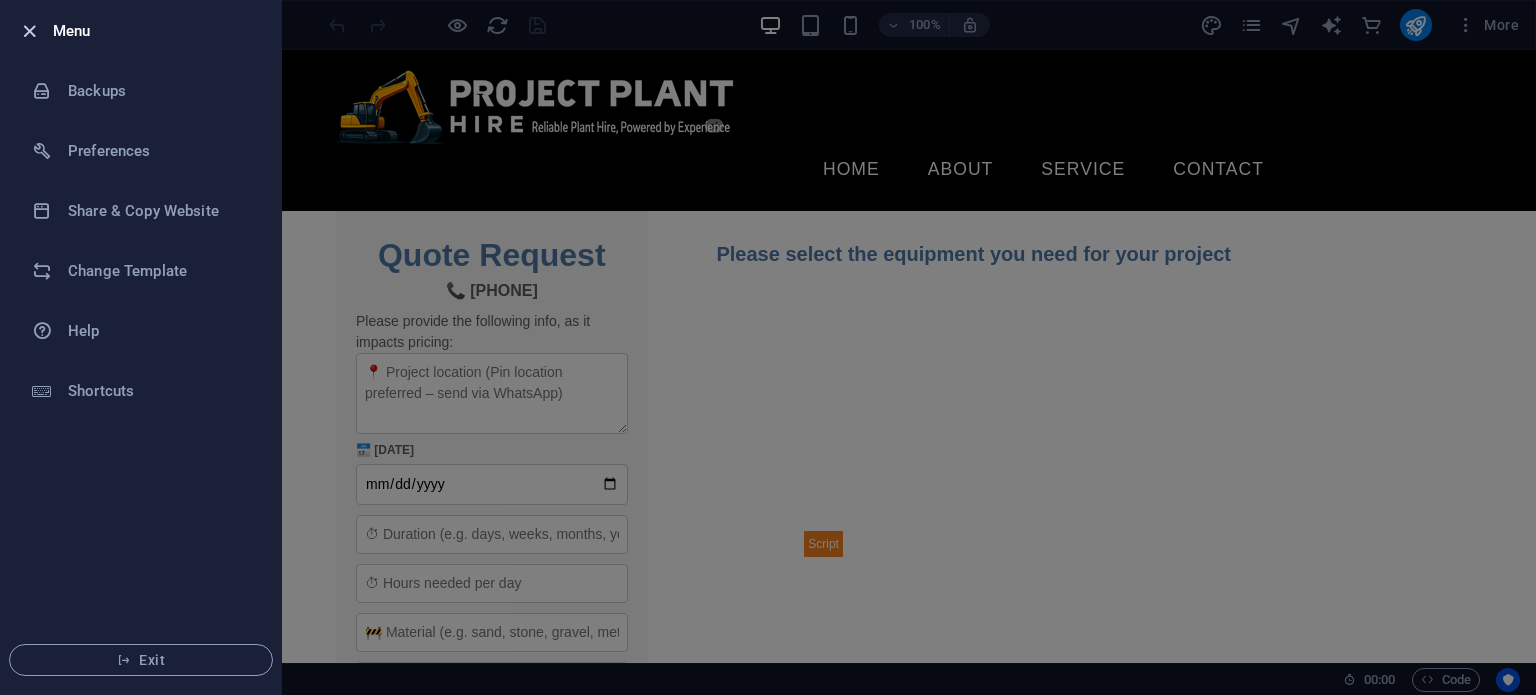 click at bounding box center (29, 31) 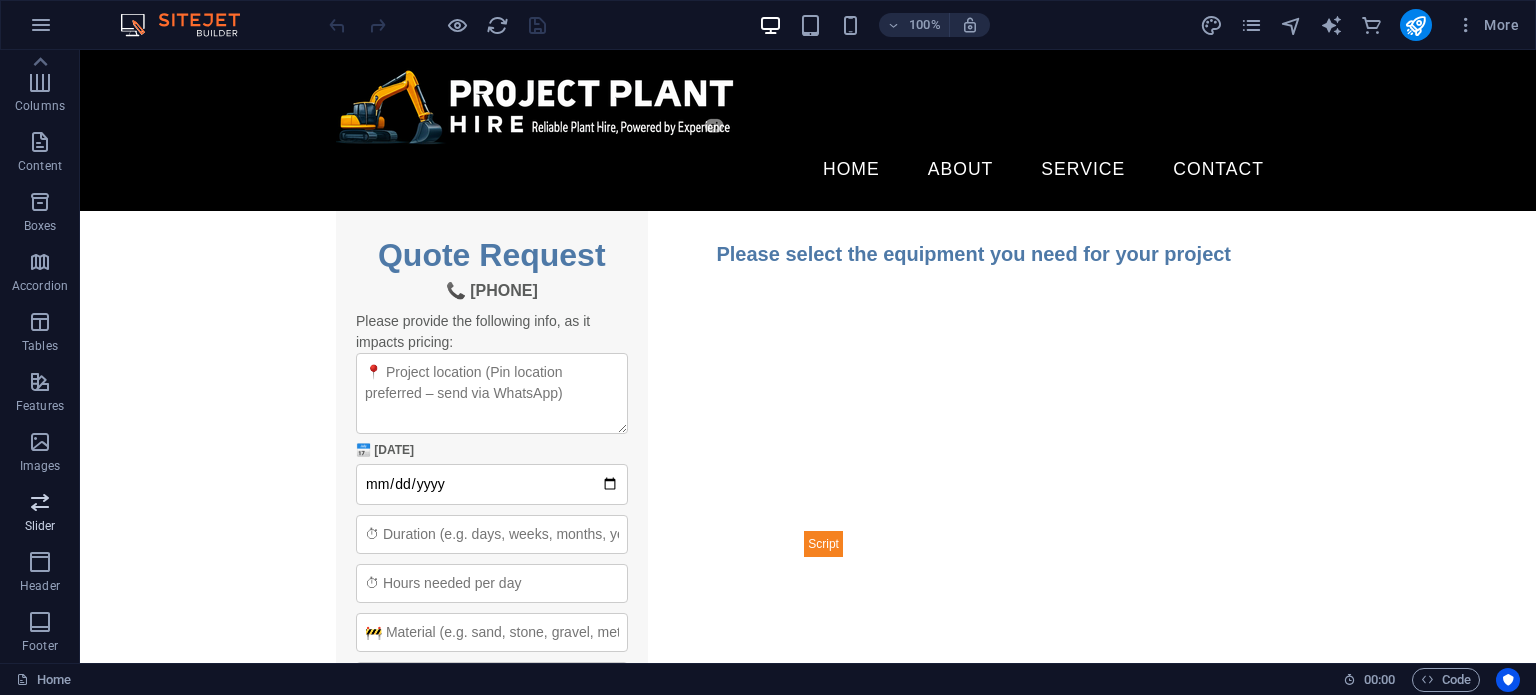 scroll, scrollTop: 0, scrollLeft: 0, axis: both 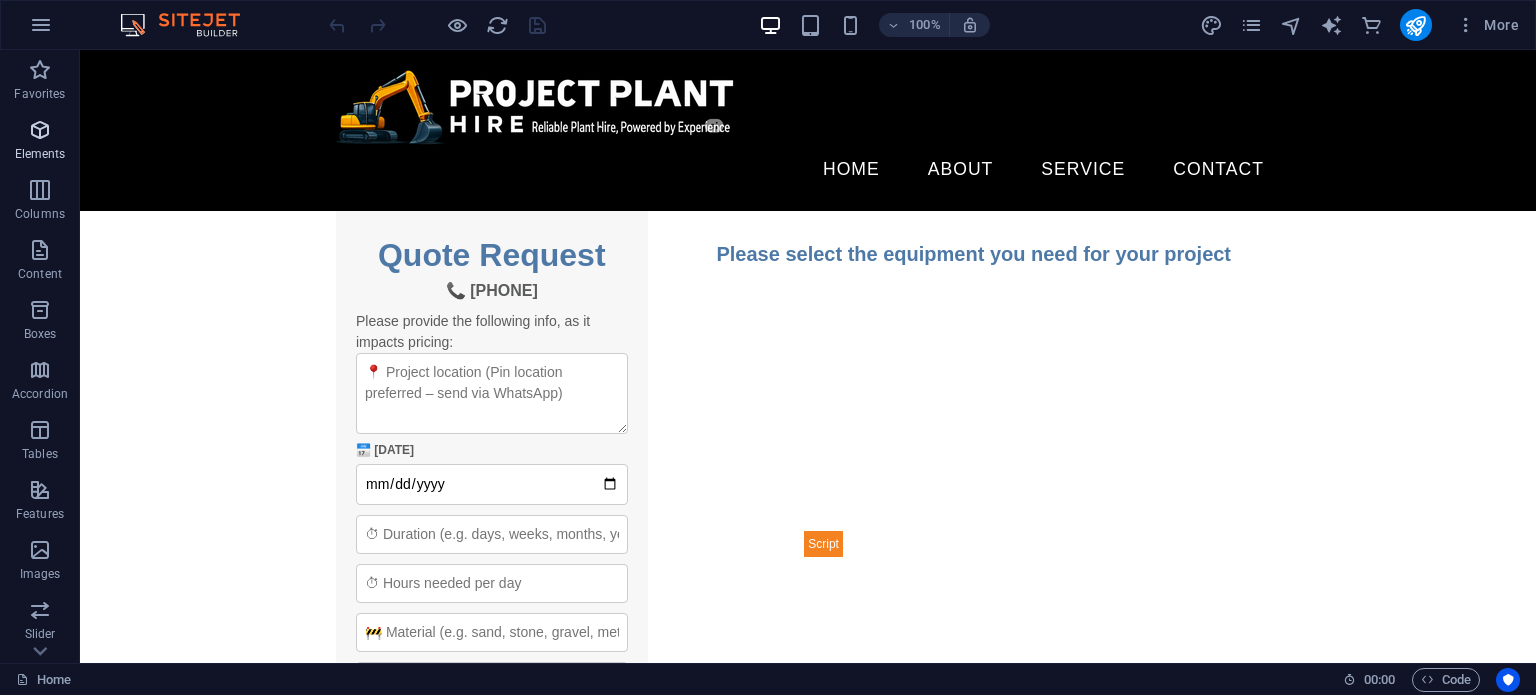 click on "Elements" at bounding box center (40, 154) 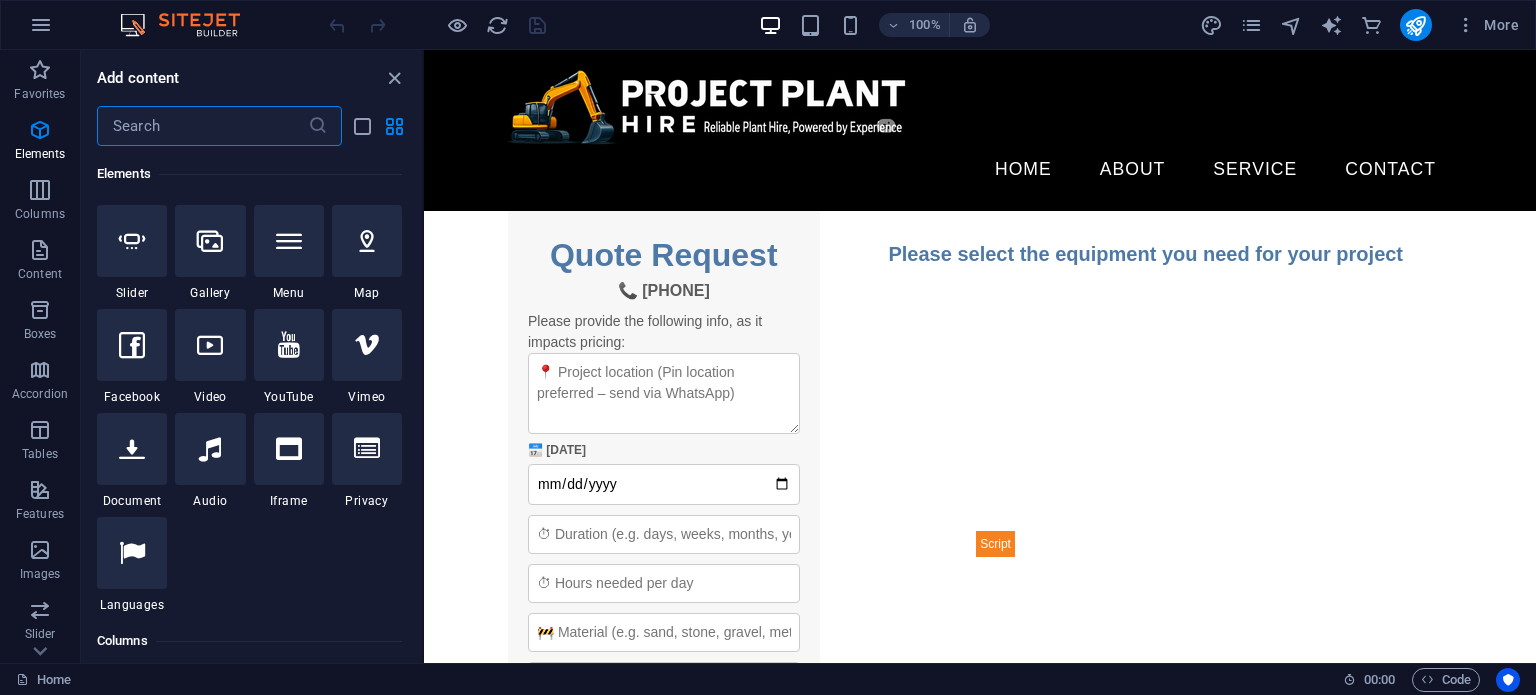 scroll, scrollTop: 546, scrollLeft: 0, axis: vertical 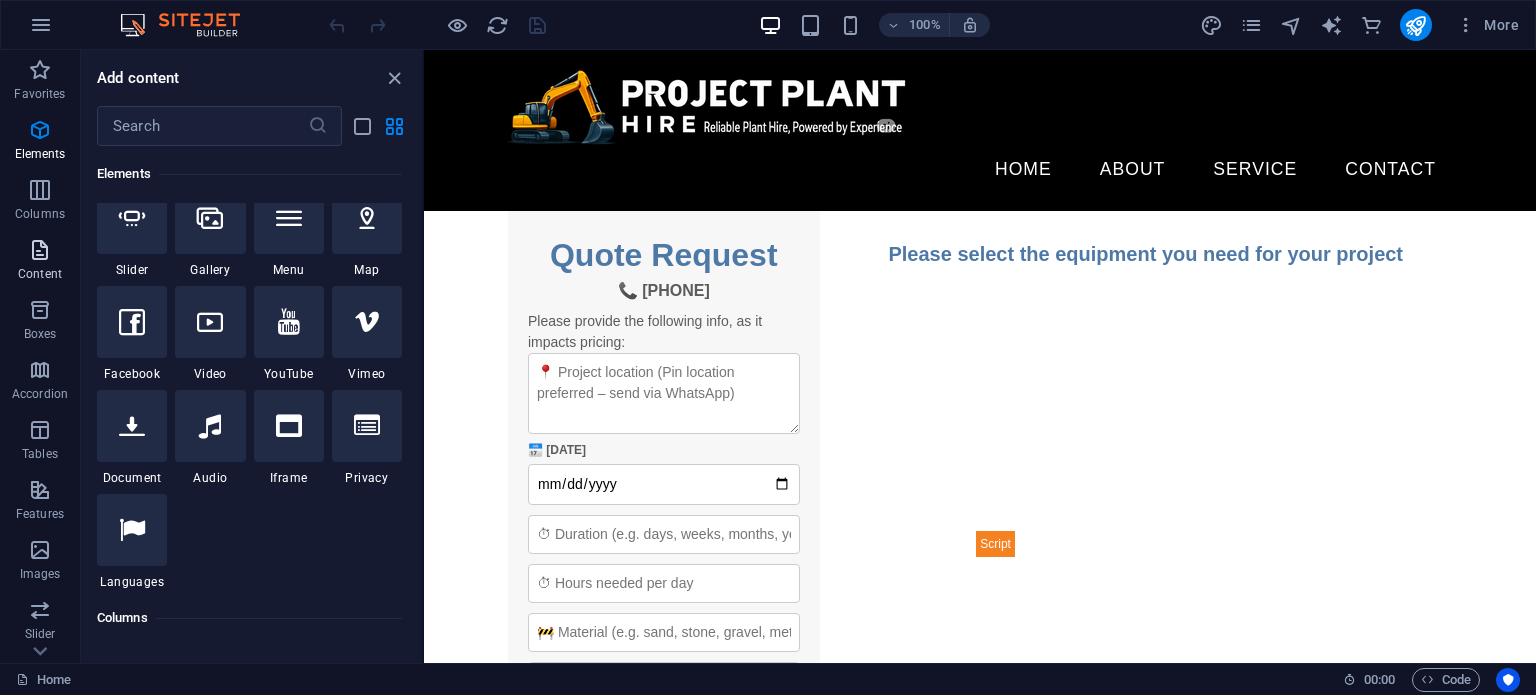 click at bounding box center (40, 250) 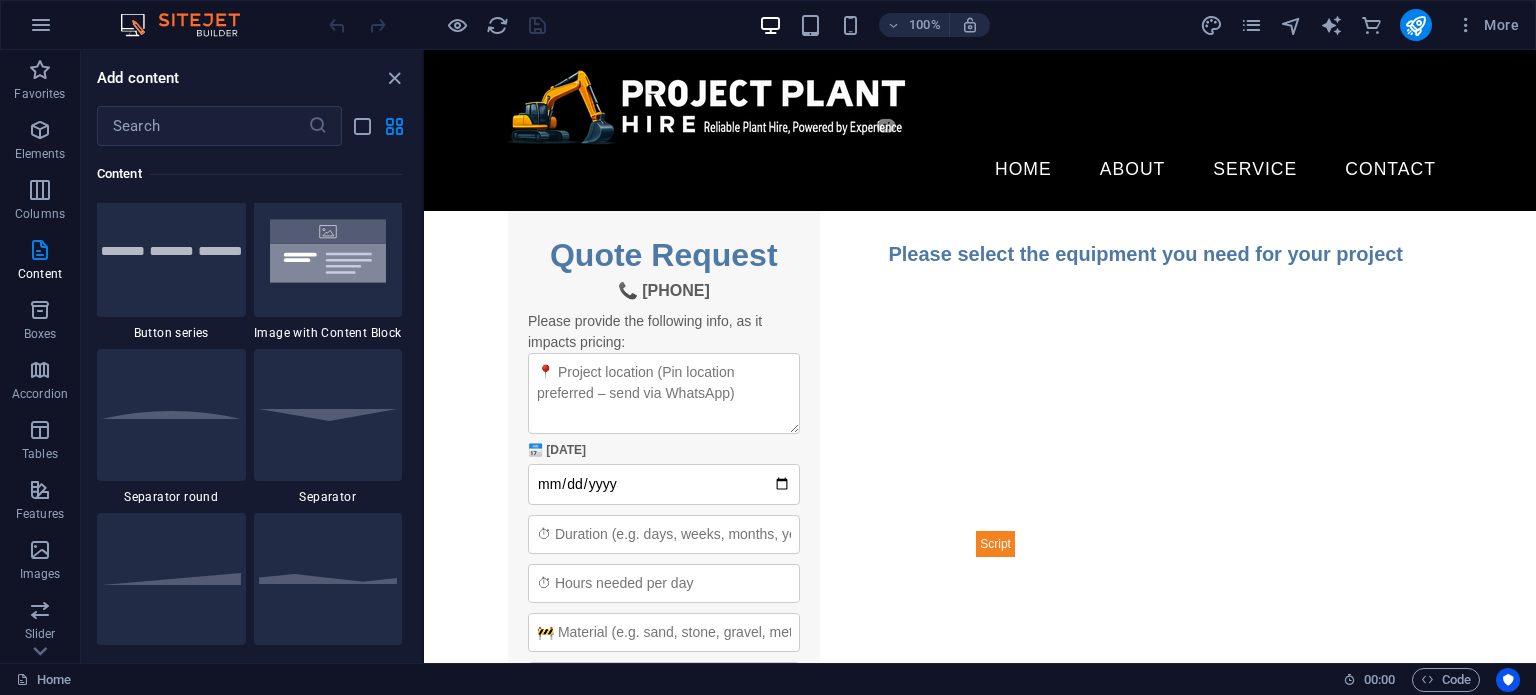 scroll, scrollTop: 5165, scrollLeft: 0, axis: vertical 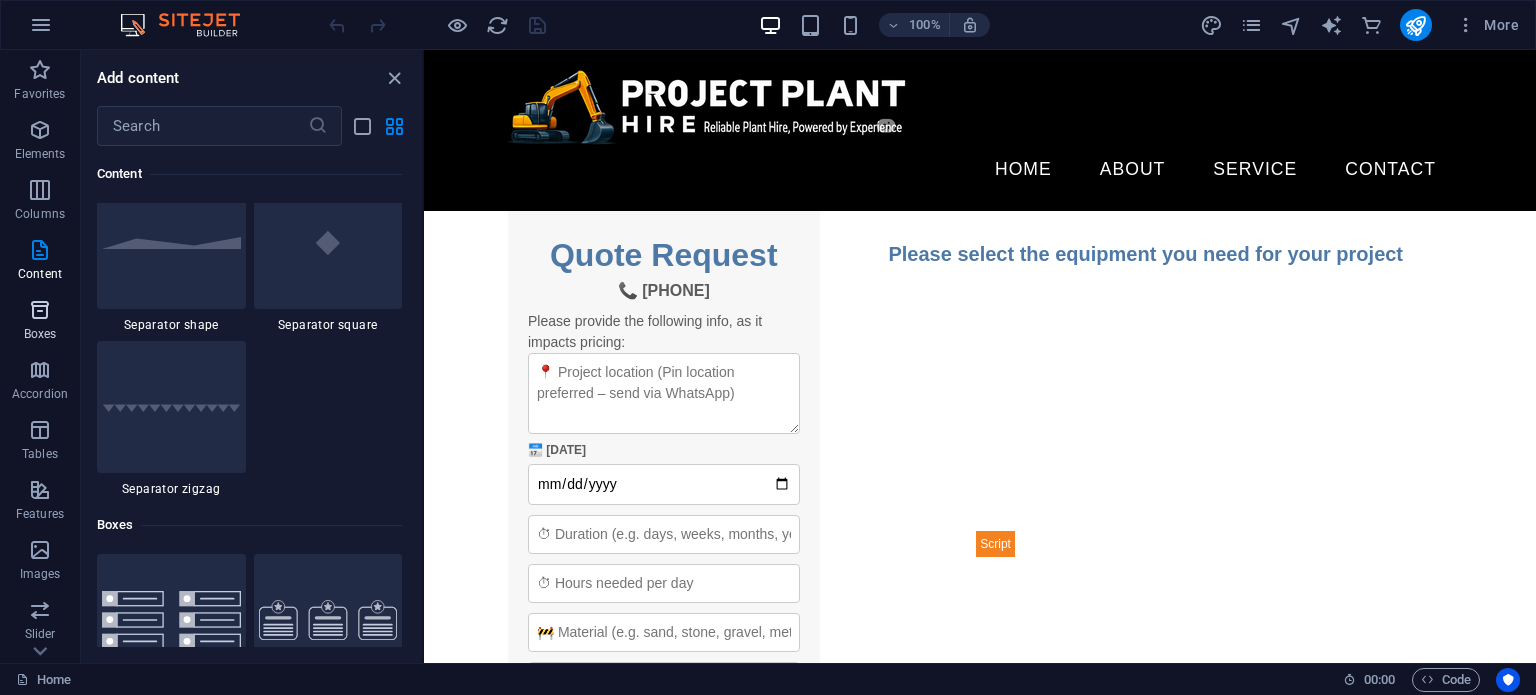 click at bounding box center (40, 310) 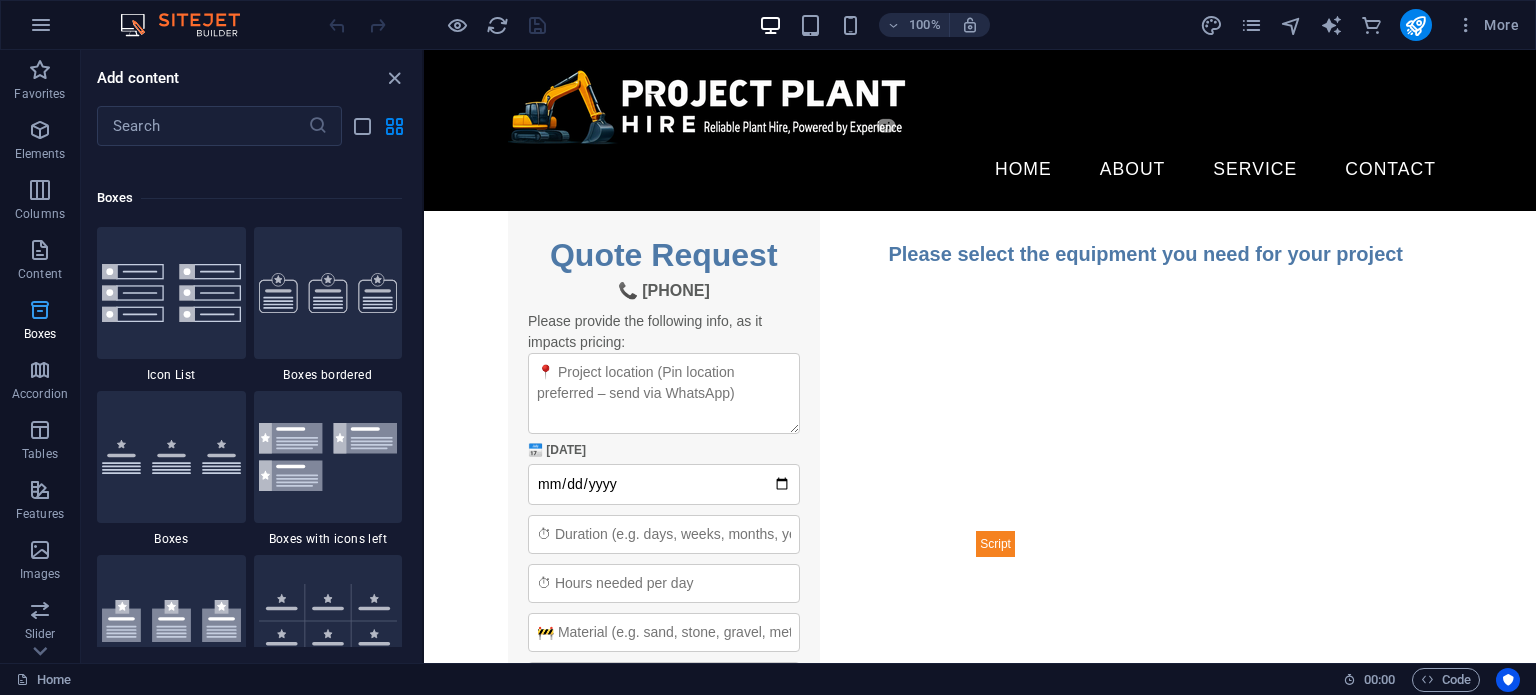 scroll, scrollTop: 5516, scrollLeft: 0, axis: vertical 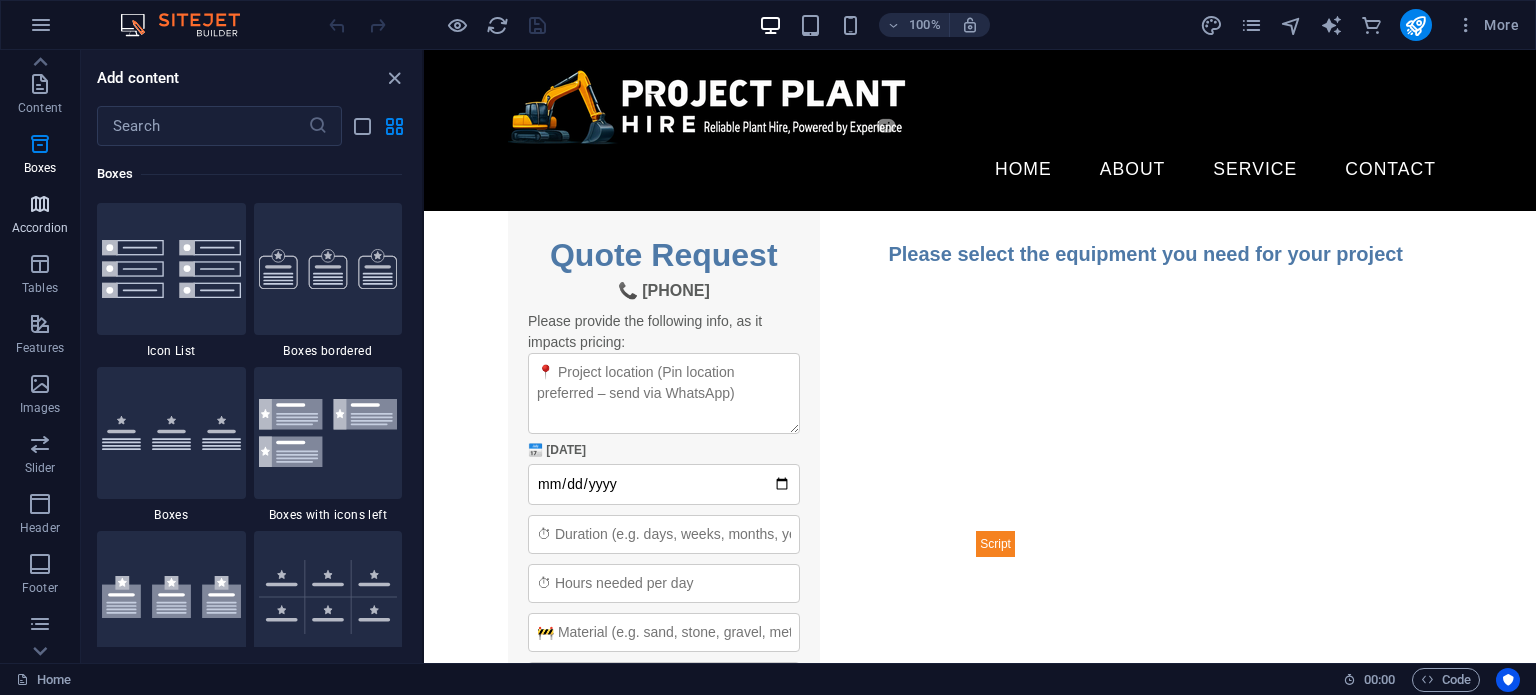 click on "Accordion" at bounding box center [40, 228] 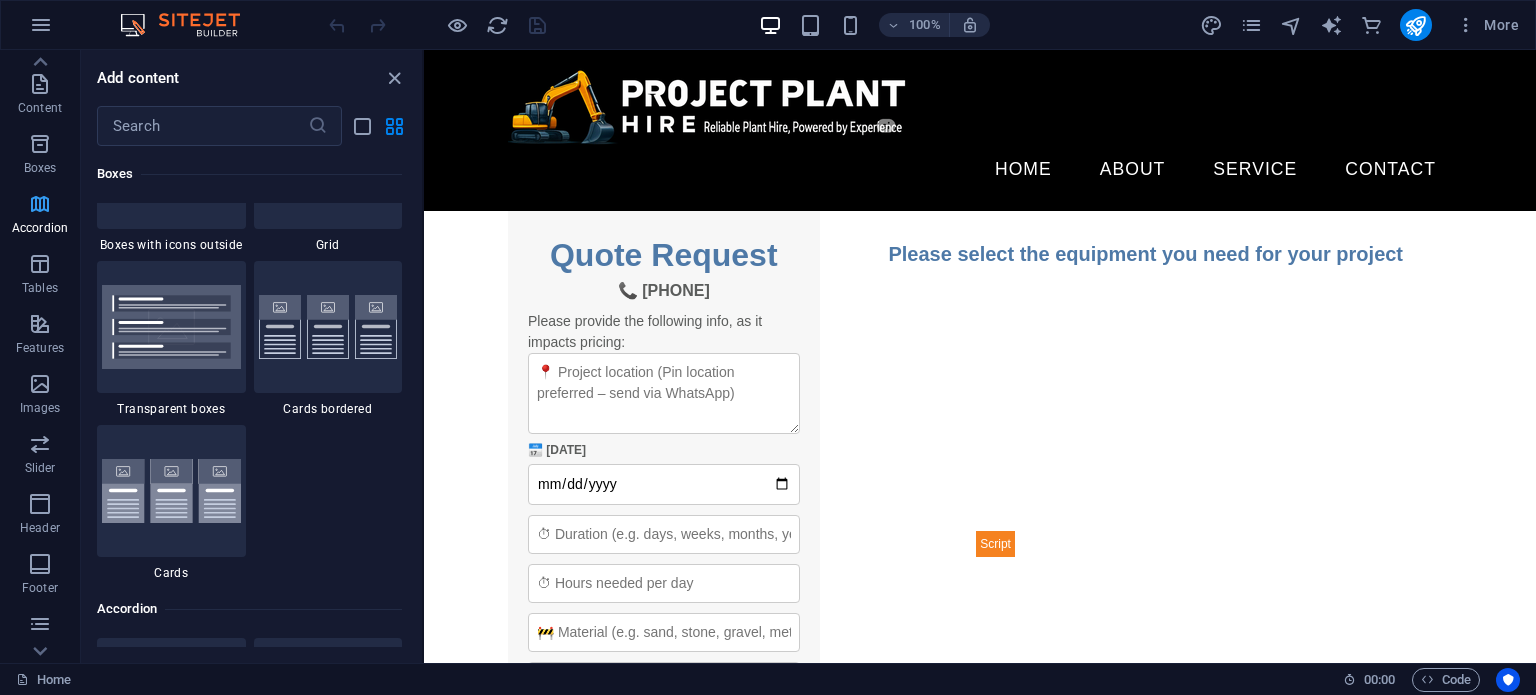 scroll, scrollTop: 6384, scrollLeft: 0, axis: vertical 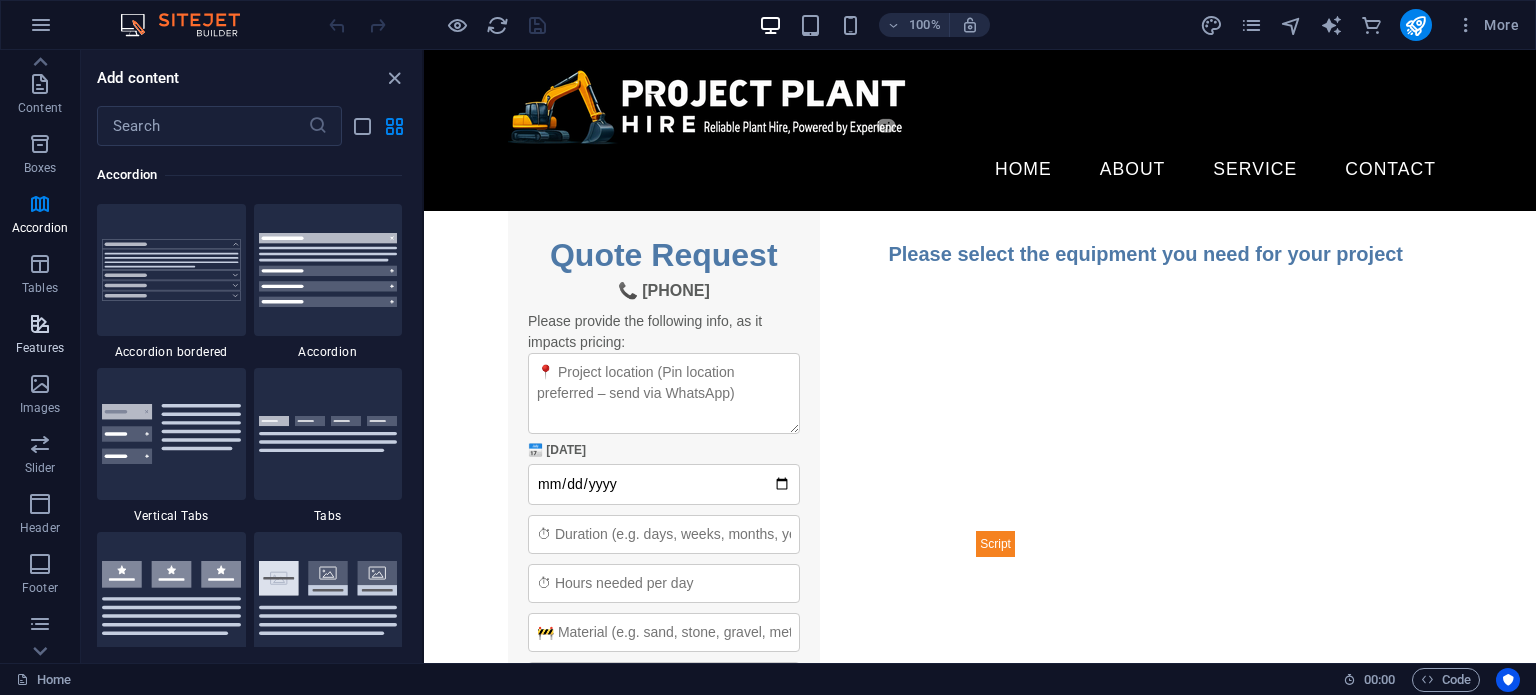 click at bounding box center (40, 324) 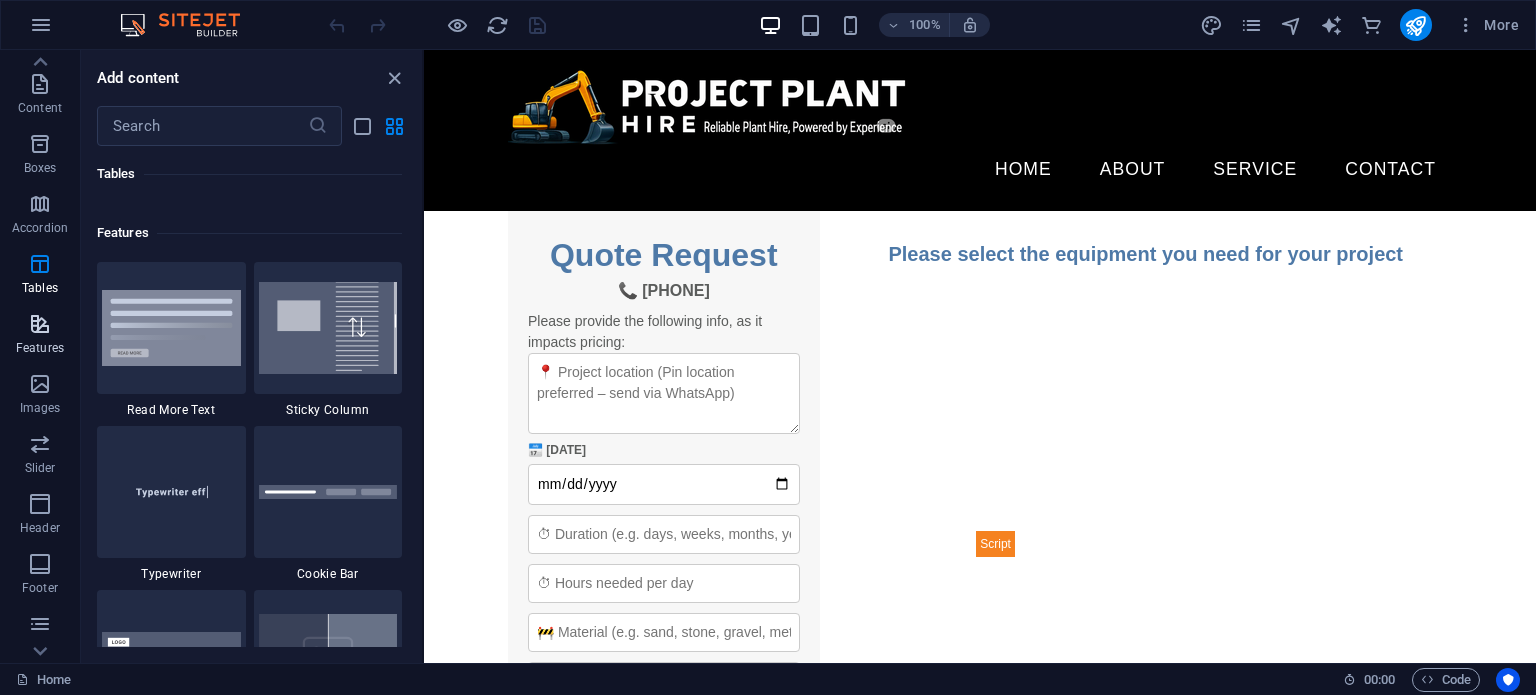 scroll, scrollTop: 7795, scrollLeft: 0, axis: vertical 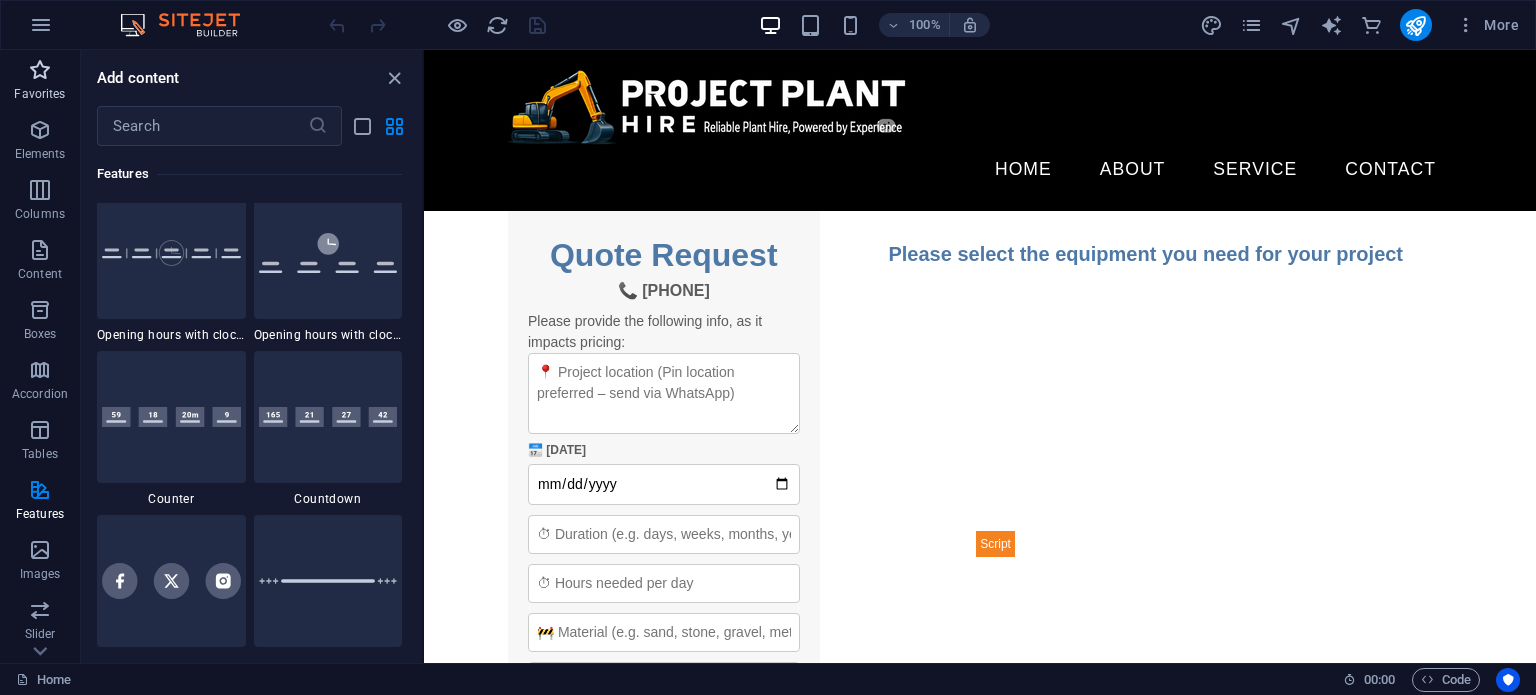 click at bounding box center [40, 70] 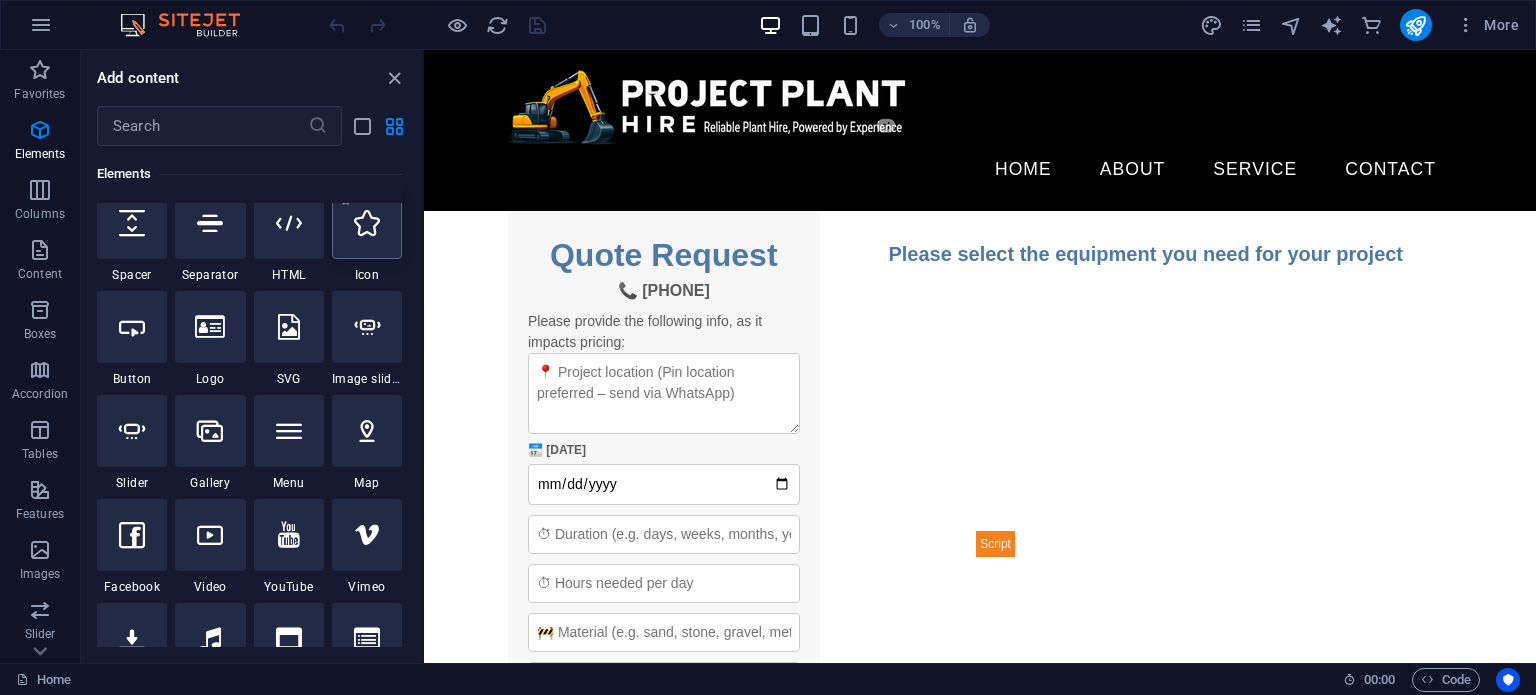scroll, scrollTop: 500, scrollLeft: 0, axis: vertical 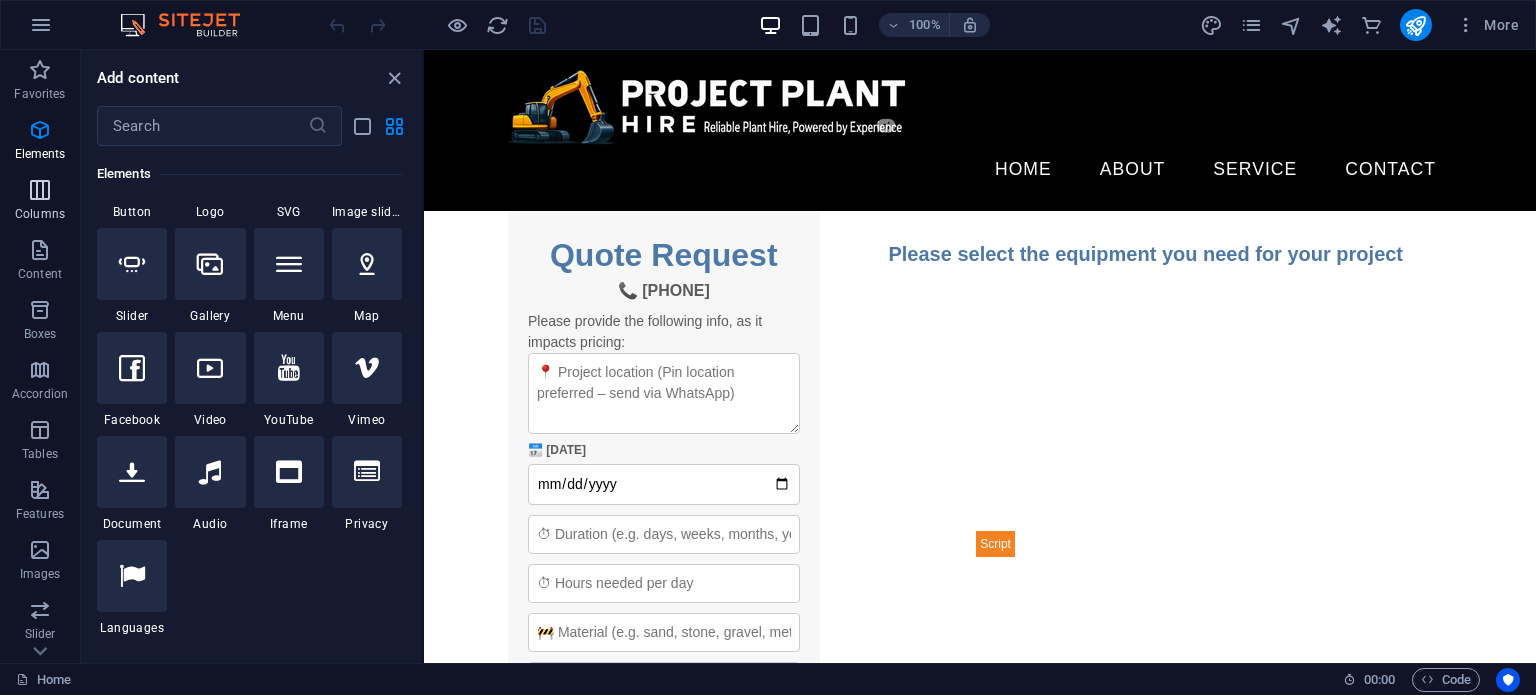 click on "Columns" at bounding box center (40, 214) 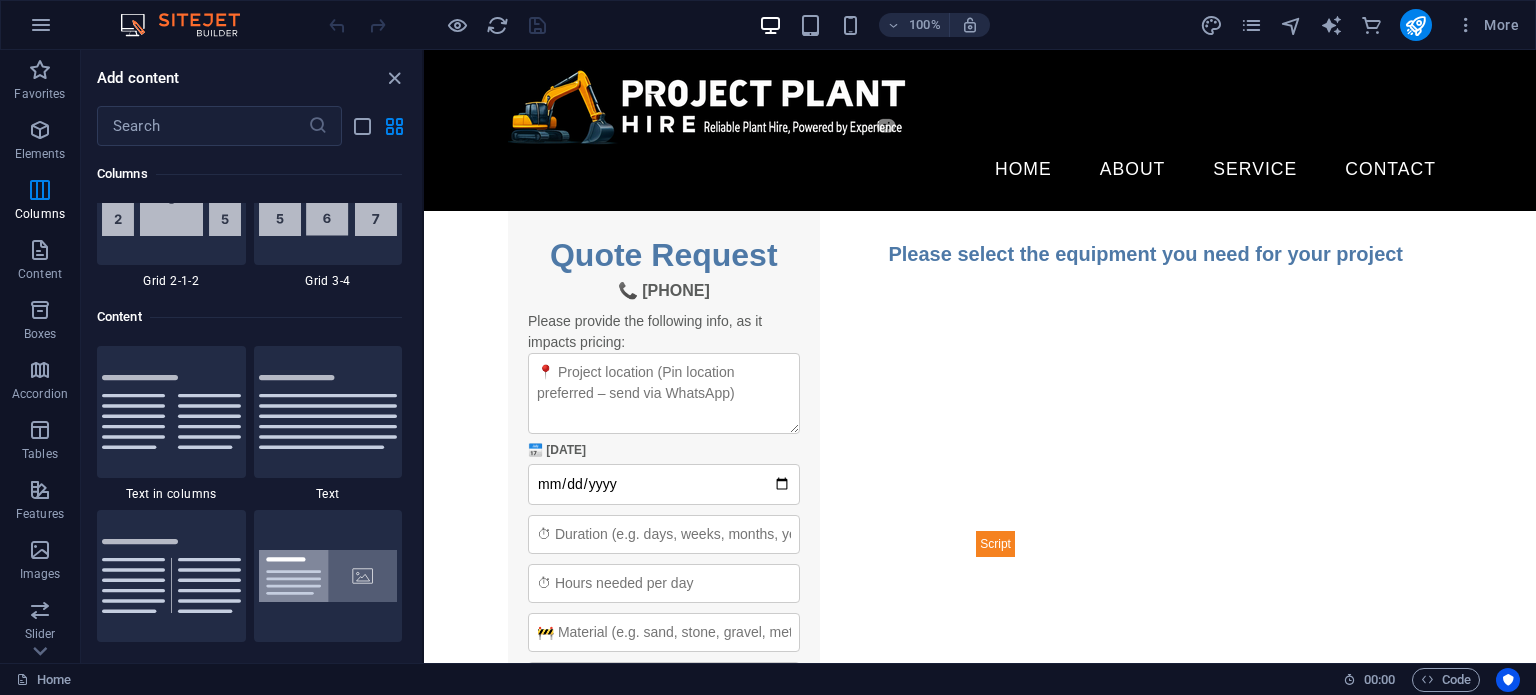 scroll, scrollTop: 3490, scrollLeft: 0, axis: vertical 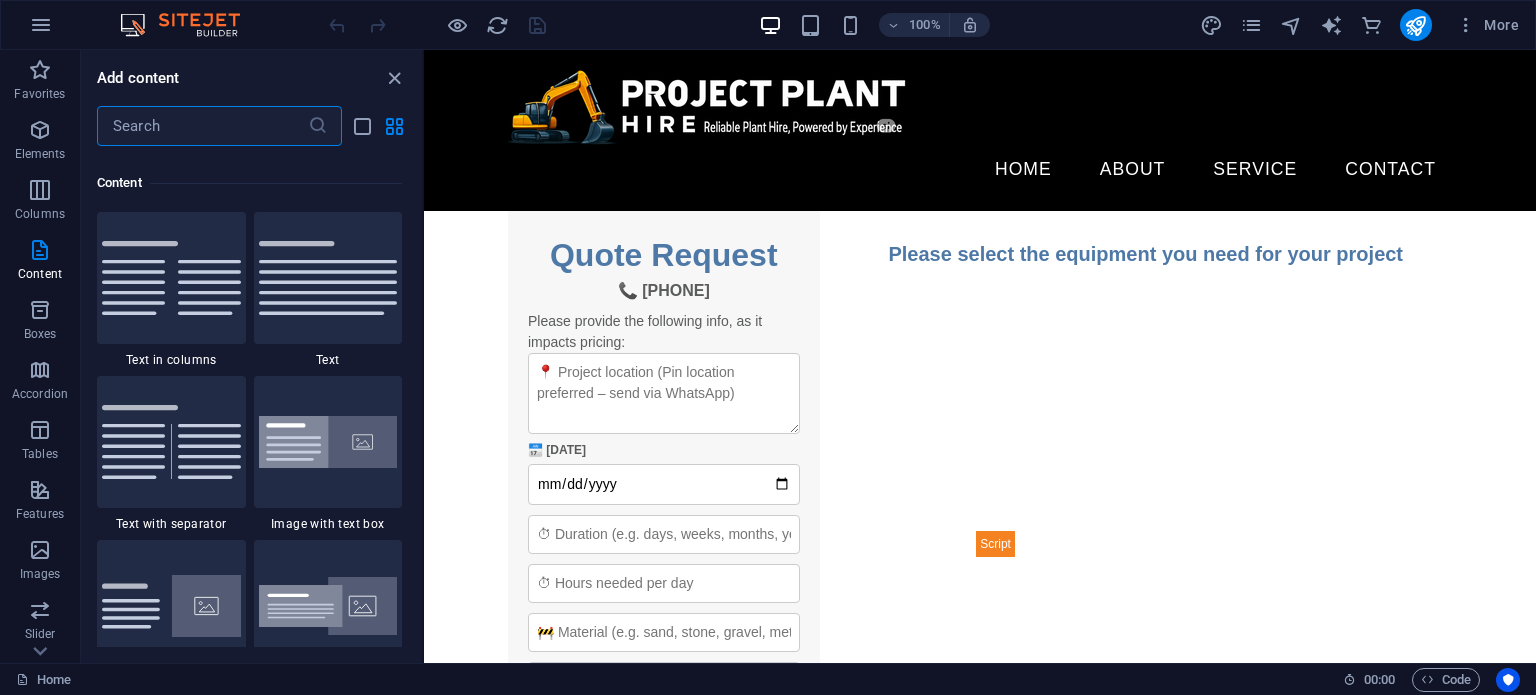 click at bounding box center (202, 126) 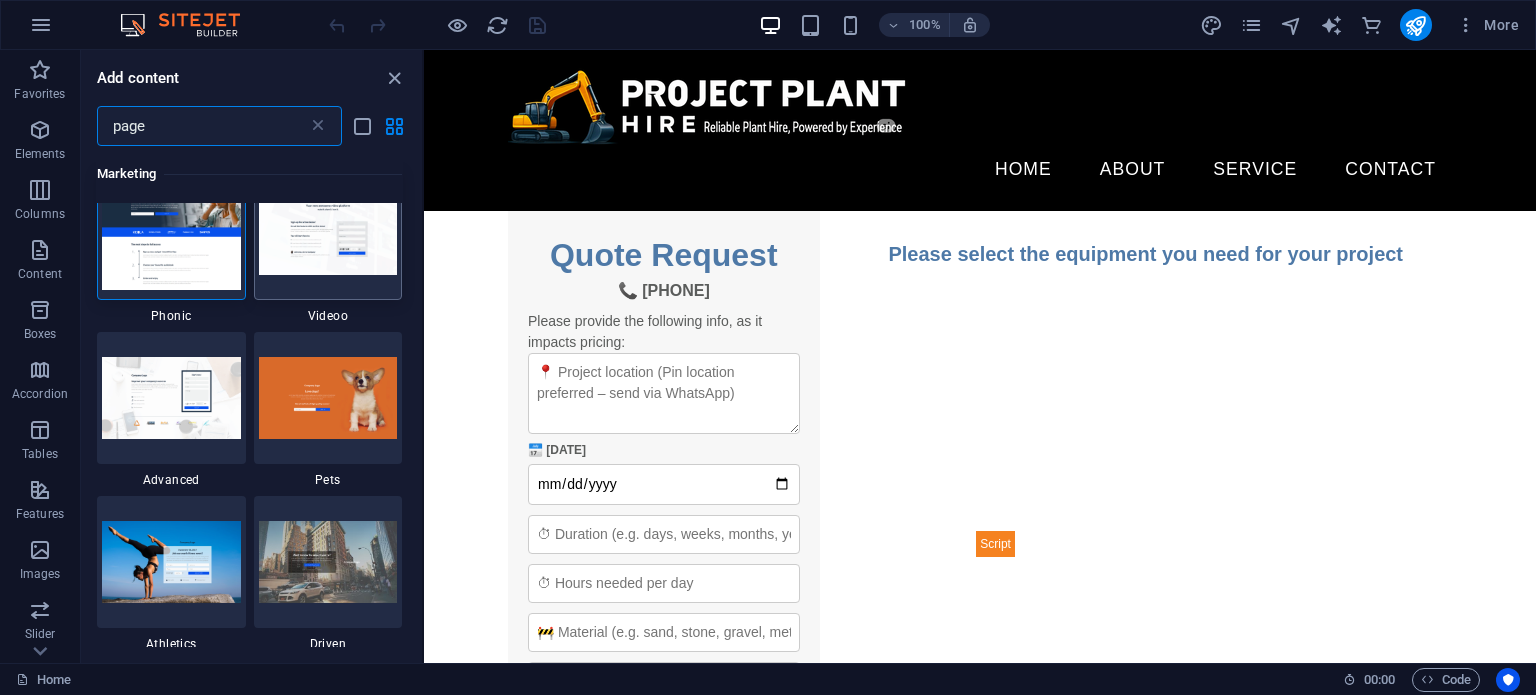 scroll, scrollTop: 0, scrollLeft: 0, axis: both 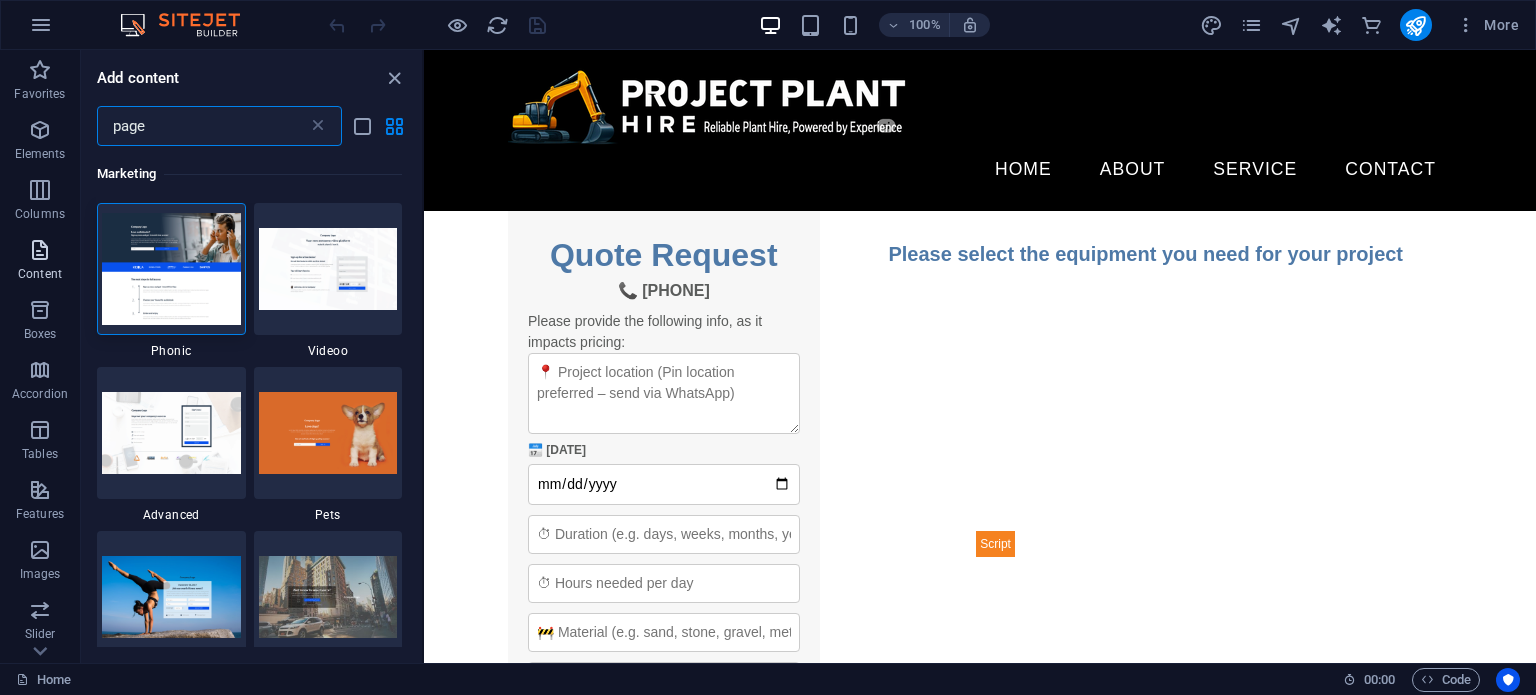 type on "page" 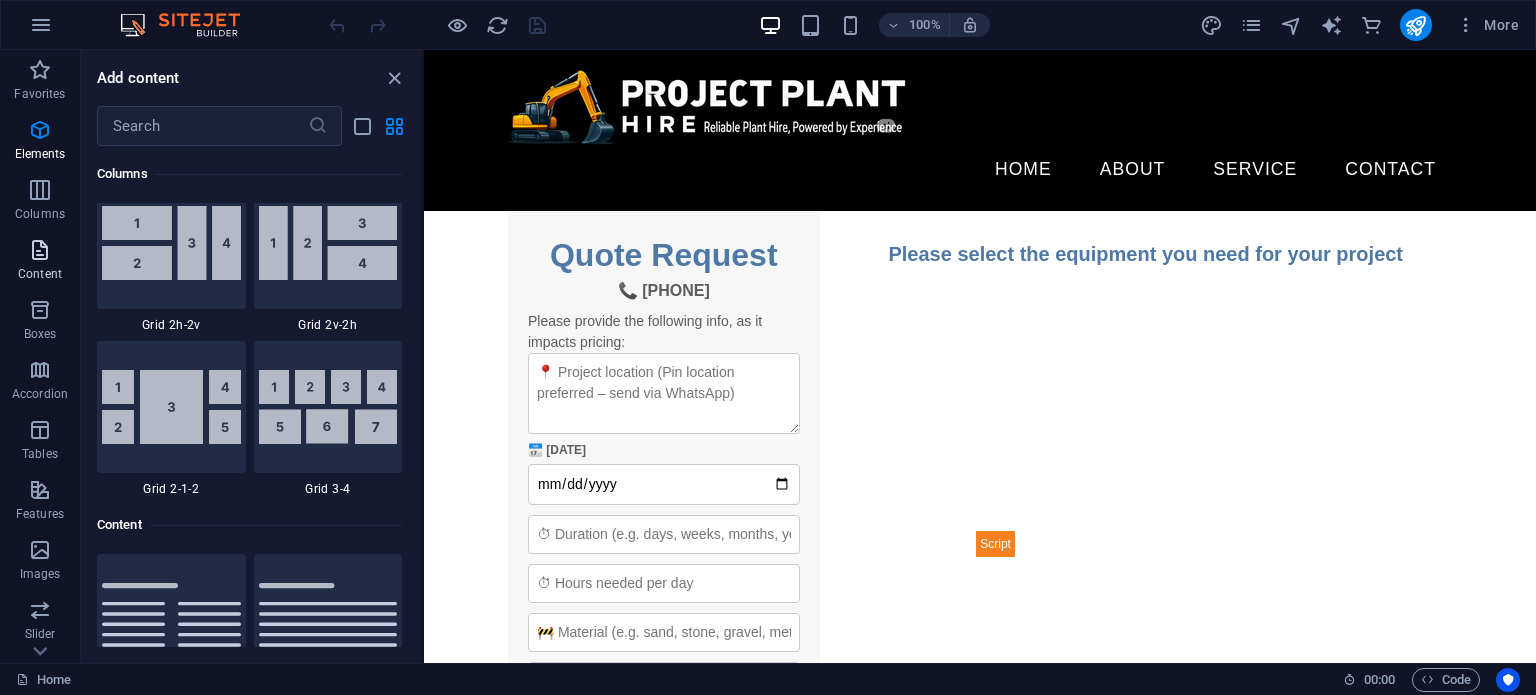 scroll, scrollTop: 3499, scrollLeft: 0, axis: vertical 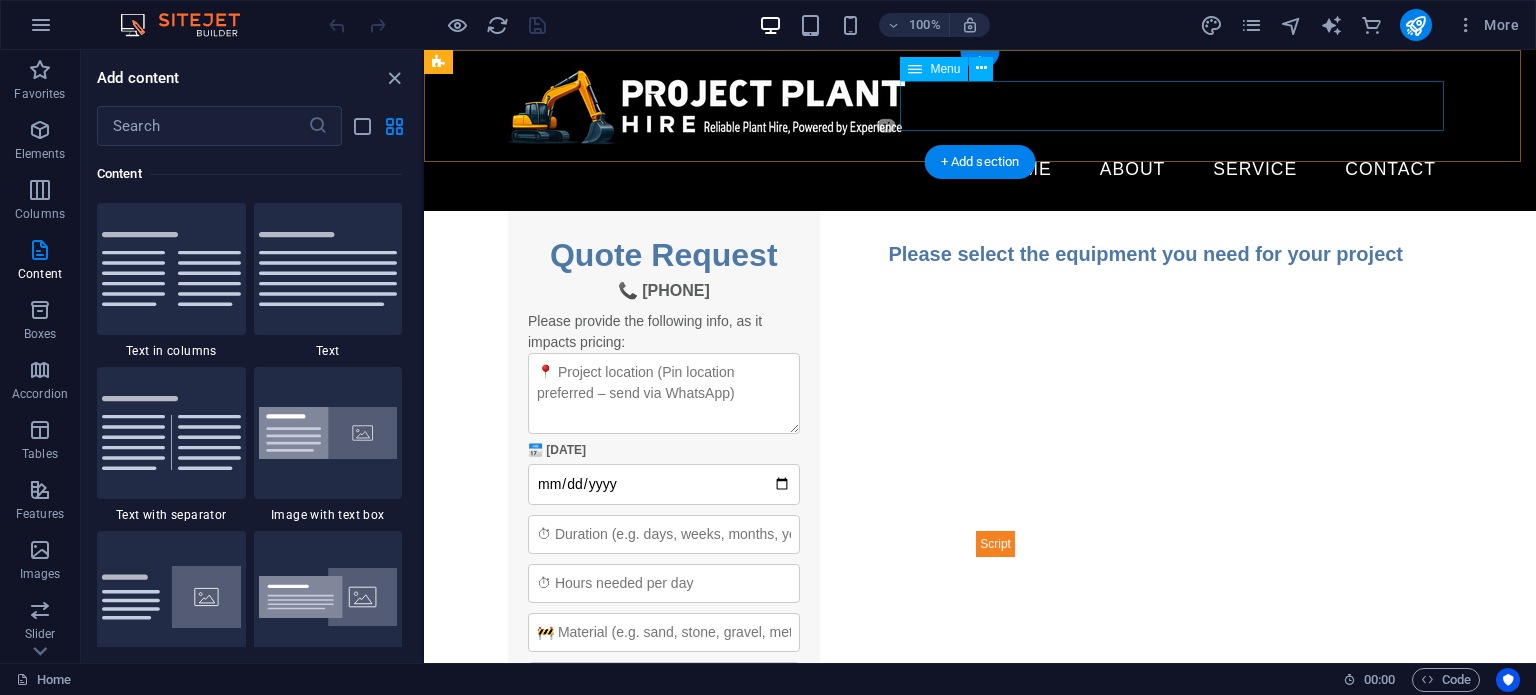 click on "Home About Service Contact" at bounding box center [980, 170] 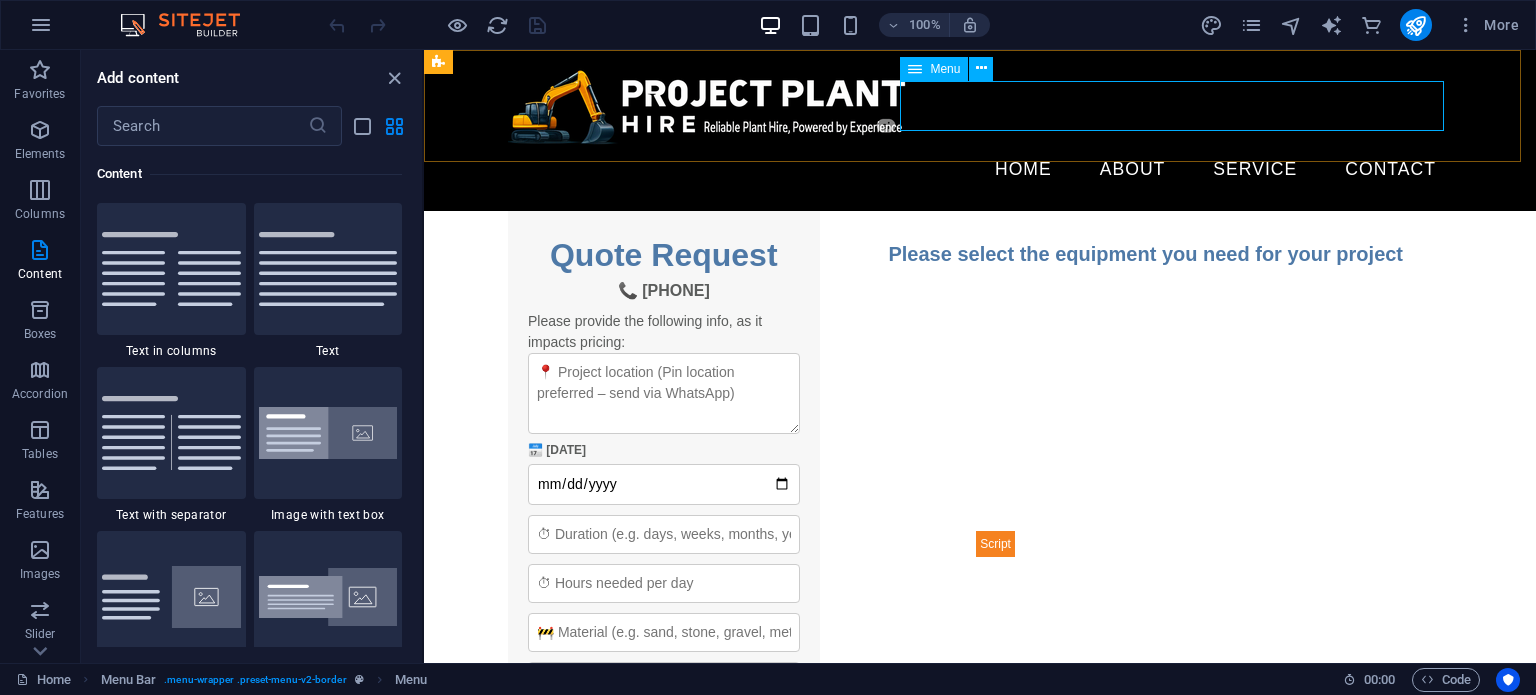 click on "Menu" at bounding box center [945, 69] 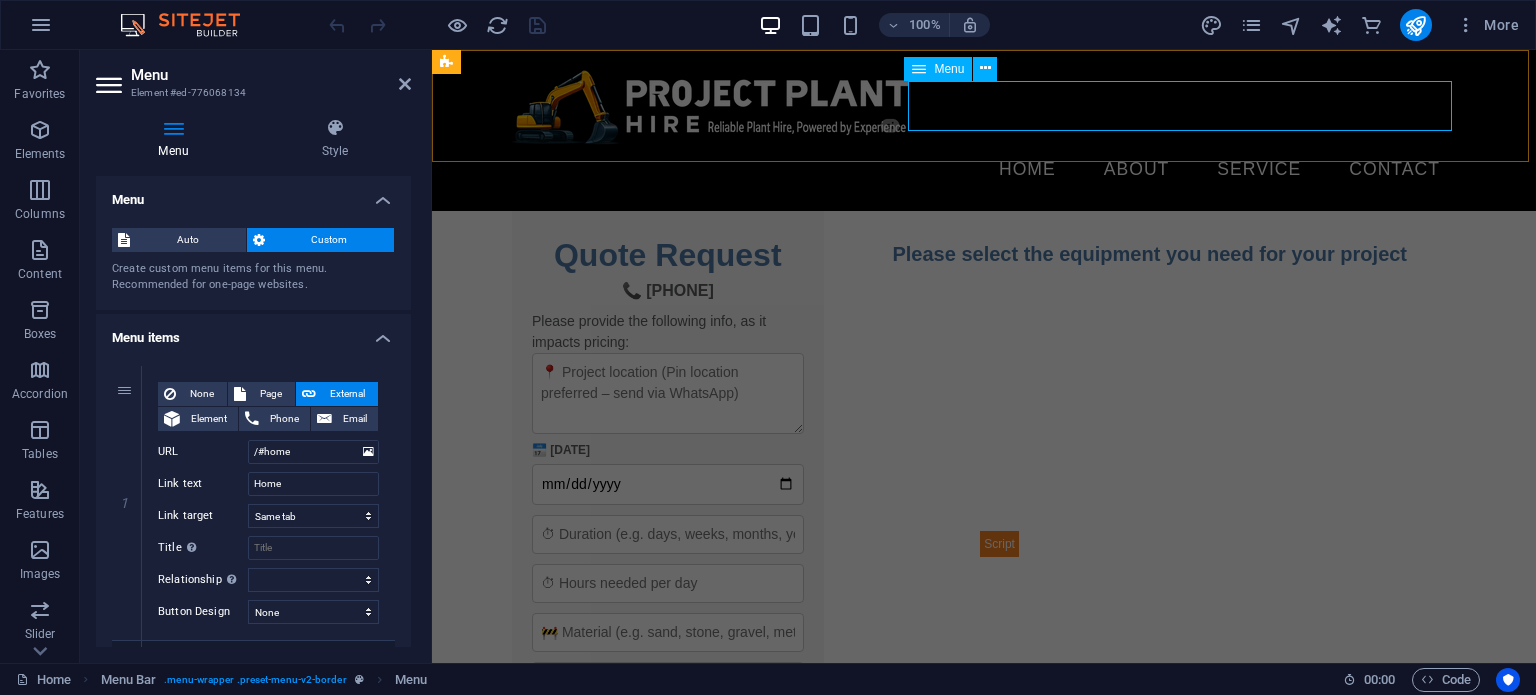 click on "Menu" at bounding box center (949, 69) 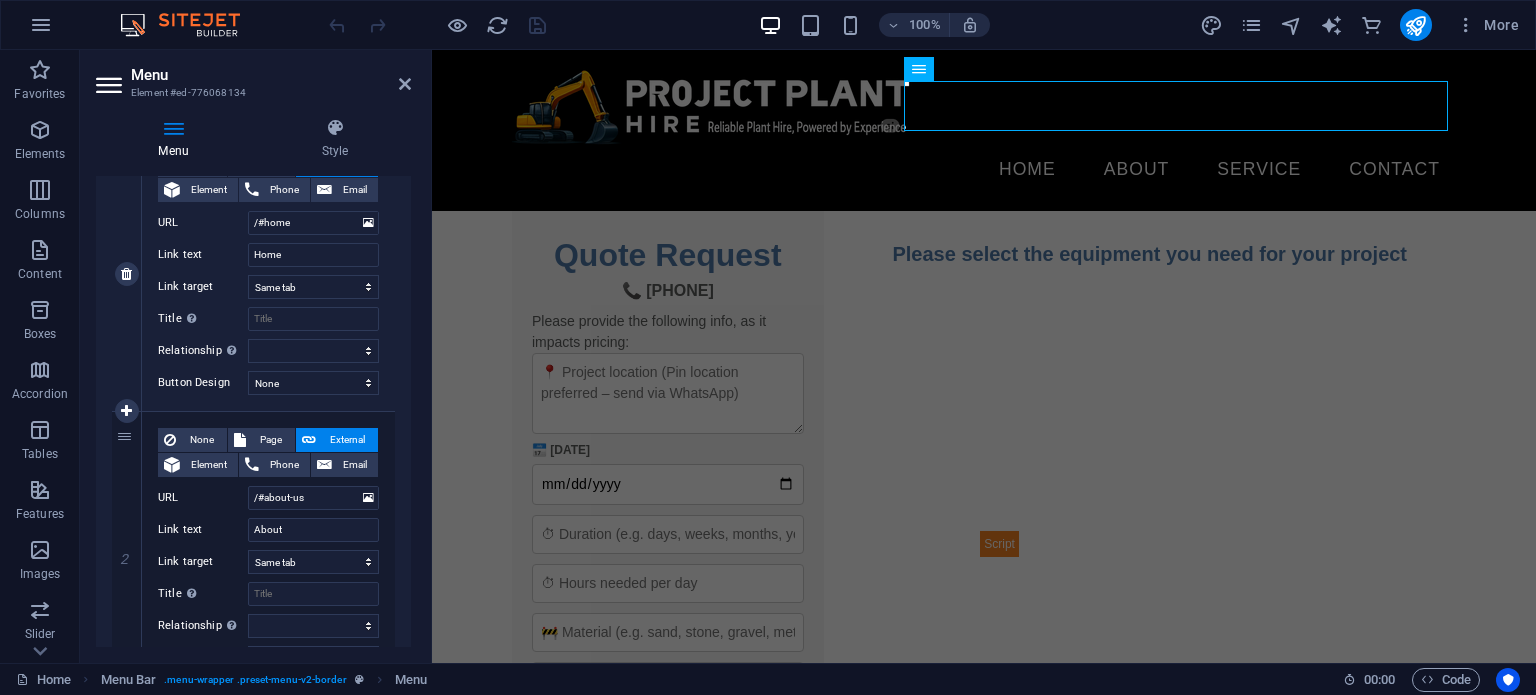 scroll, scrollTop: 333, scrollLeft: 0, axis: vertical 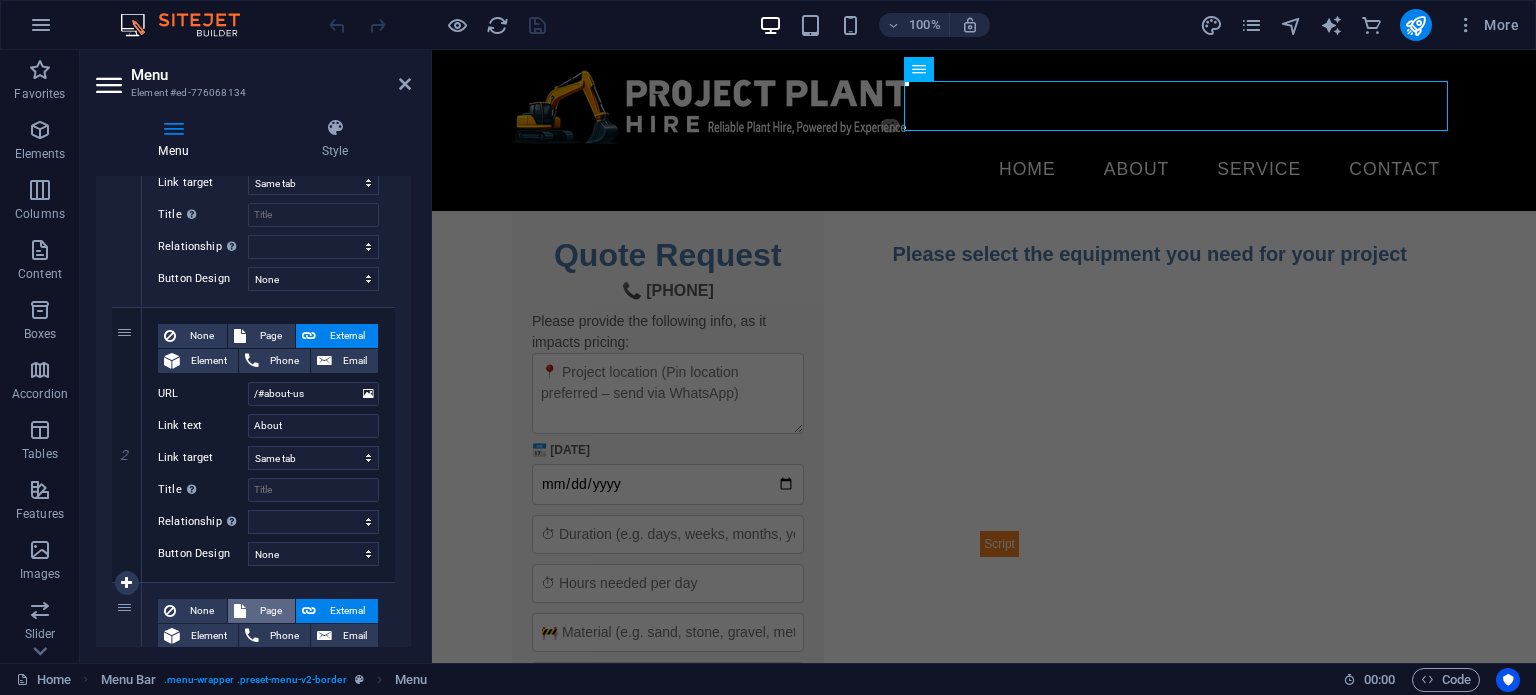 click on "Page" at bounding box center [270, 611] 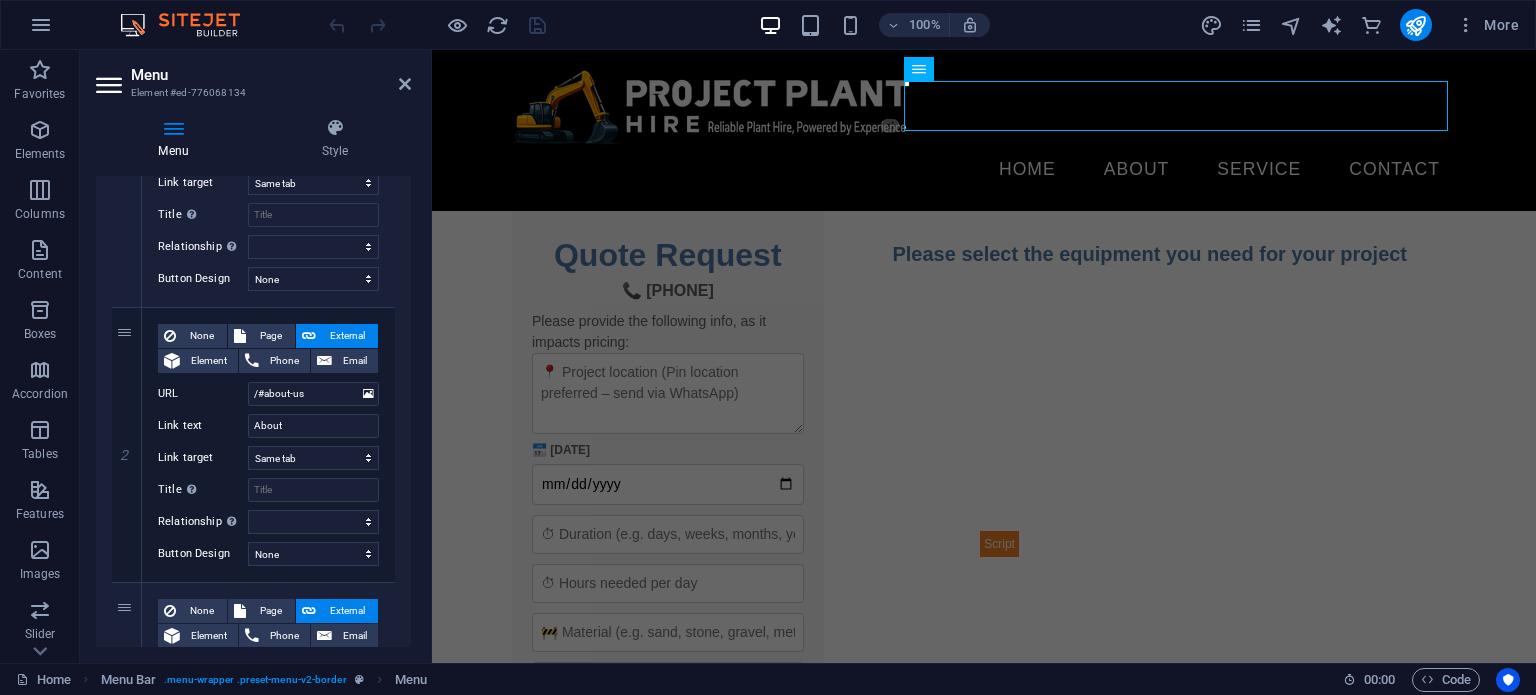 select 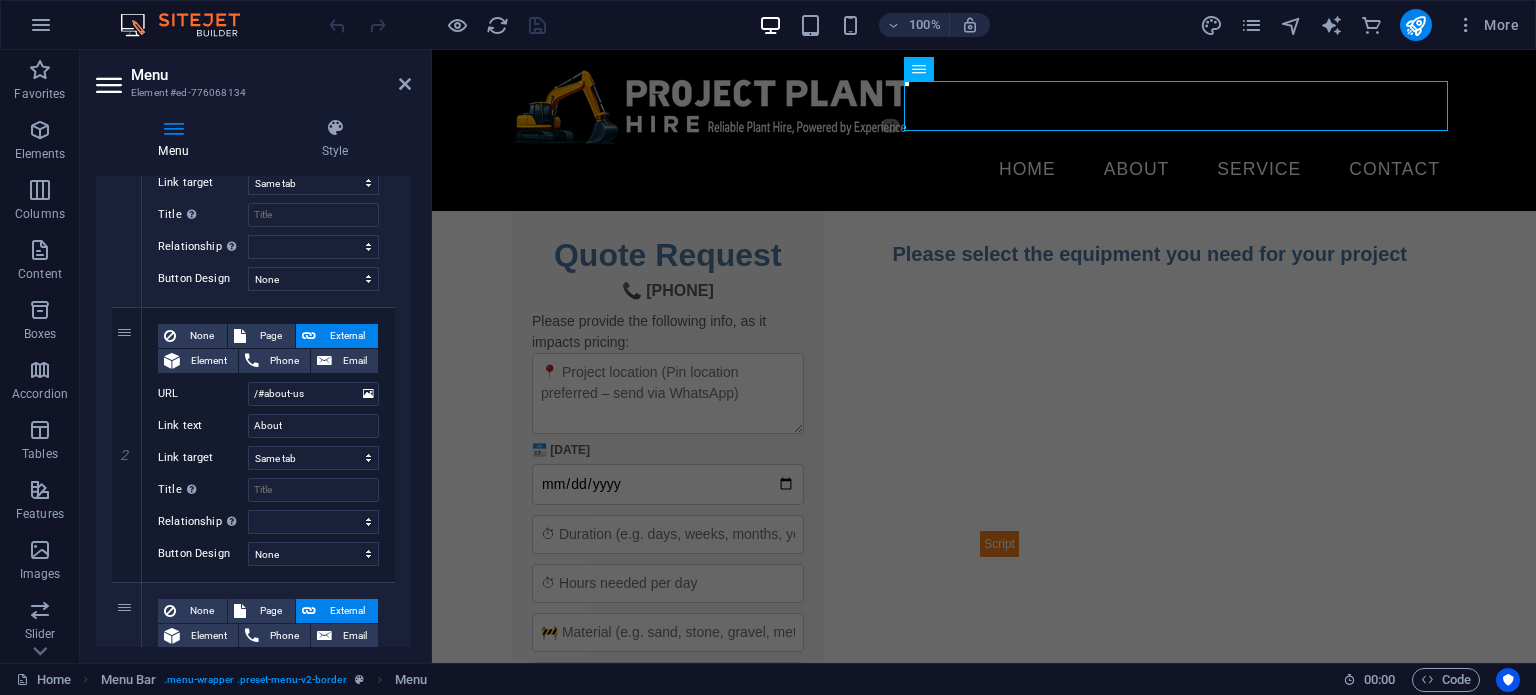 scroll, scrollTop: 589, scrollLeft: 0, axis: vertical 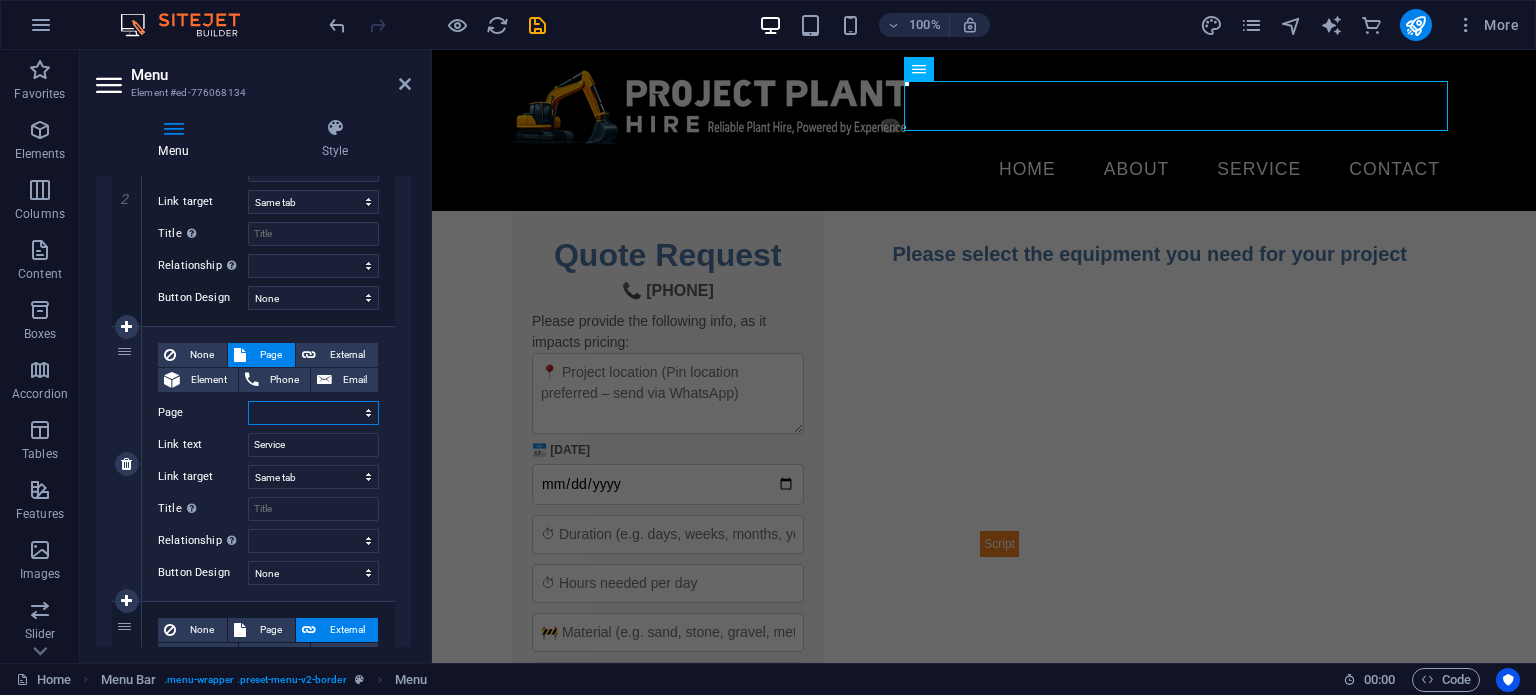 click on "Home Legal Notice Privacy" at bounding box center (313, 413) 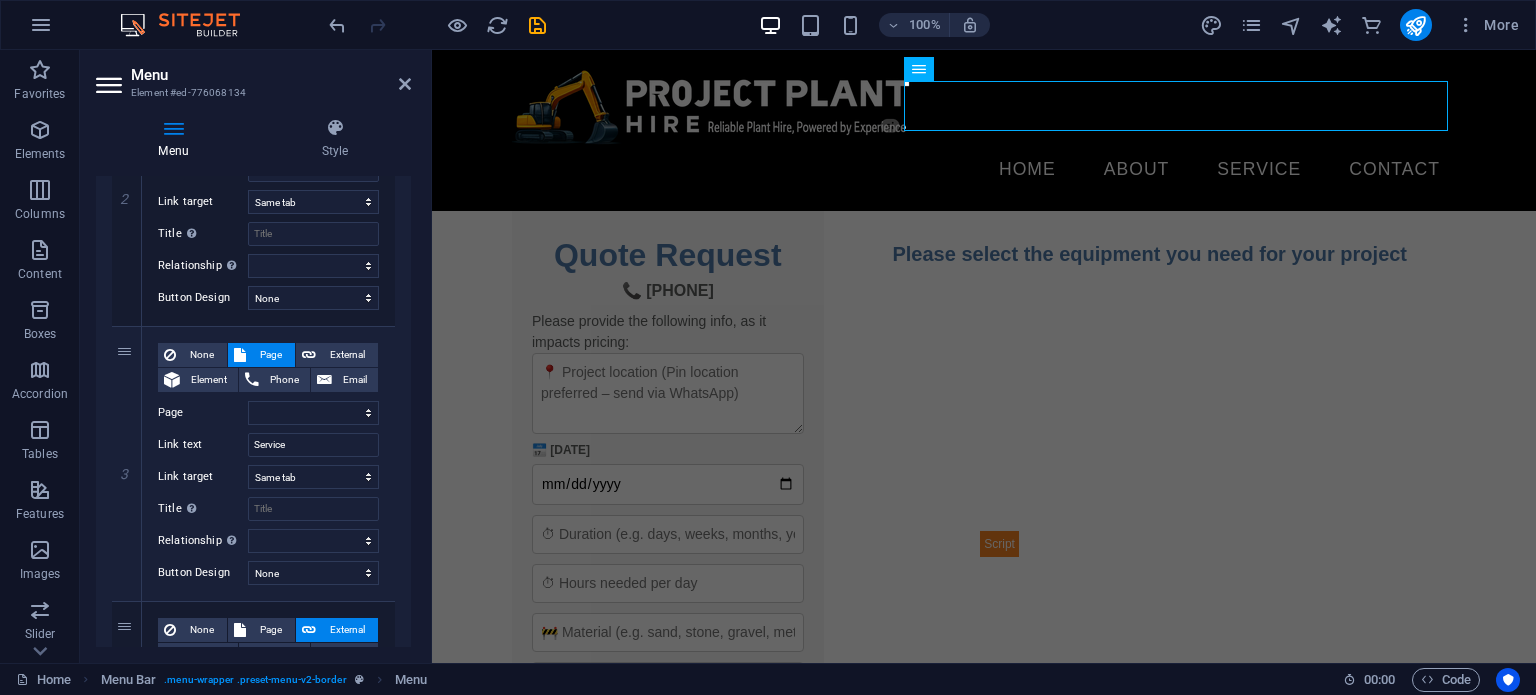 drag, startPoint x: 276, startPoint y: 408, endPoint x: 392, endPoint y: 516, distance: 158.4929 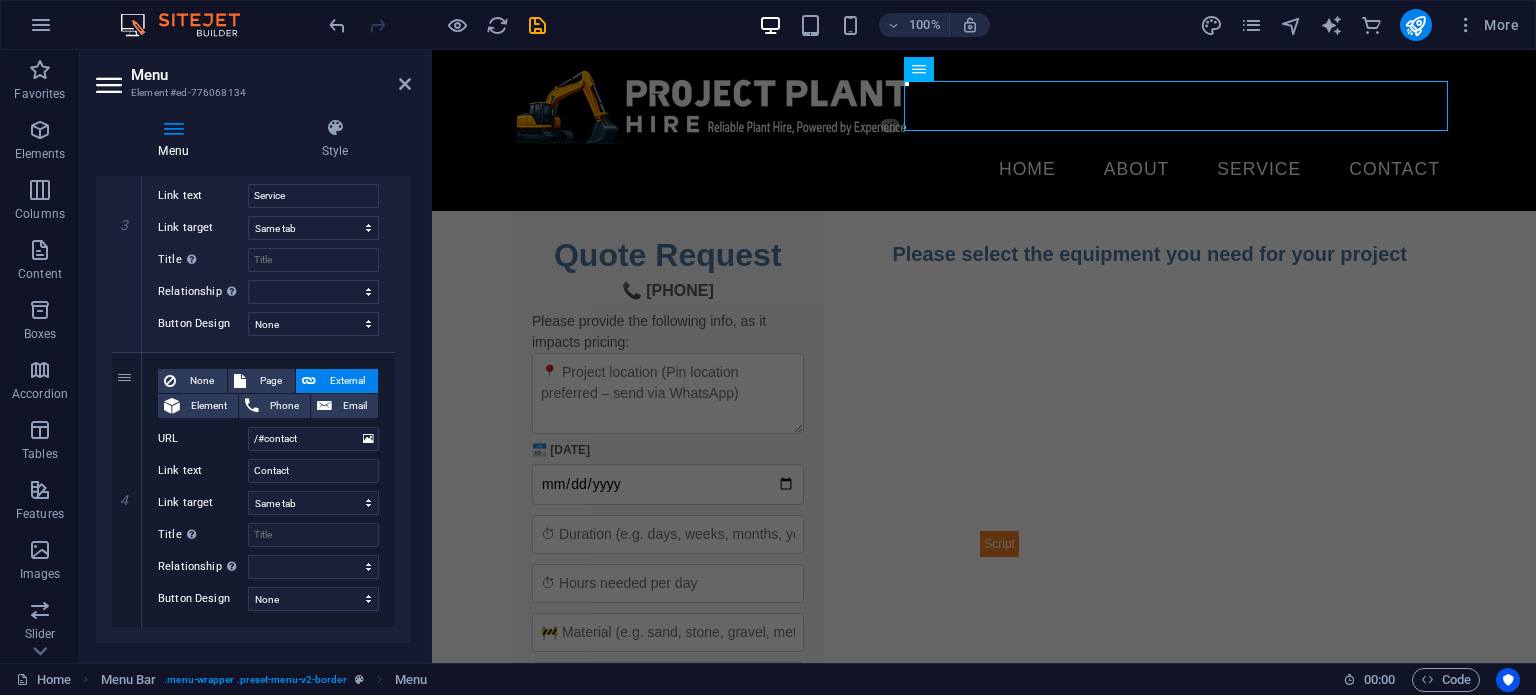 scroll, scrollTop: 872, scrollLeft: 0, axis: vertical 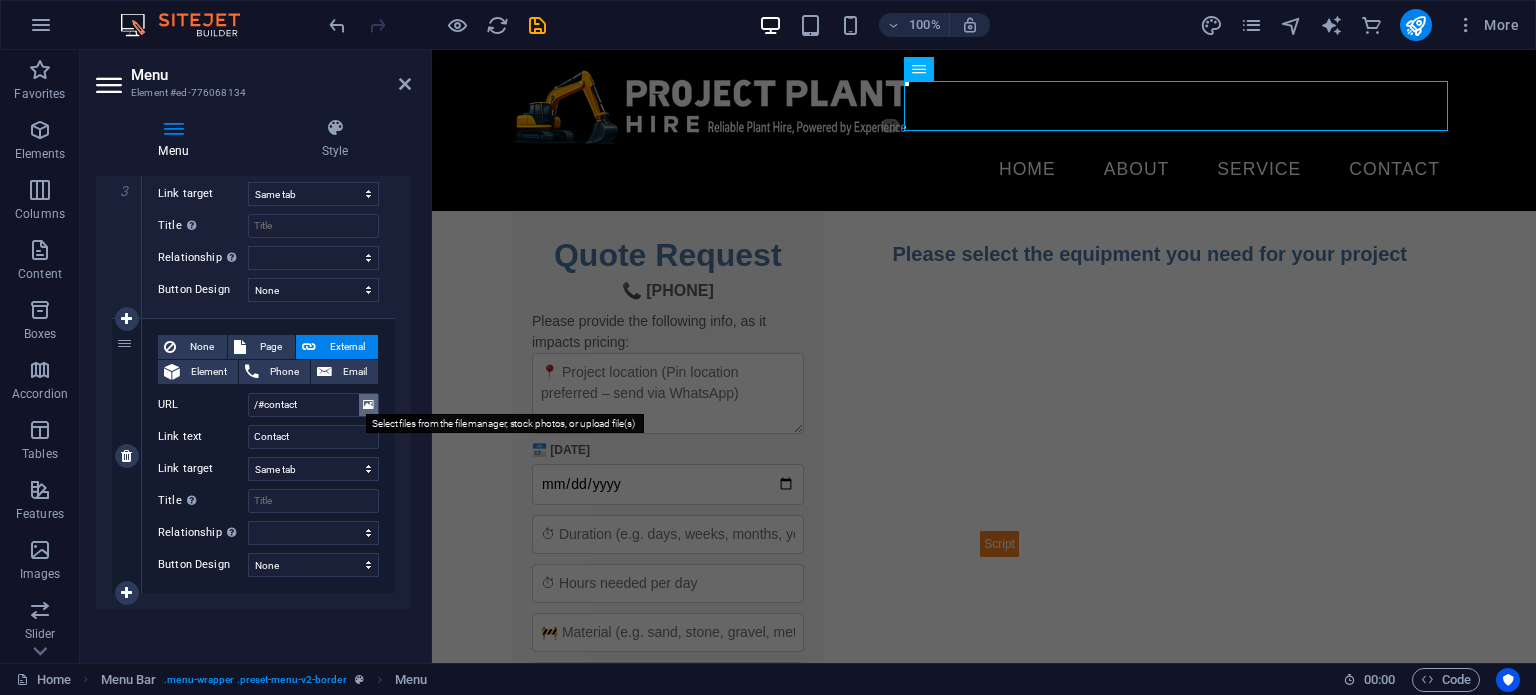 click at bounding box center (368, 405) 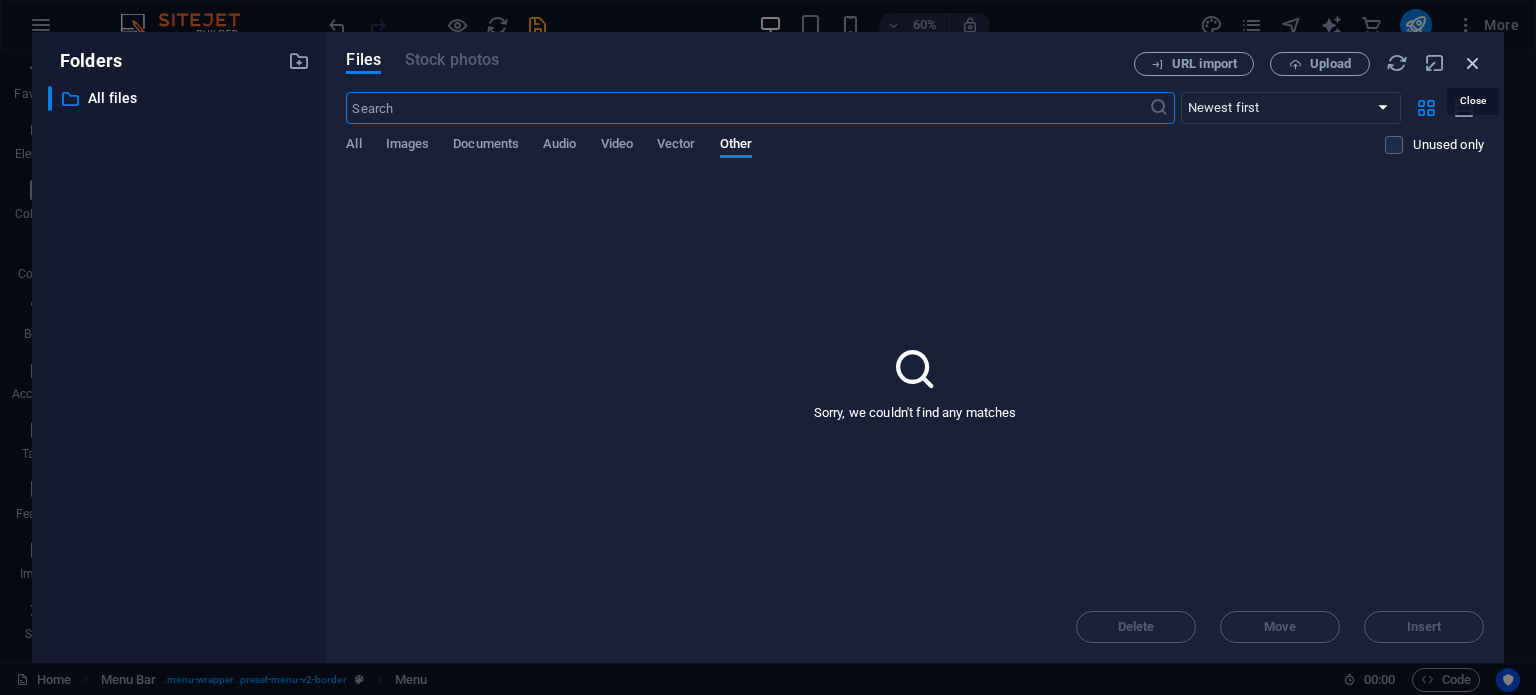 click at bounding box center [1473, 63] 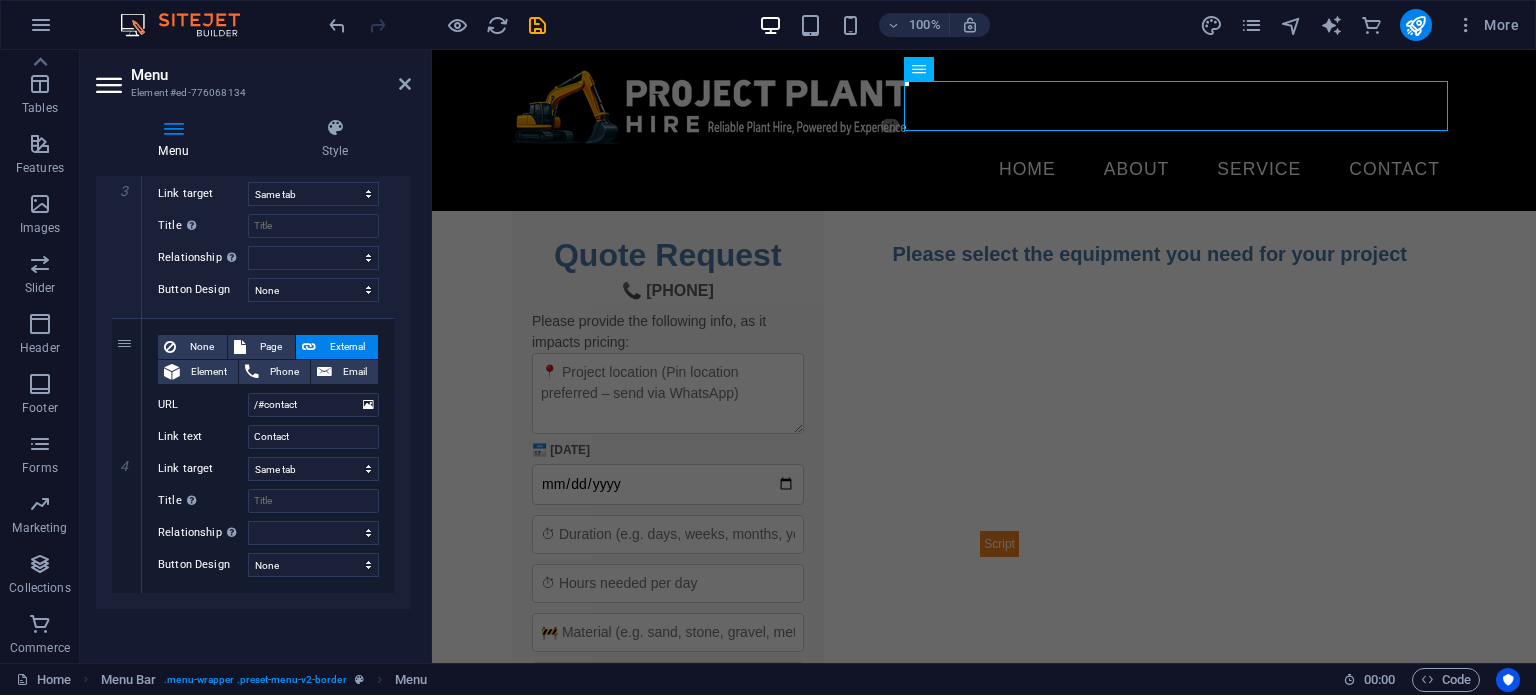 scroll, scrollTop: 0, scrollLeft: 0, axis: both 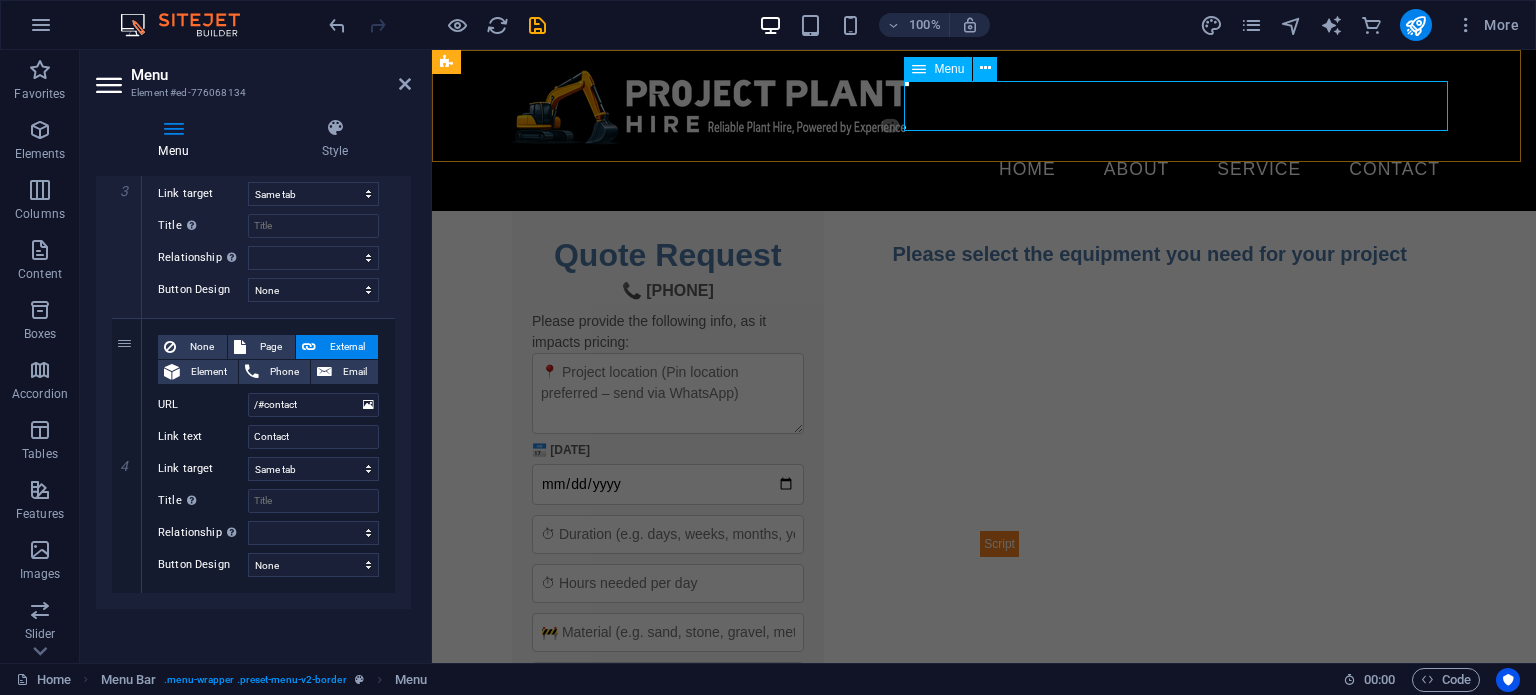 click on "Menu" at bounding box center [949, 69] 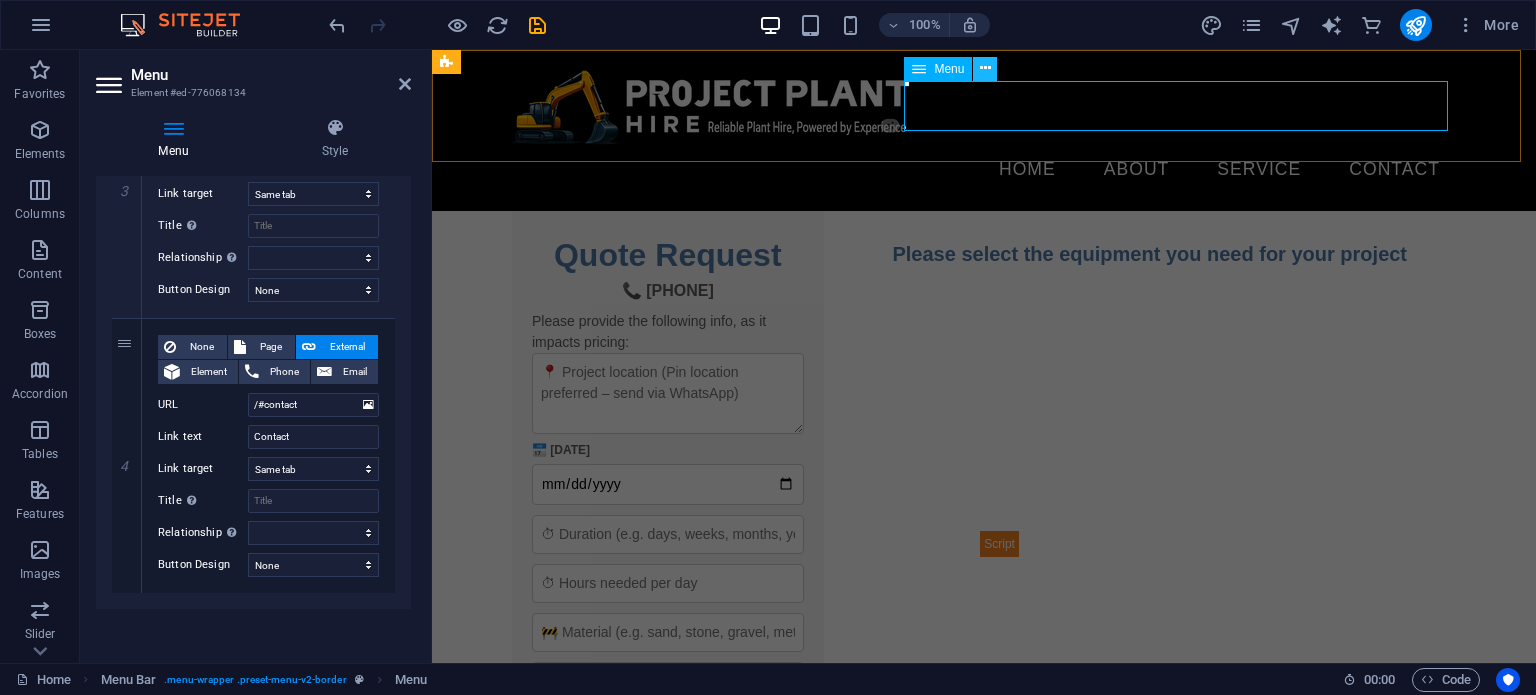 click at bounding box center [985, 68] 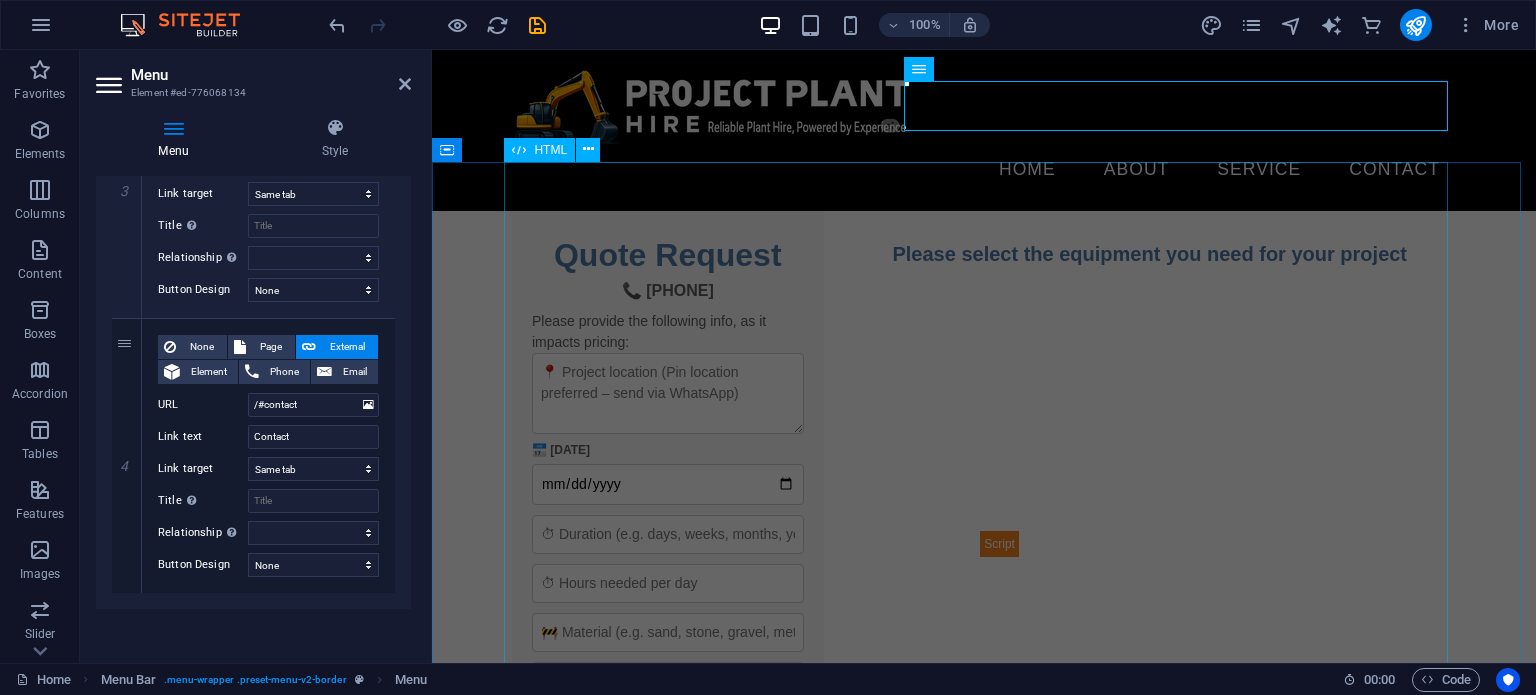 click on "Quote Request & Gallery
Quote Request
📞 [PHONE]
Please provide the following info, as it impacts pricing:
📅 [DATE]
Fulfillment & invoicing handled by our partner – Amandla Awethu Projects.
Submit Request
Please select the equipment you need for your project" at bounding box center [984, 557] 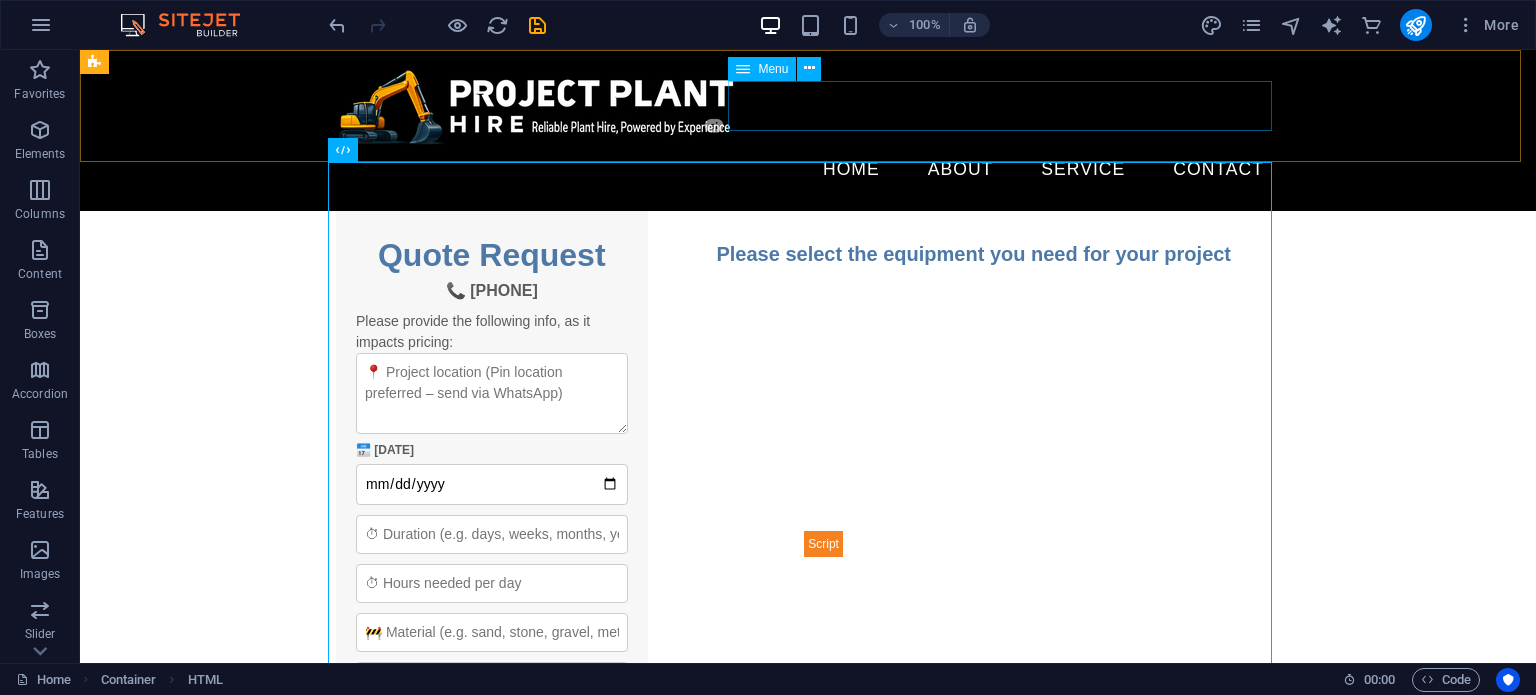 click on "Home About Service Contact" at bounding box center (808, 170) 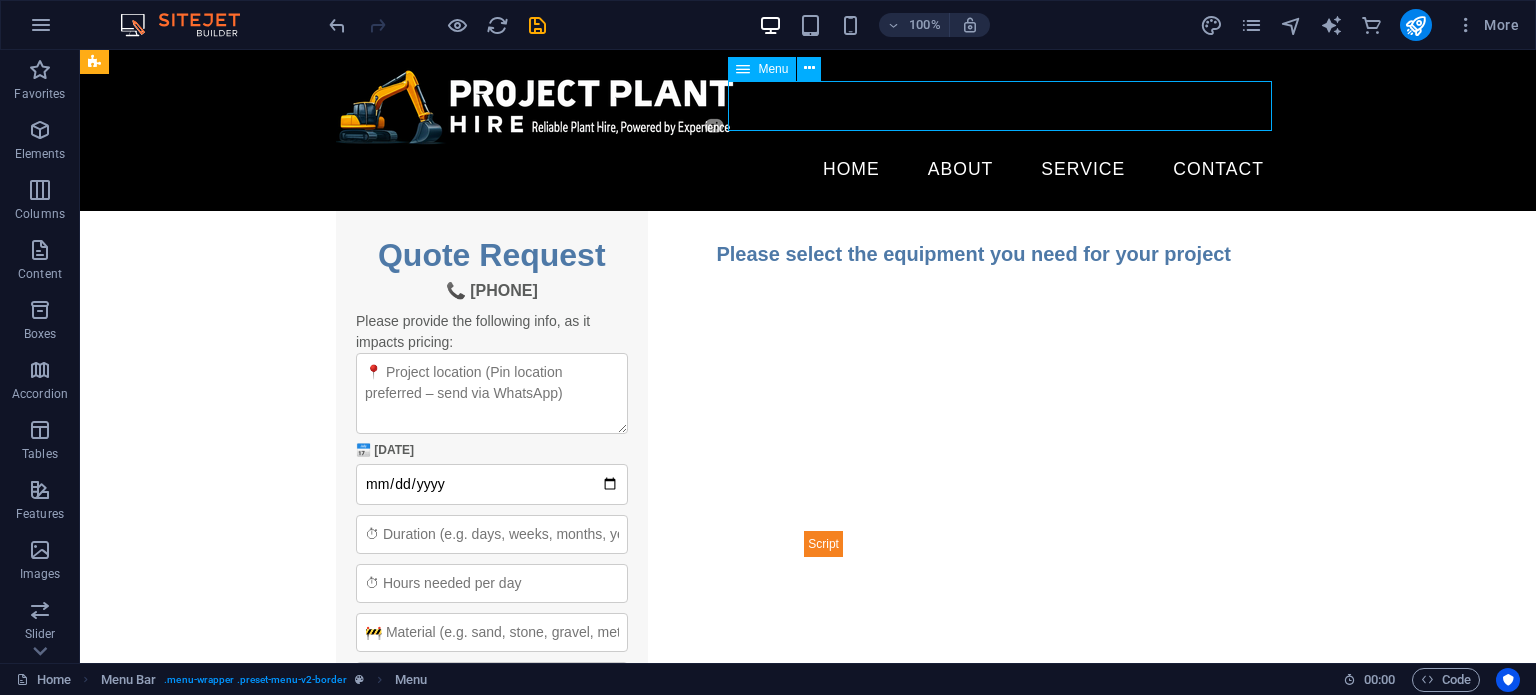 click on "Home About Service Contact" at bounding box center [808, 170] 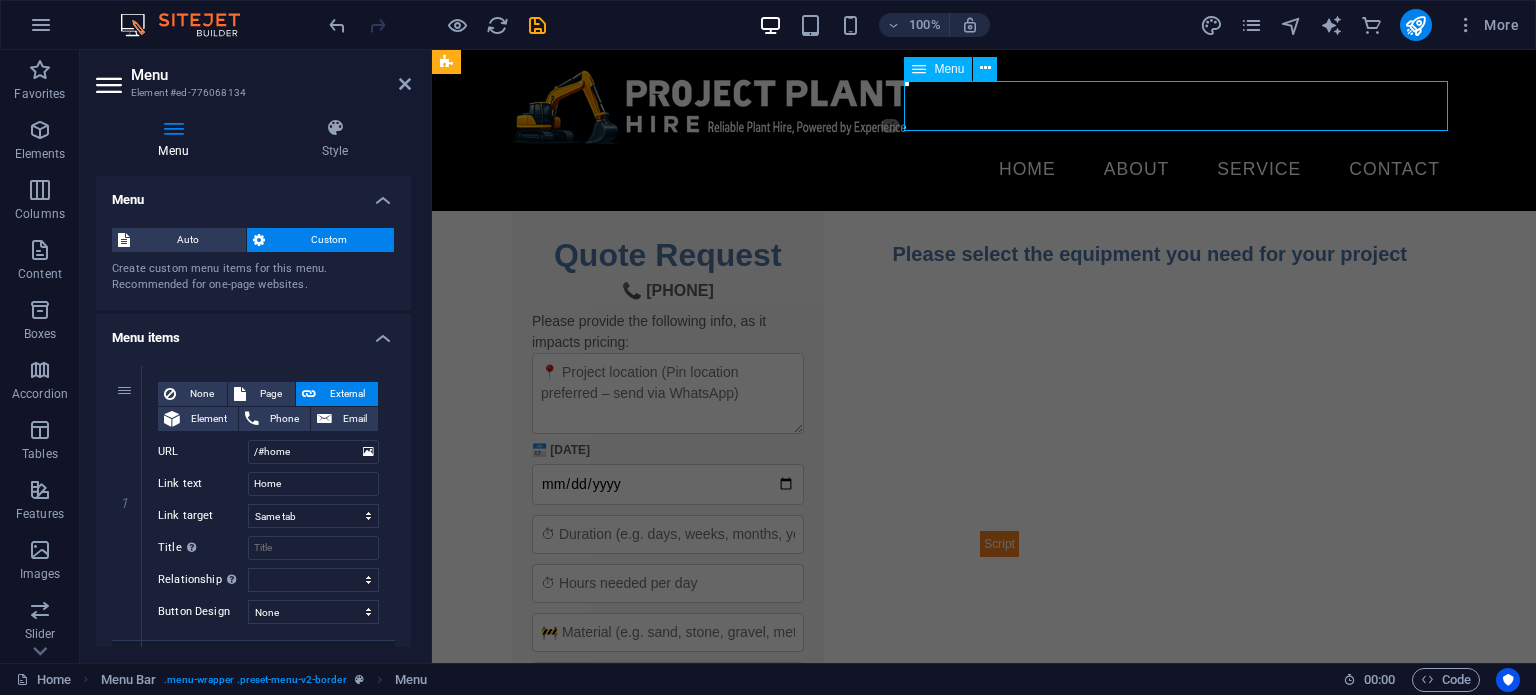 click on "Home About Service Contact" at bounding box center (984, 170) 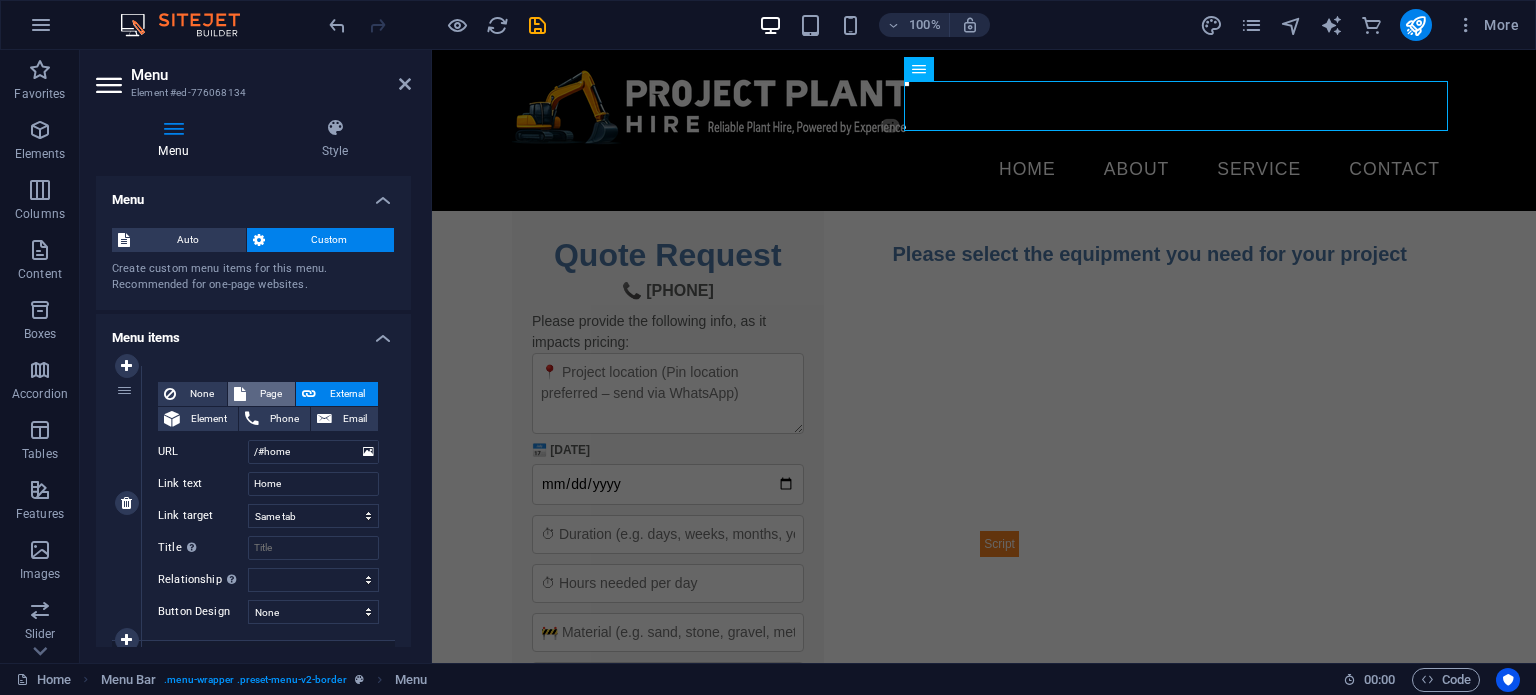 click on "Page" at bounding box center [270, 394] 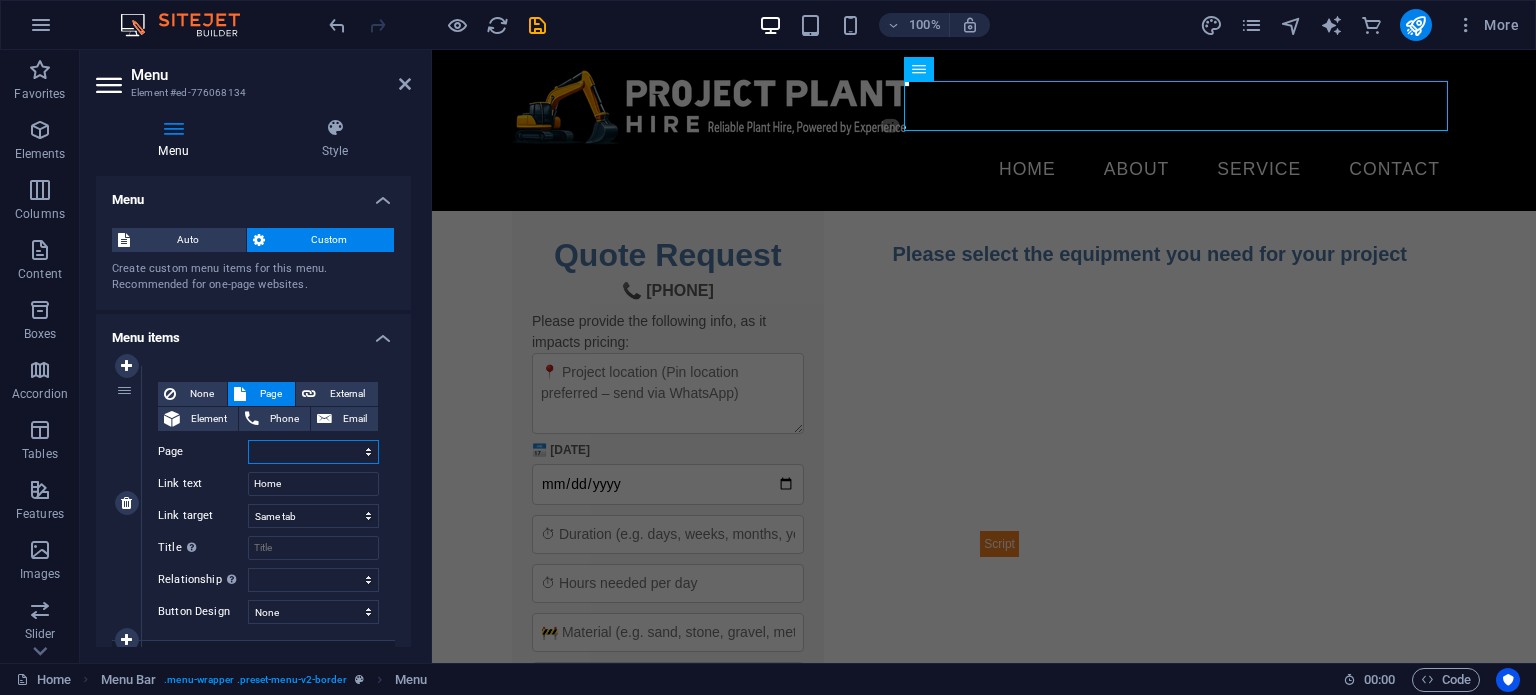 click on "Home Legal Notice Privacy" at bounding box center (313, 452) 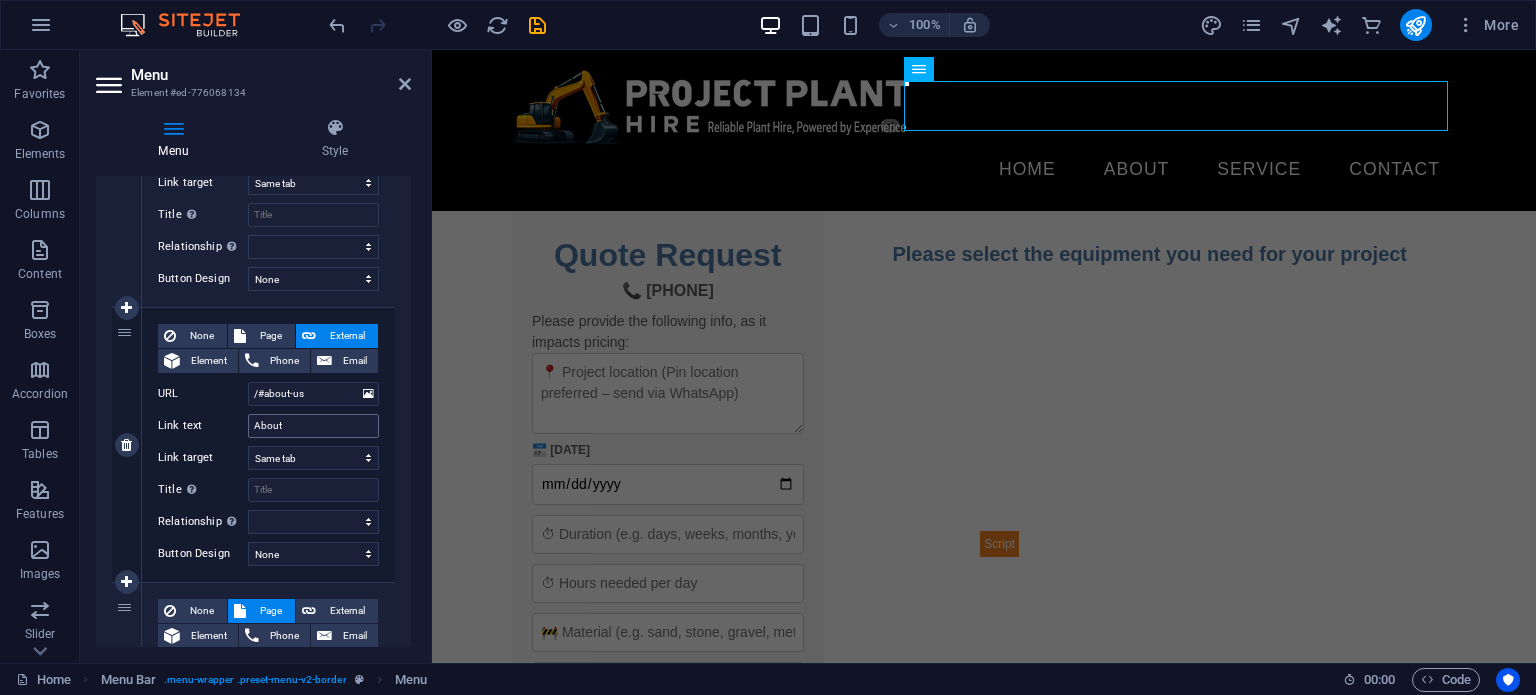 scroll, scrollTop: 0, scrollLeft: 0, axis: both 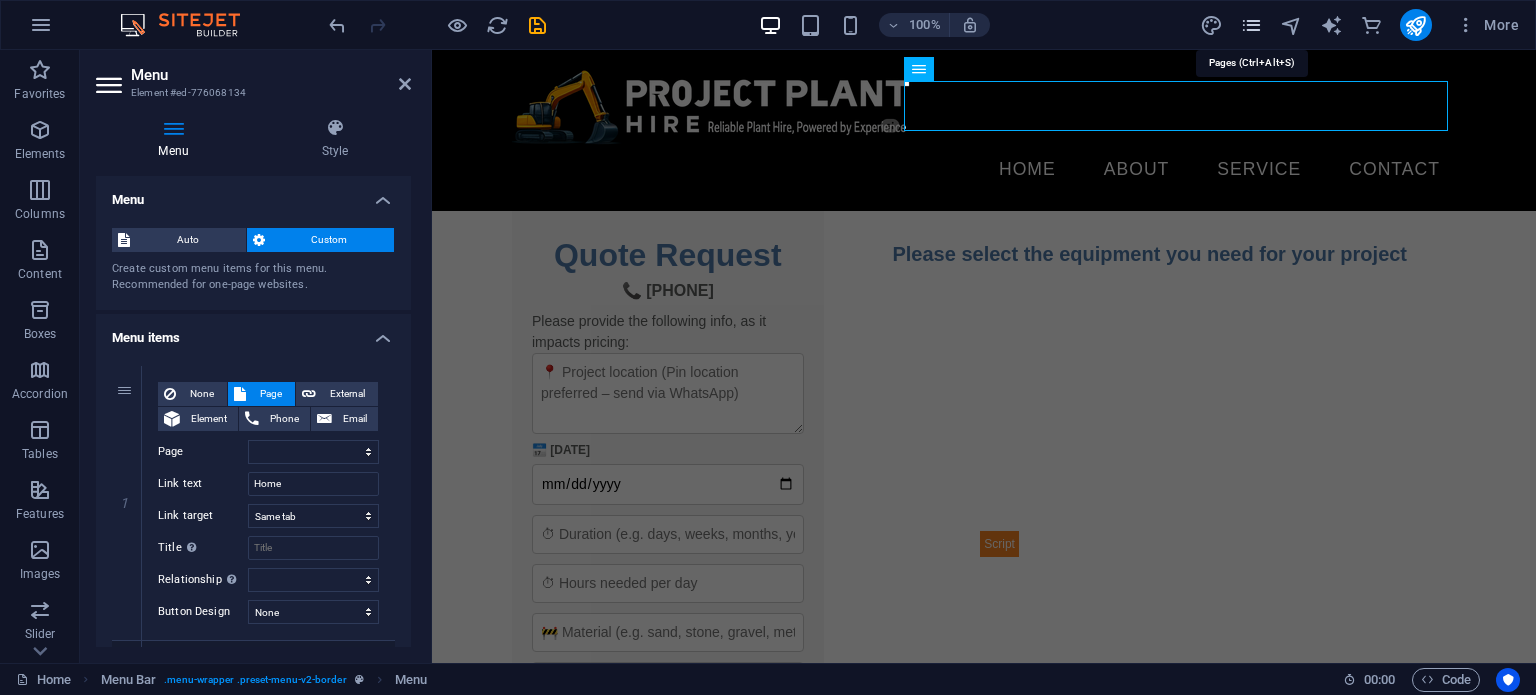 click at bounding box center (1251, 25) 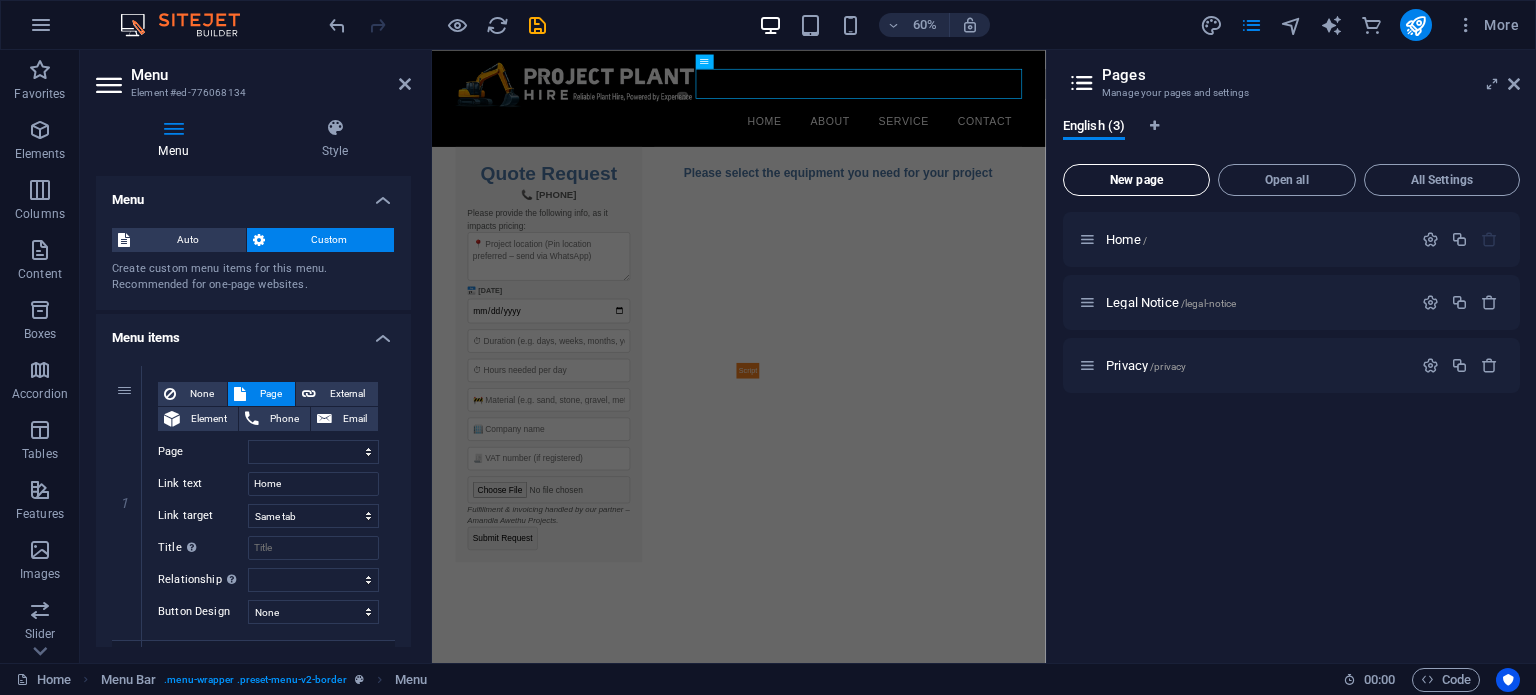 click on "New page" at bounding box center [1136, 180] 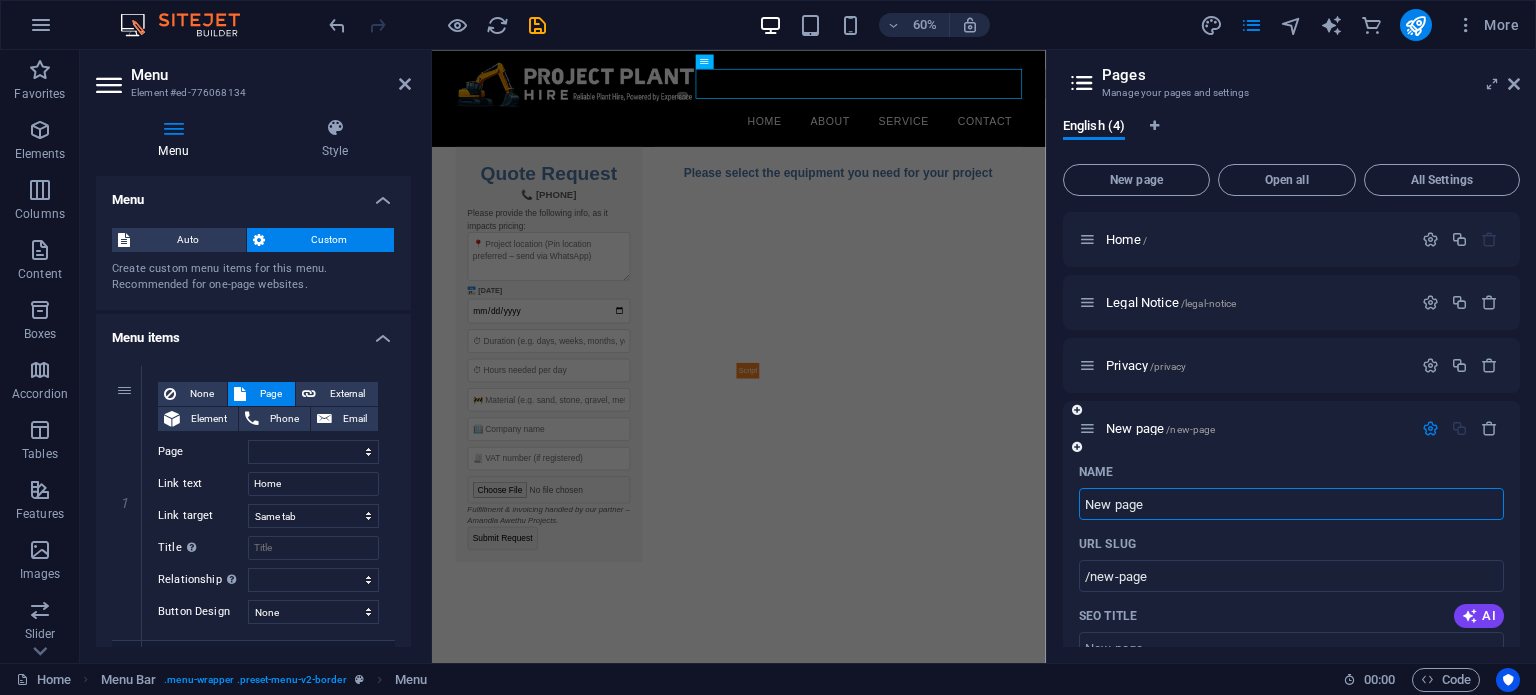 click on "New page" at bounding box center (1291, 504) 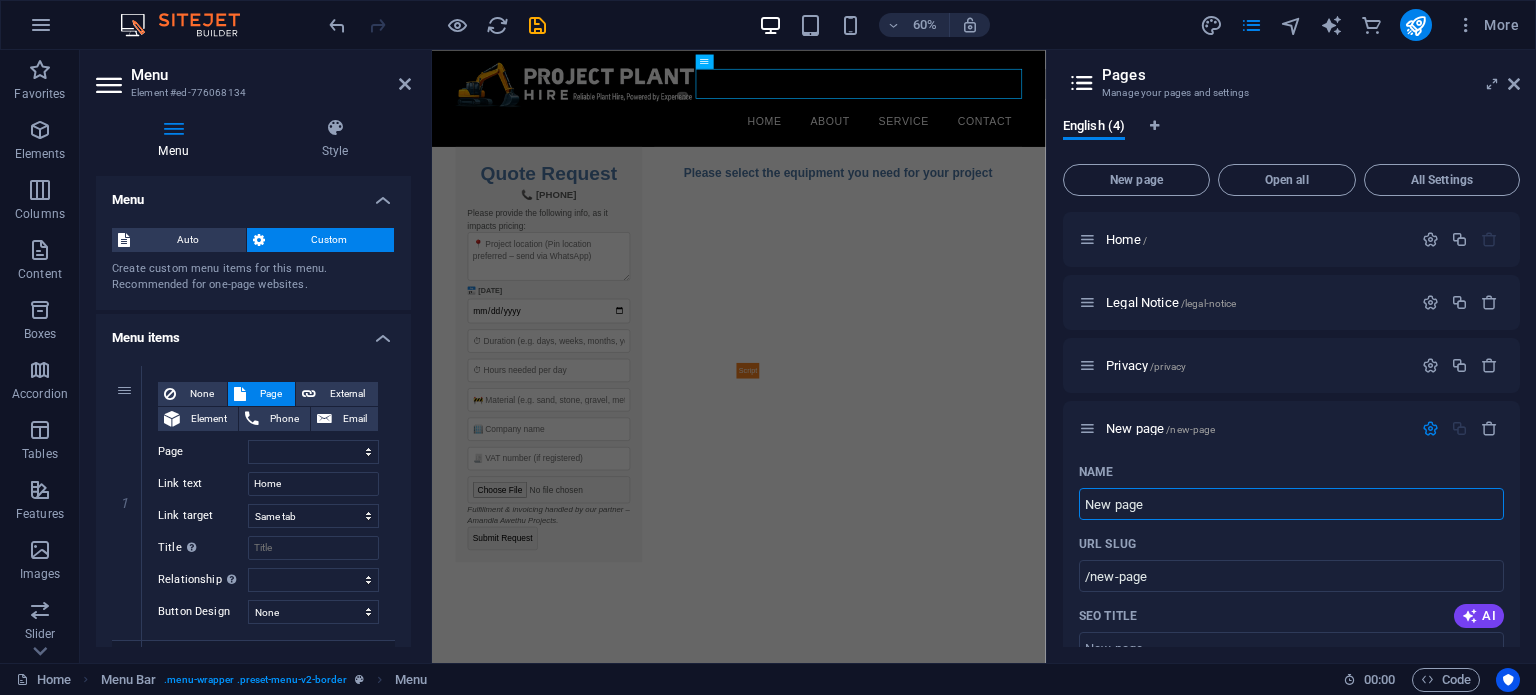 drag, startPoint x: 1586, startPoint y: 554, endPoint x: 1496, endPoint y: 548, distance: 90.199776 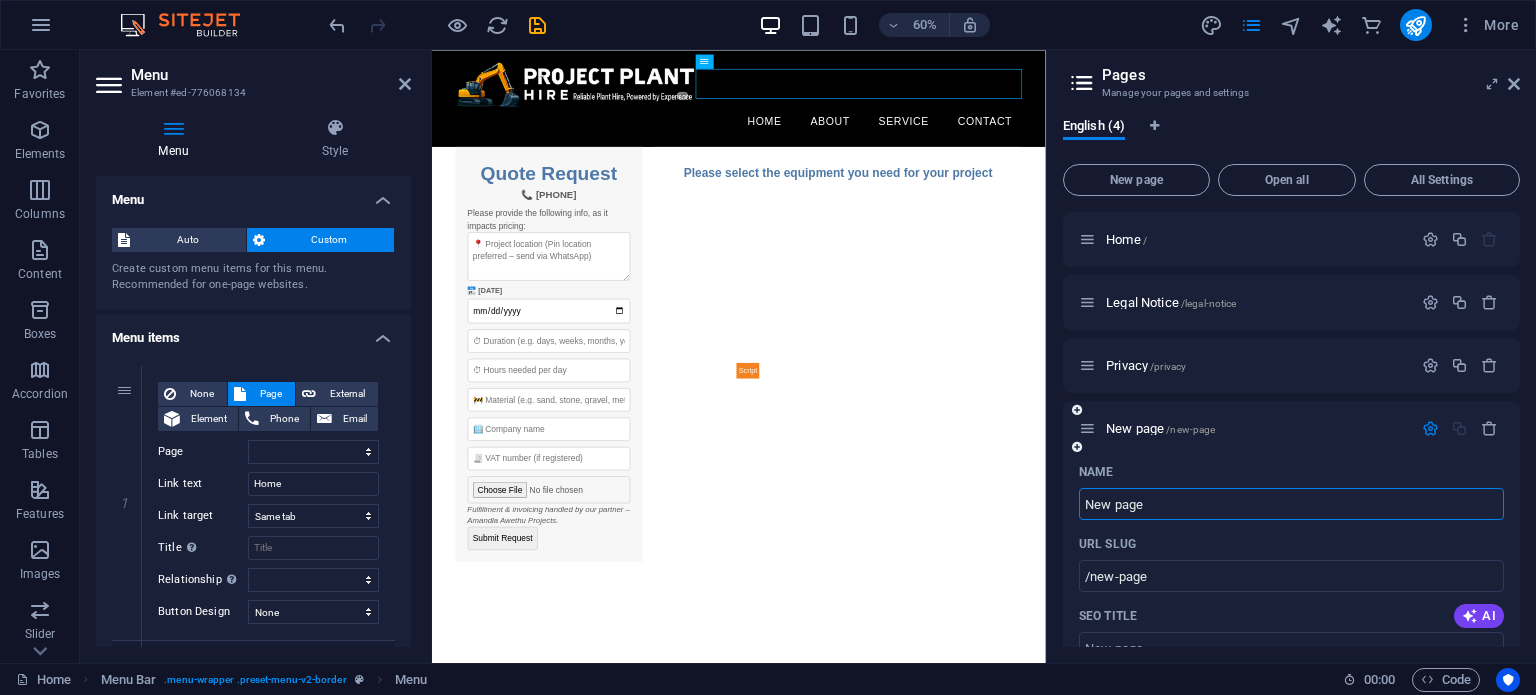 paste on "thank-you.html" 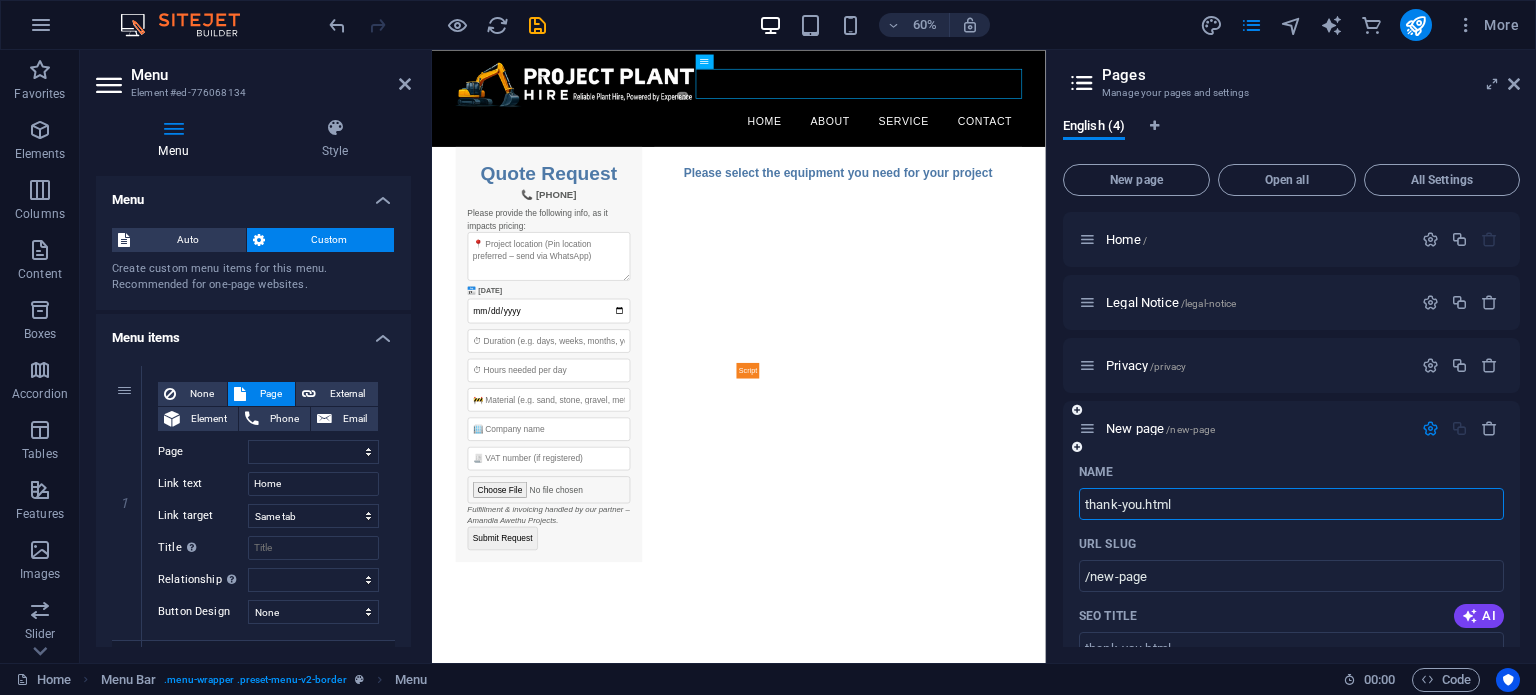 type on "thank-you.html" 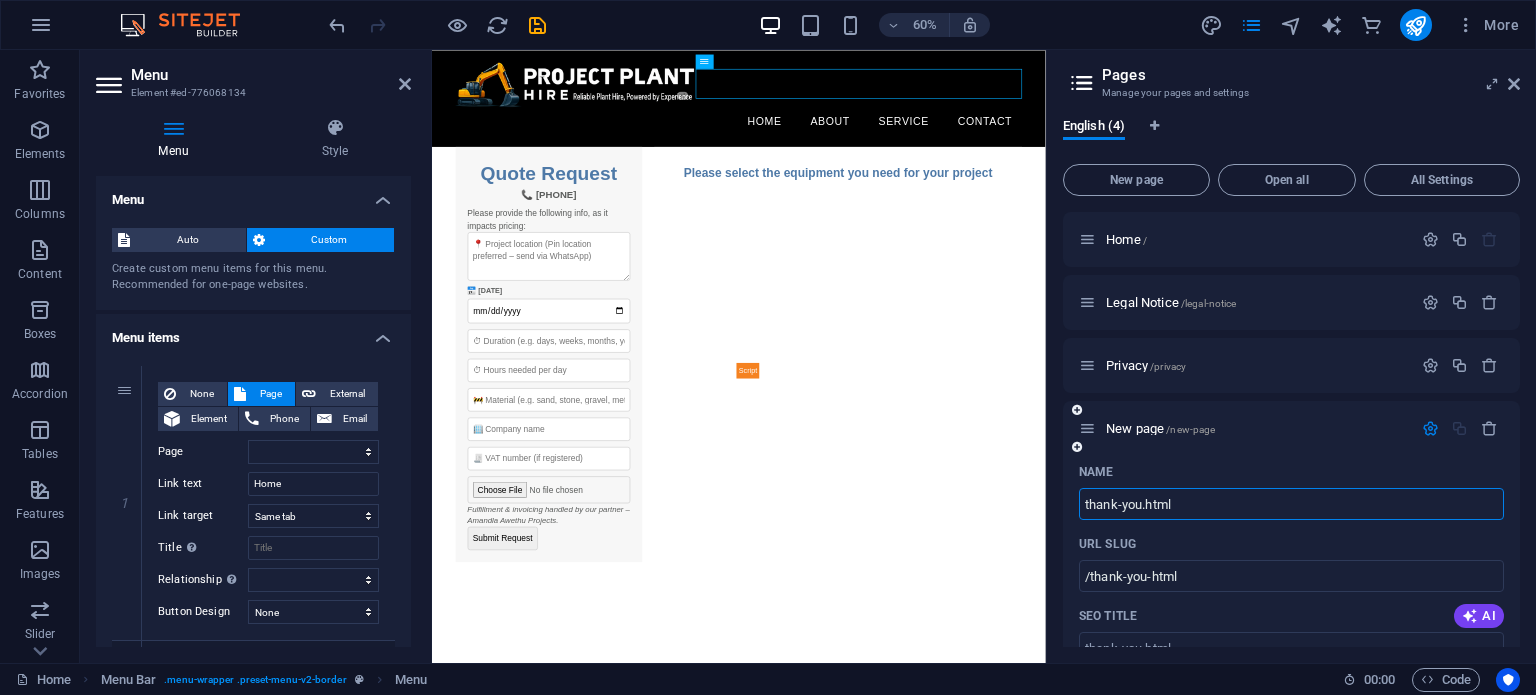 select 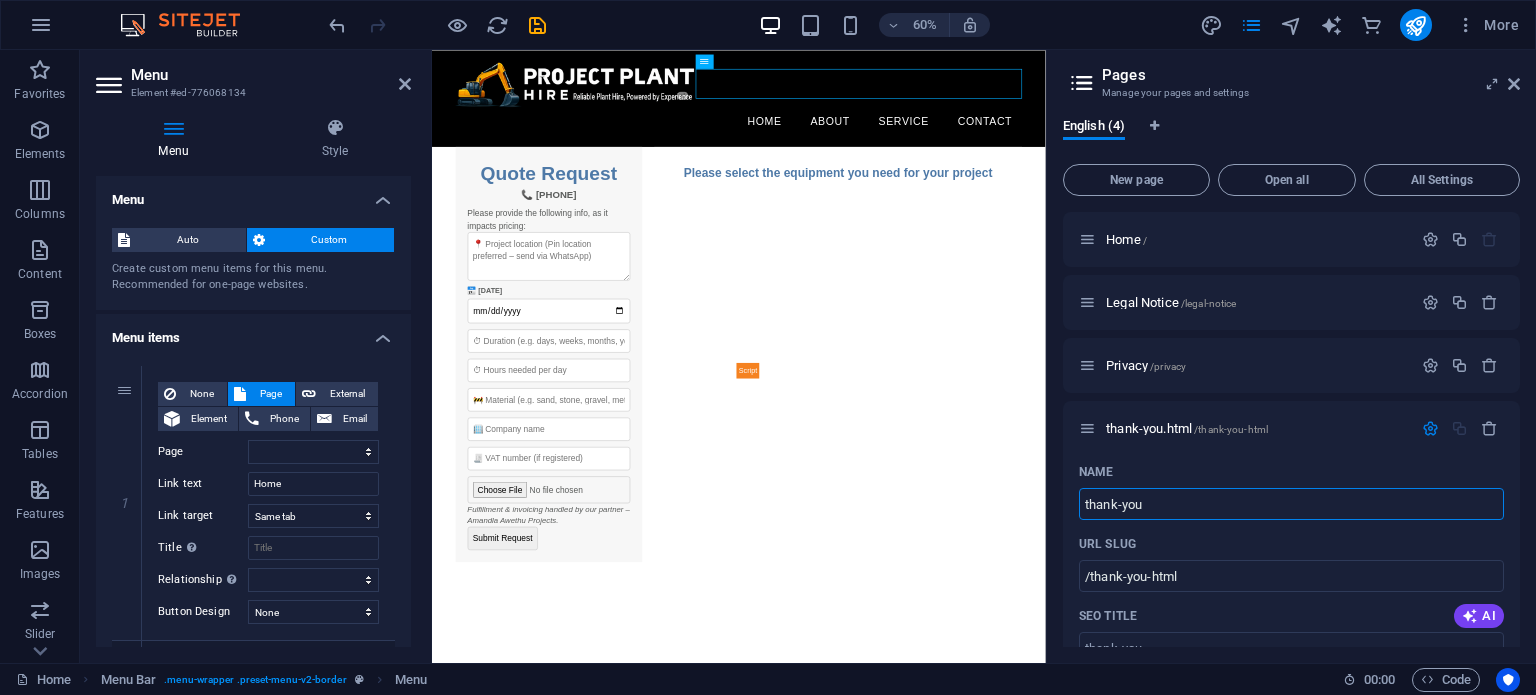 type on "thank-you" 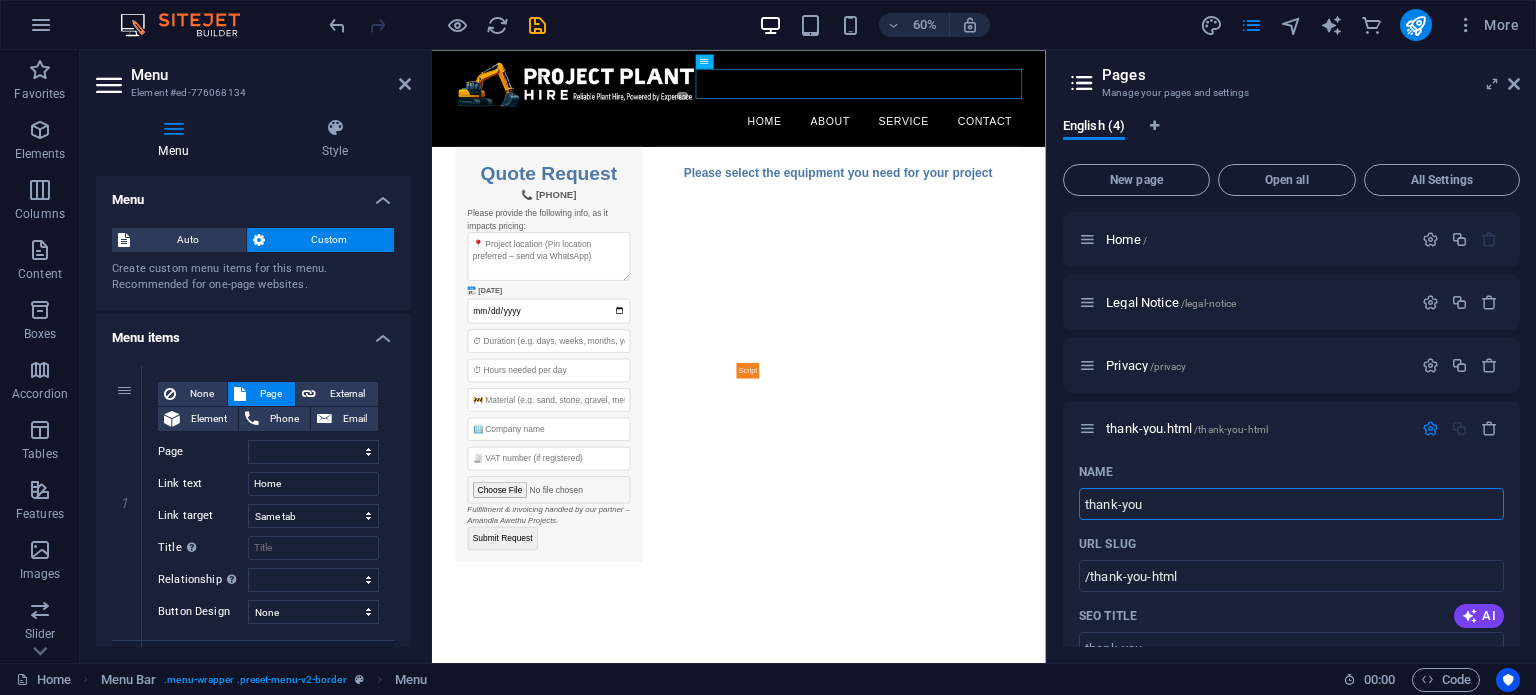 type on "/thank-you" 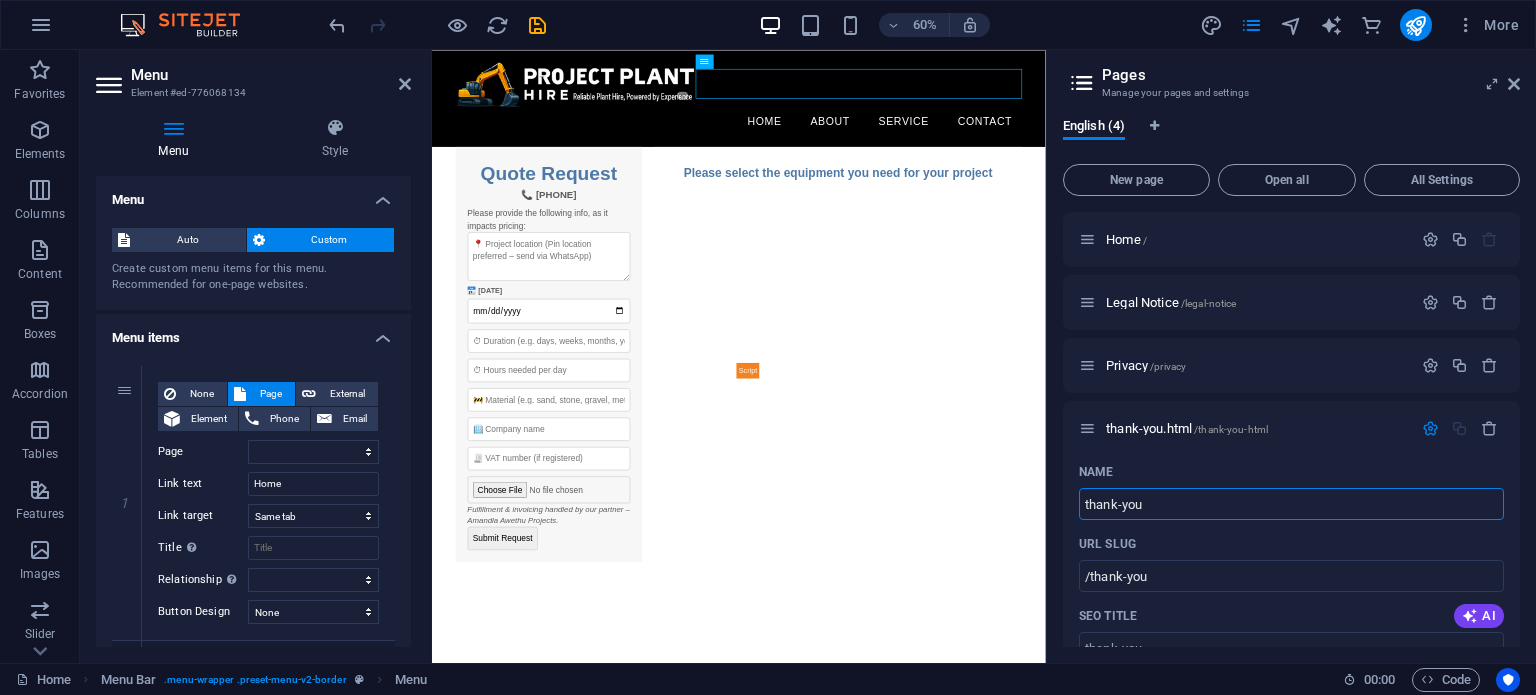 select 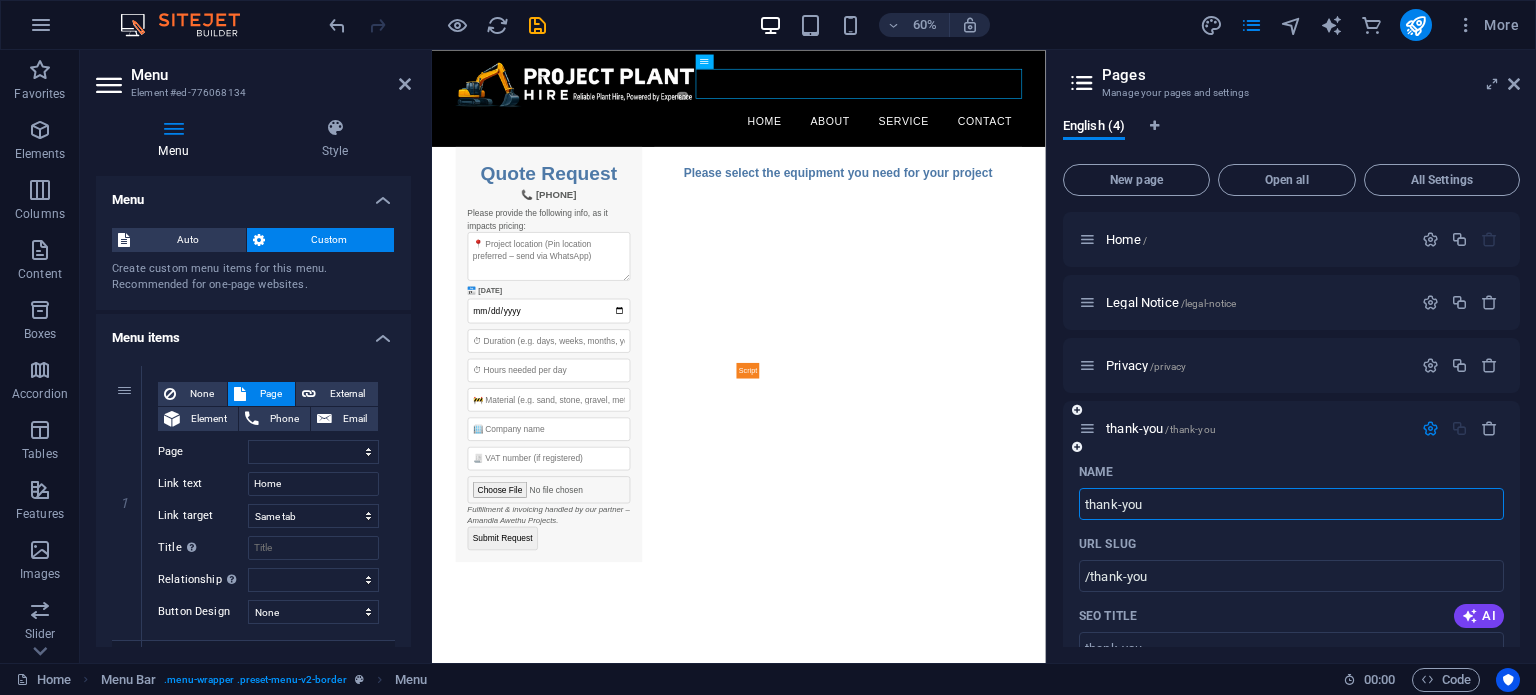 scroll, scrollTop: 166, scrollLeft: 0, axis: vertical 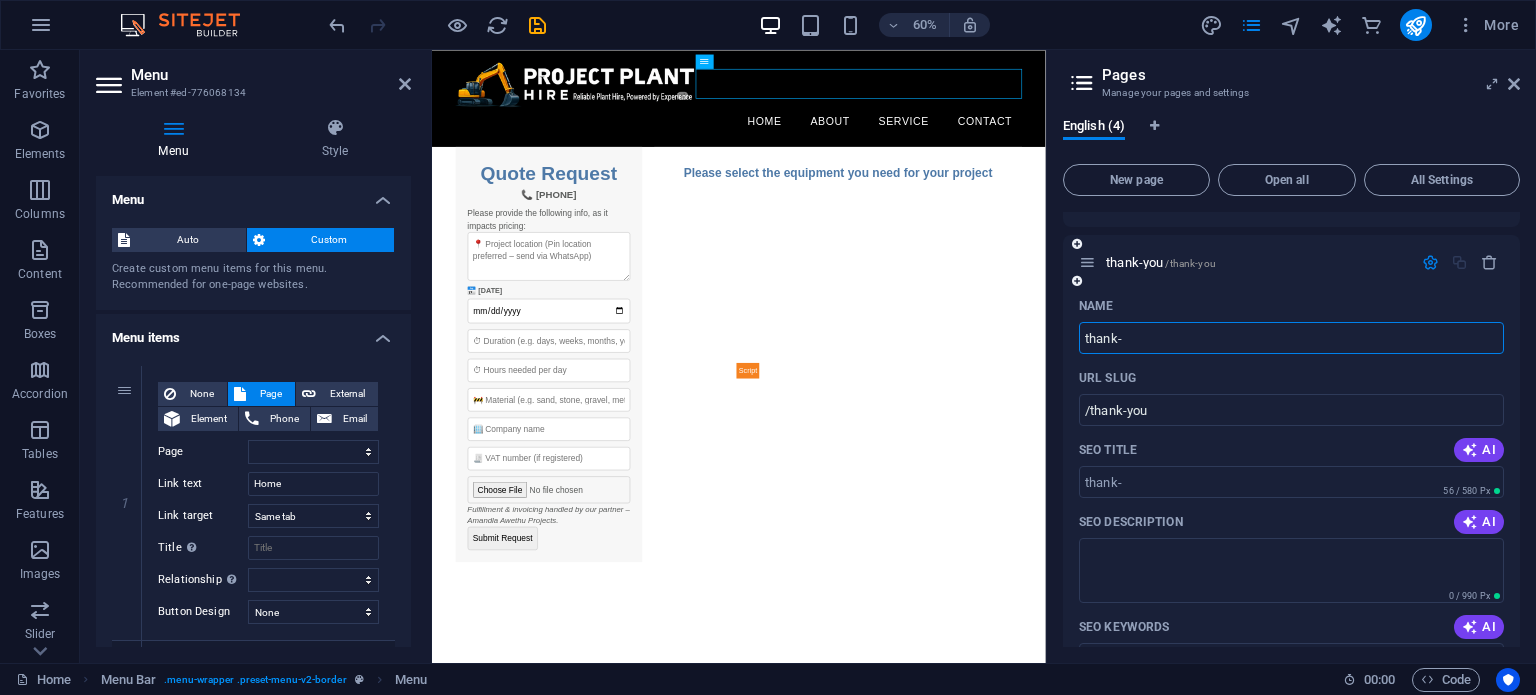 type on "thank" 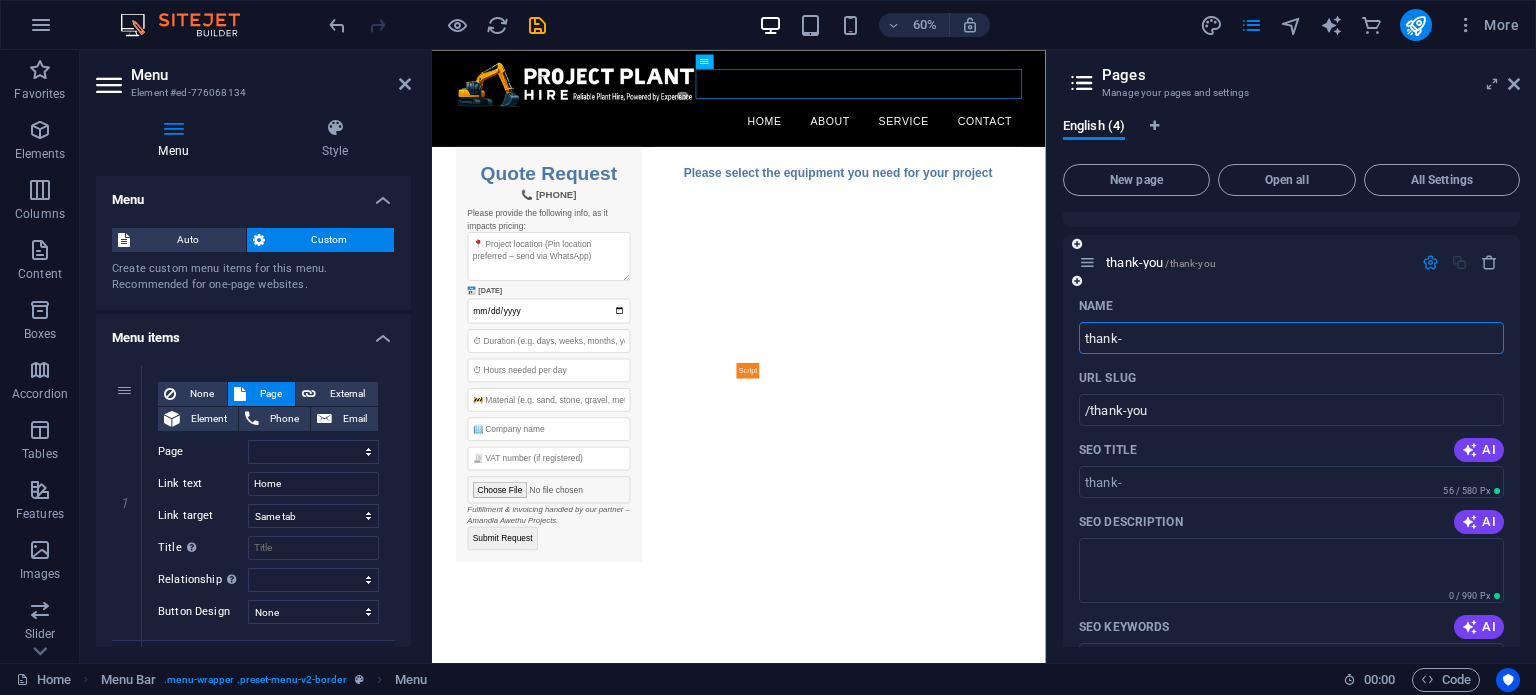 type on "/thank" 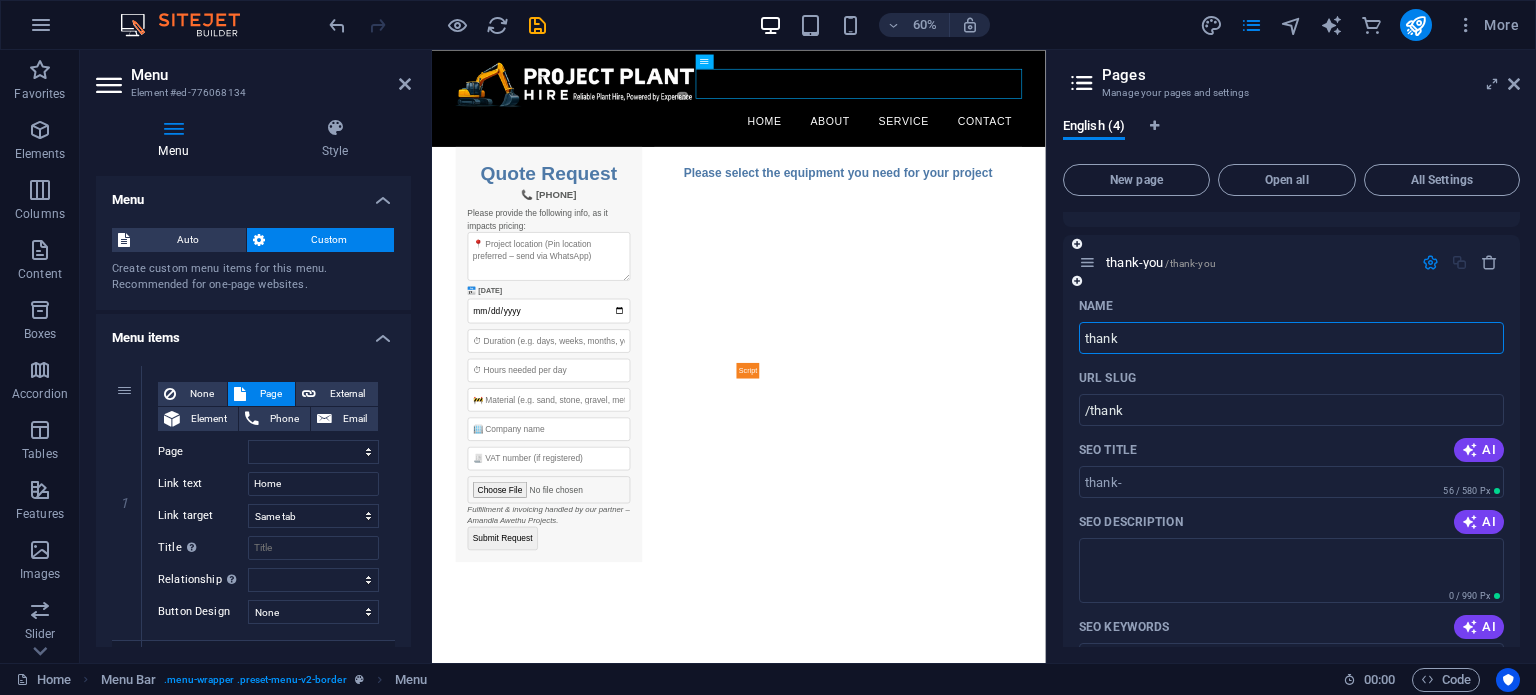 select 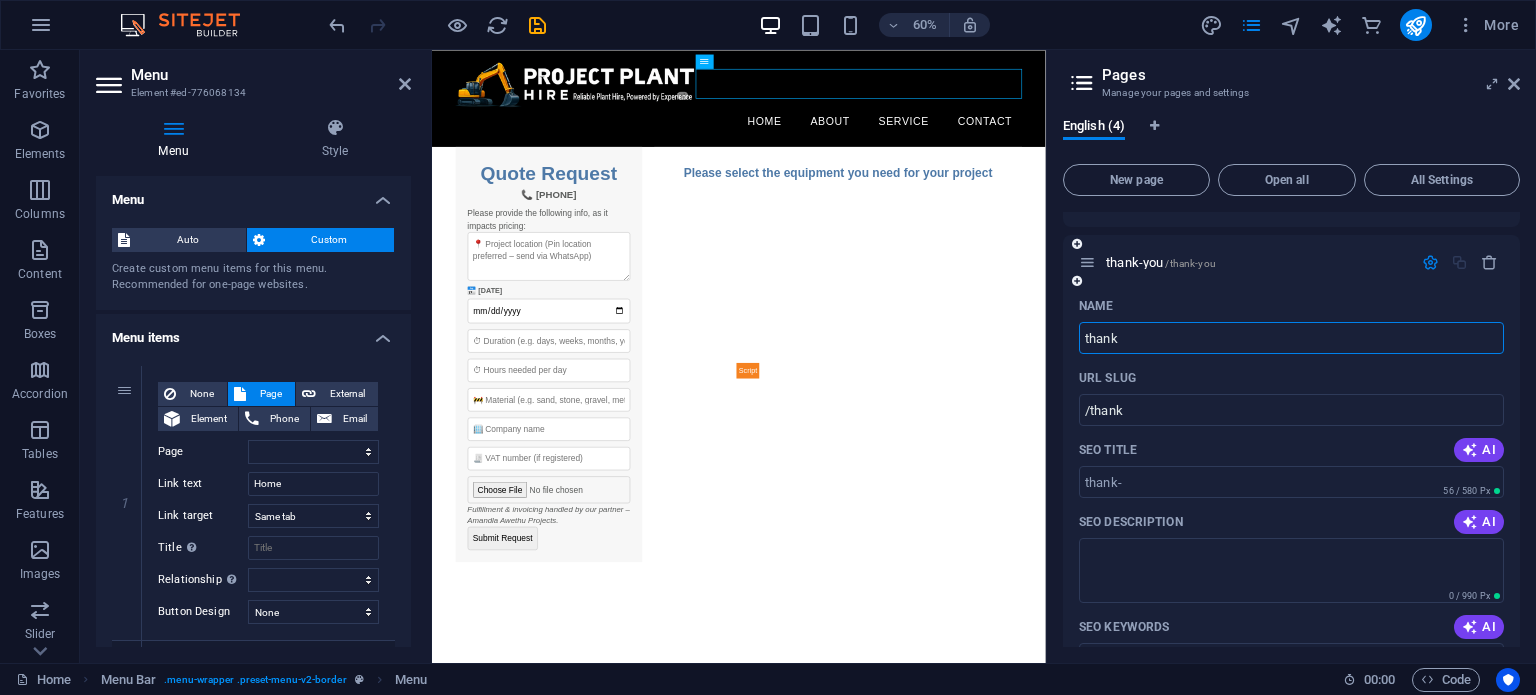 select 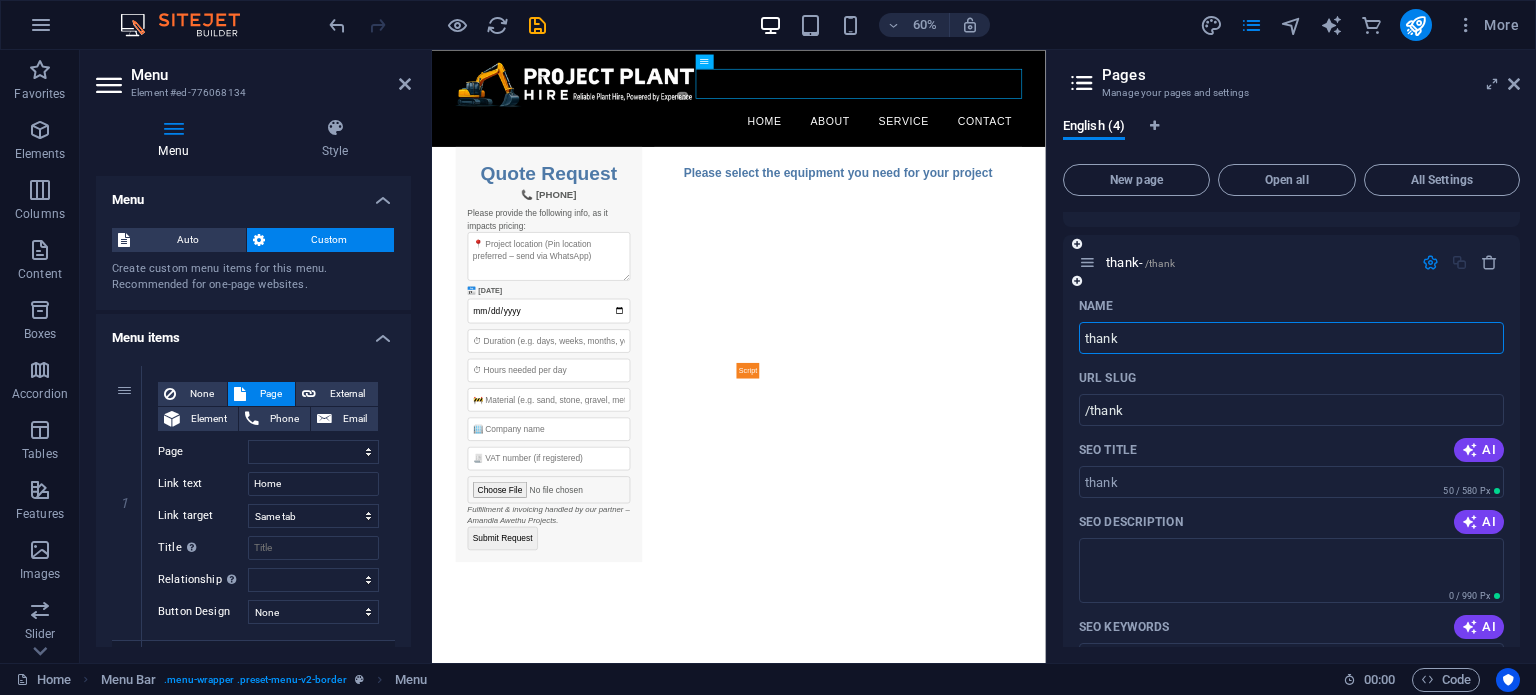 type on "thank" 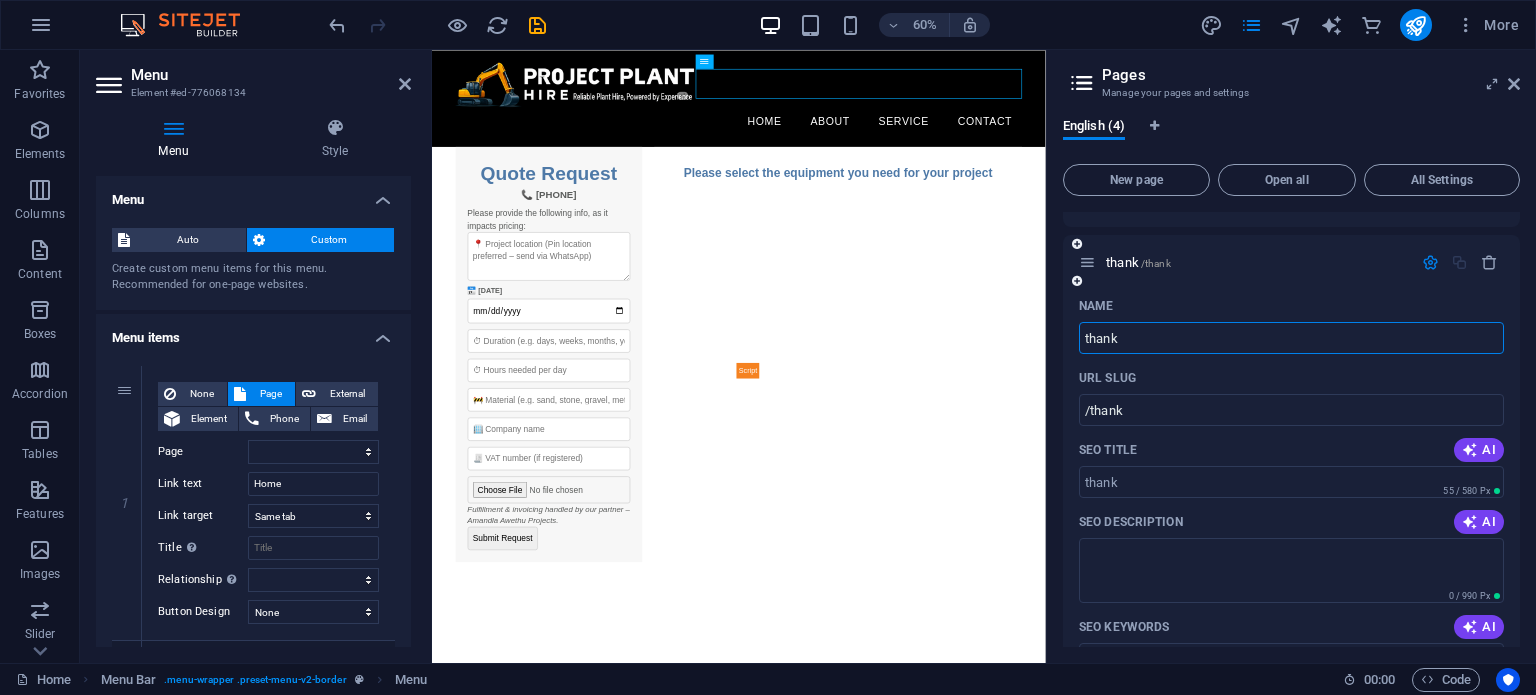 type on "thank y" 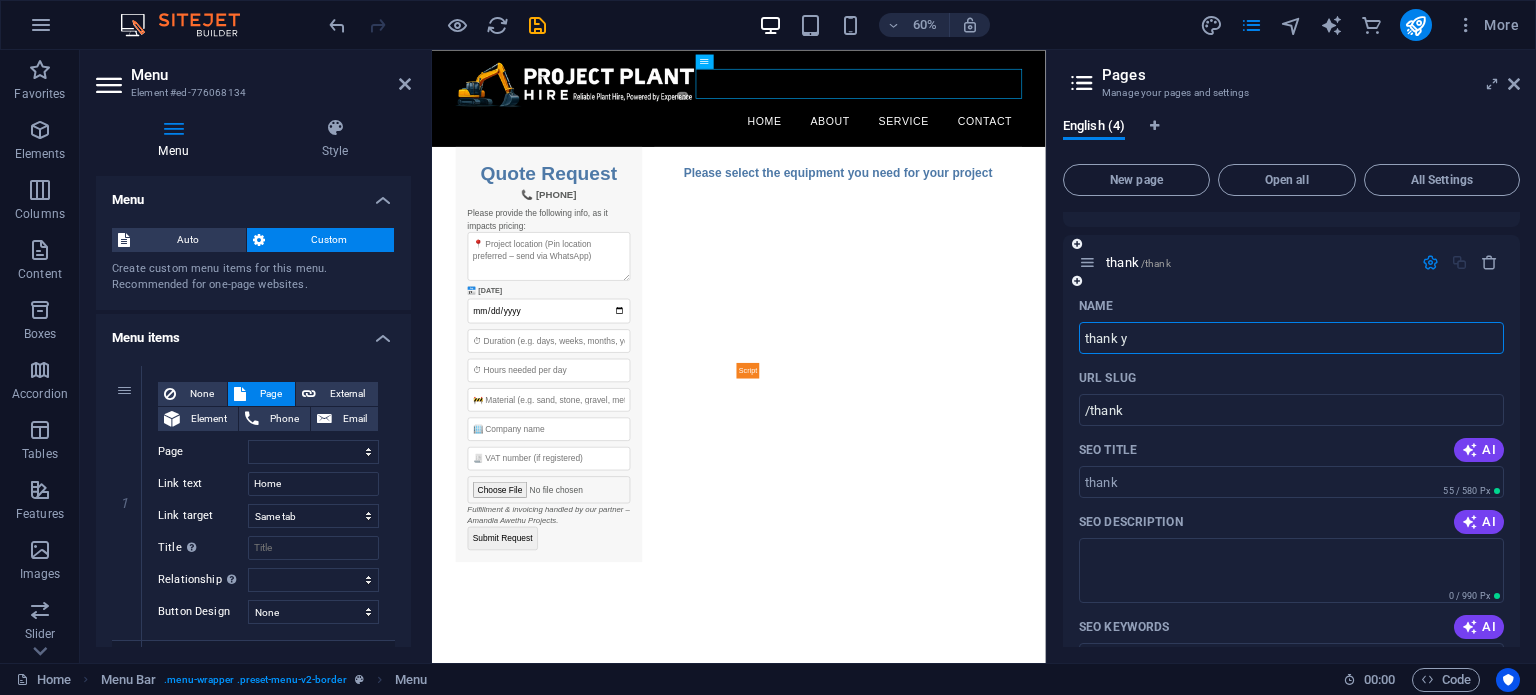 select 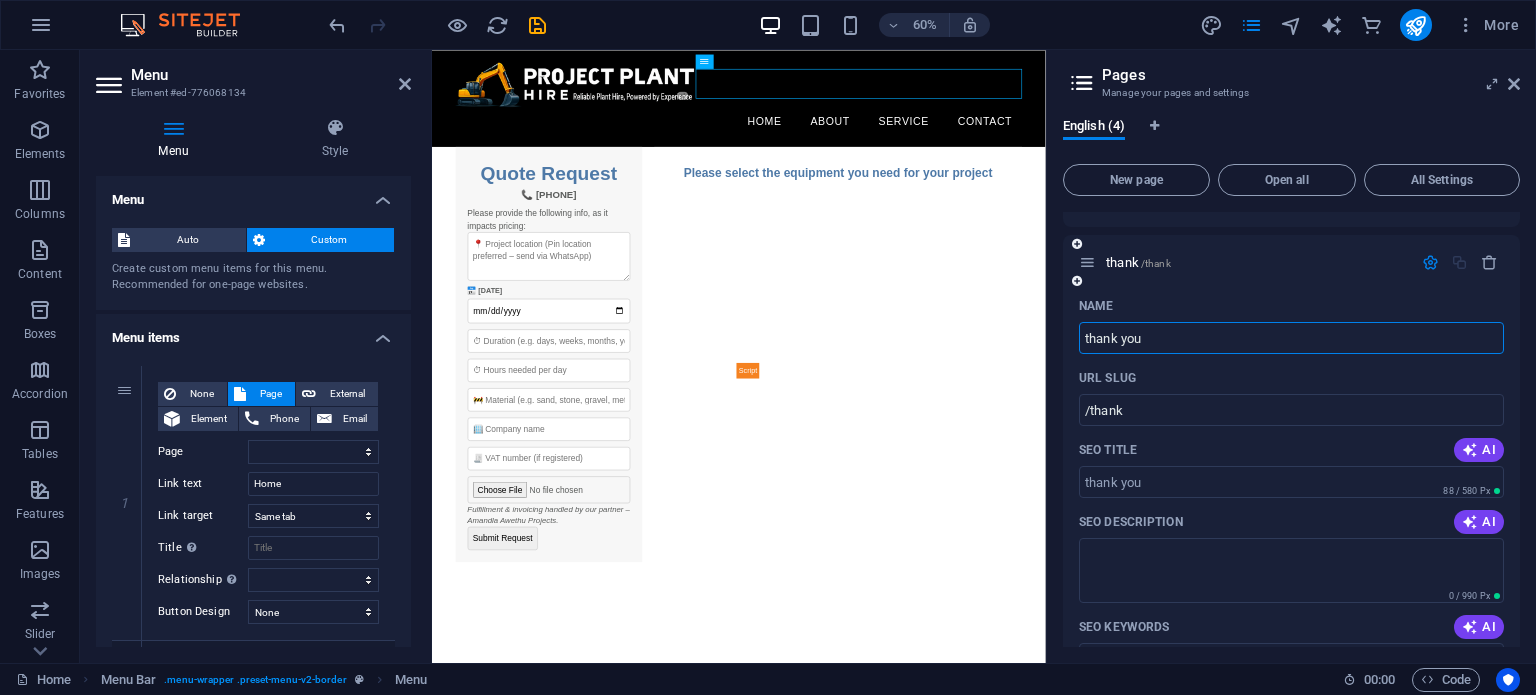 type on "thank you" 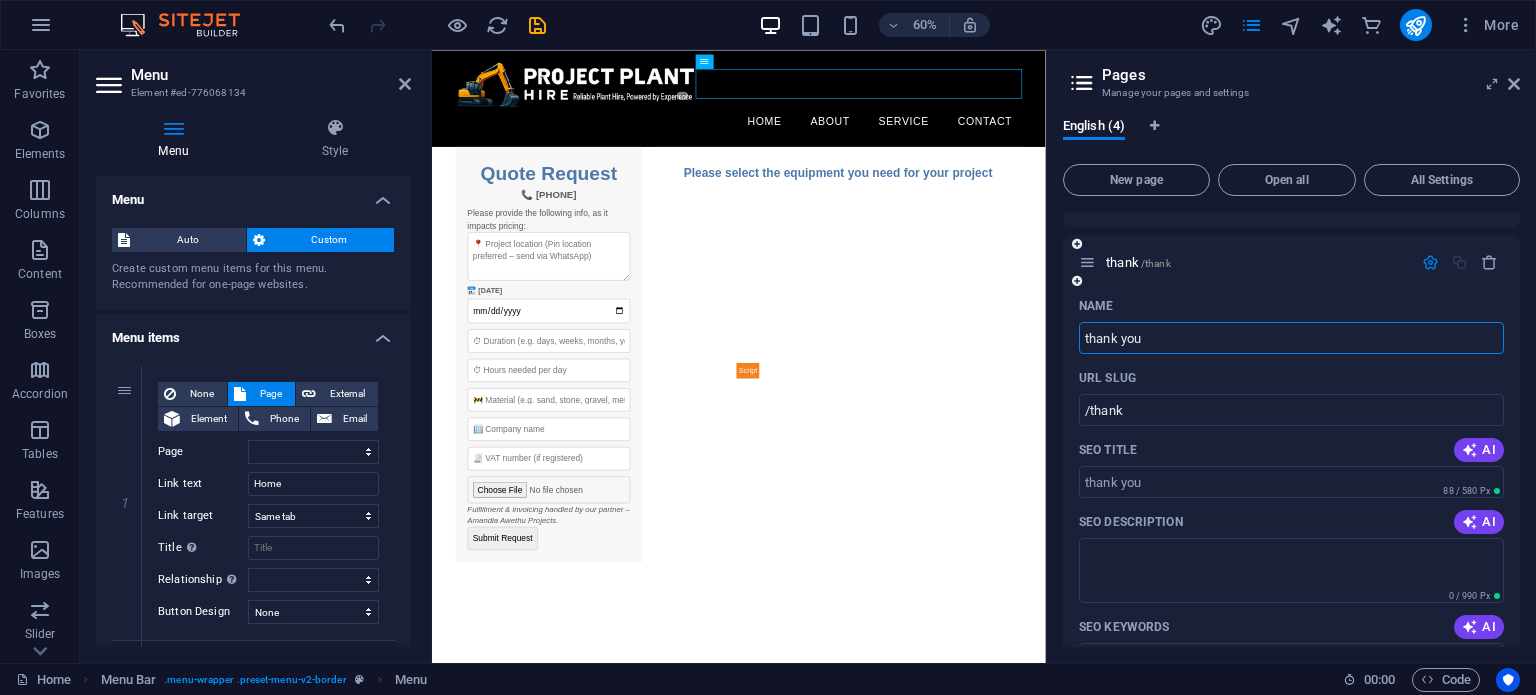 type on "/thank-you" 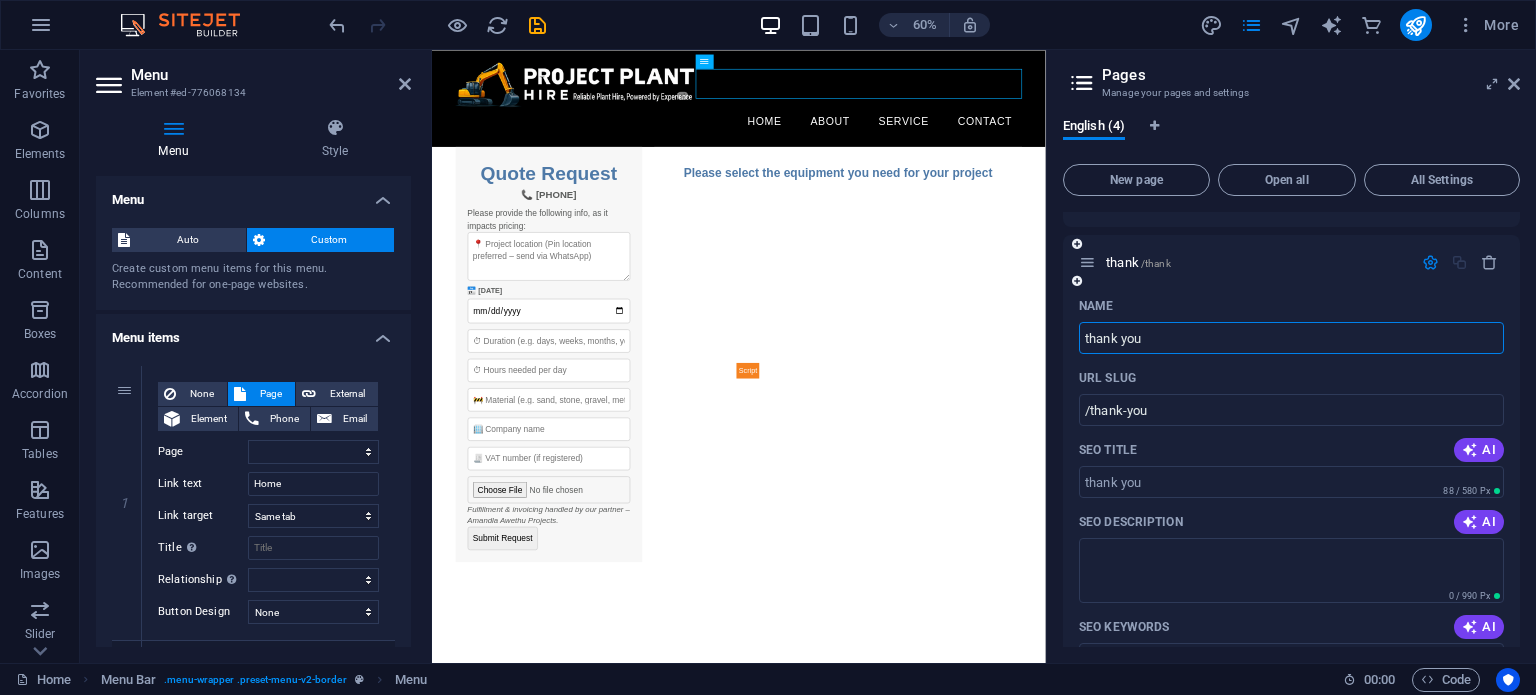 select 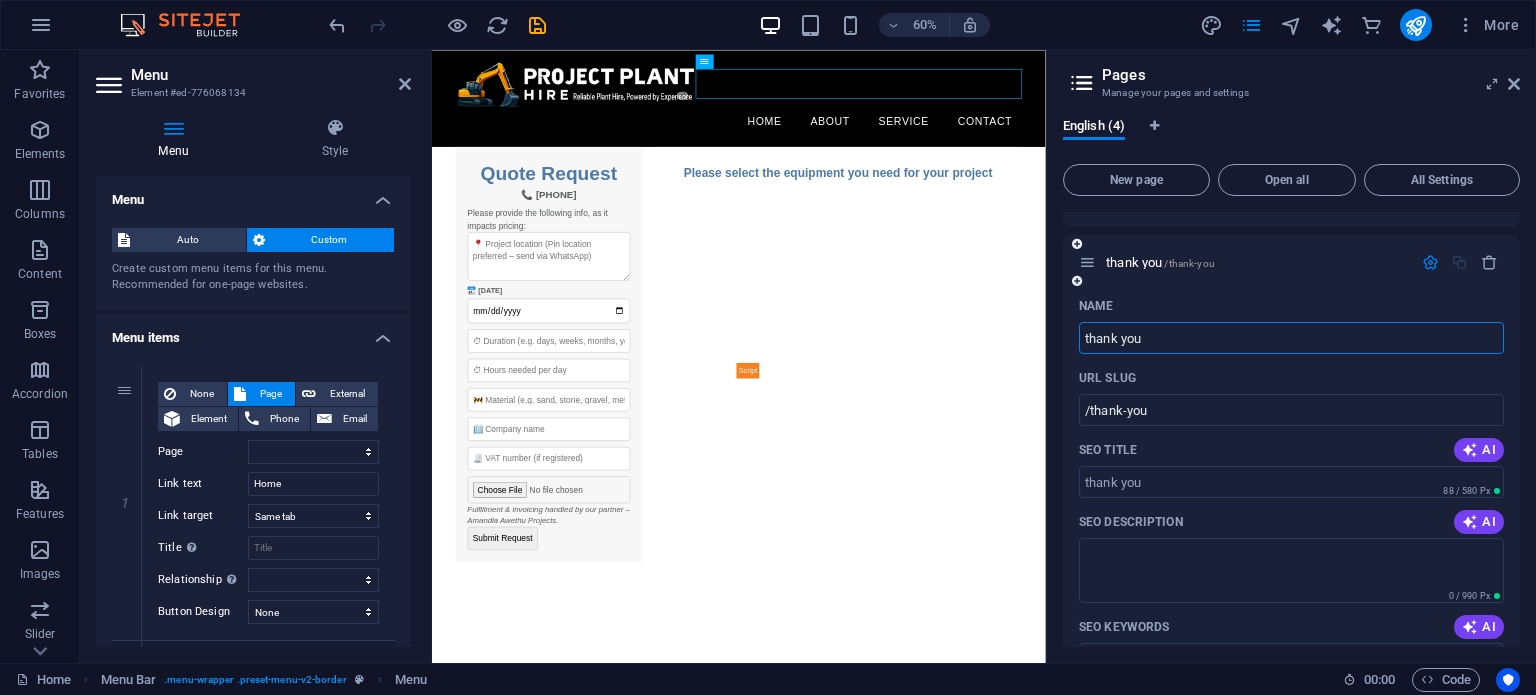 click on "thank you" at bounding box center [1291, 338] 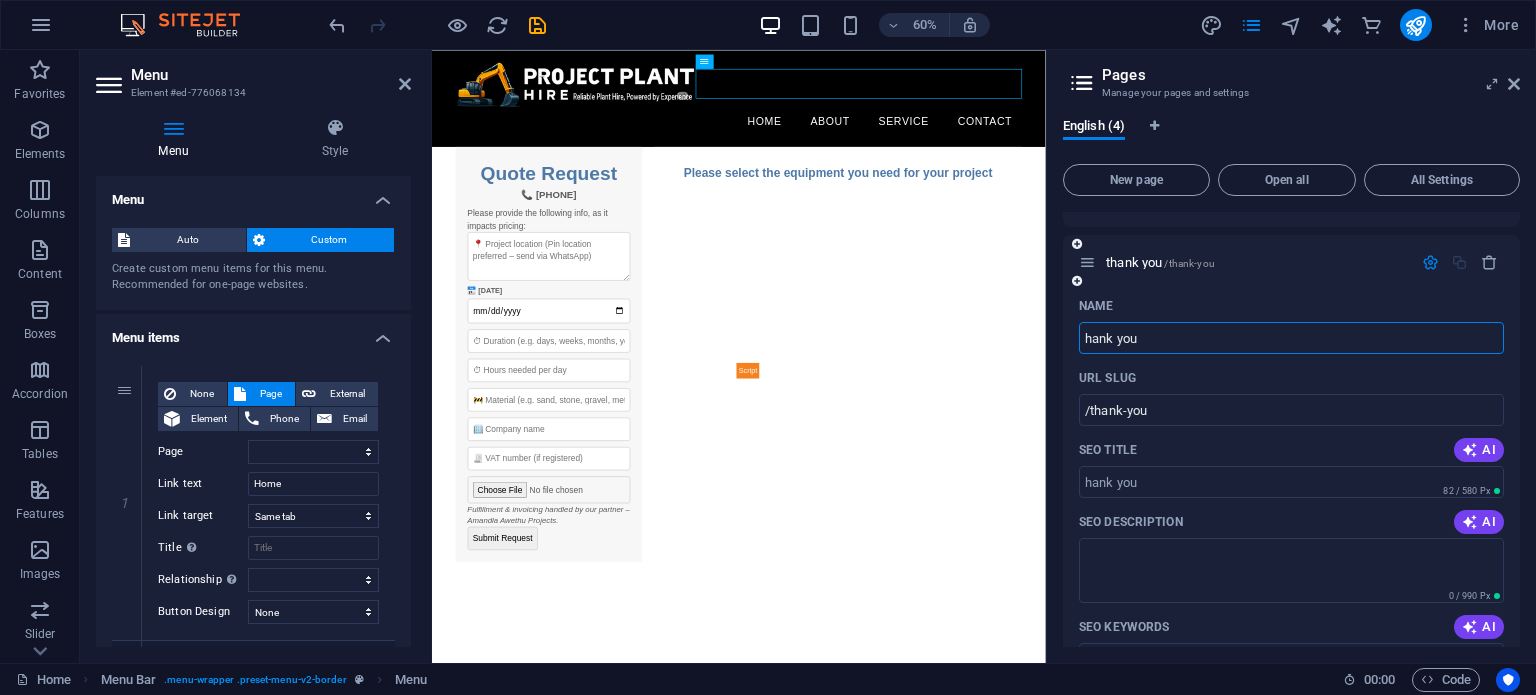 type on "Thank you" 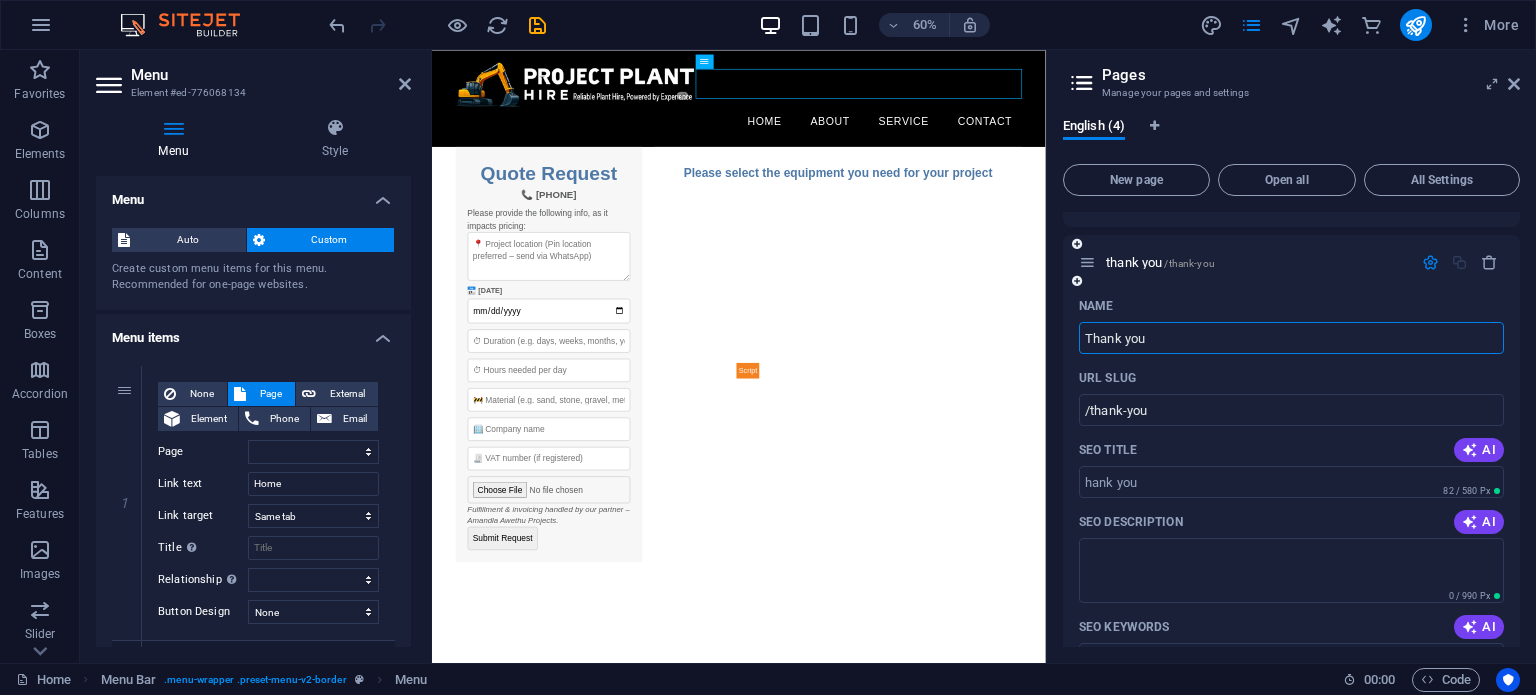 type on "/hank-you" 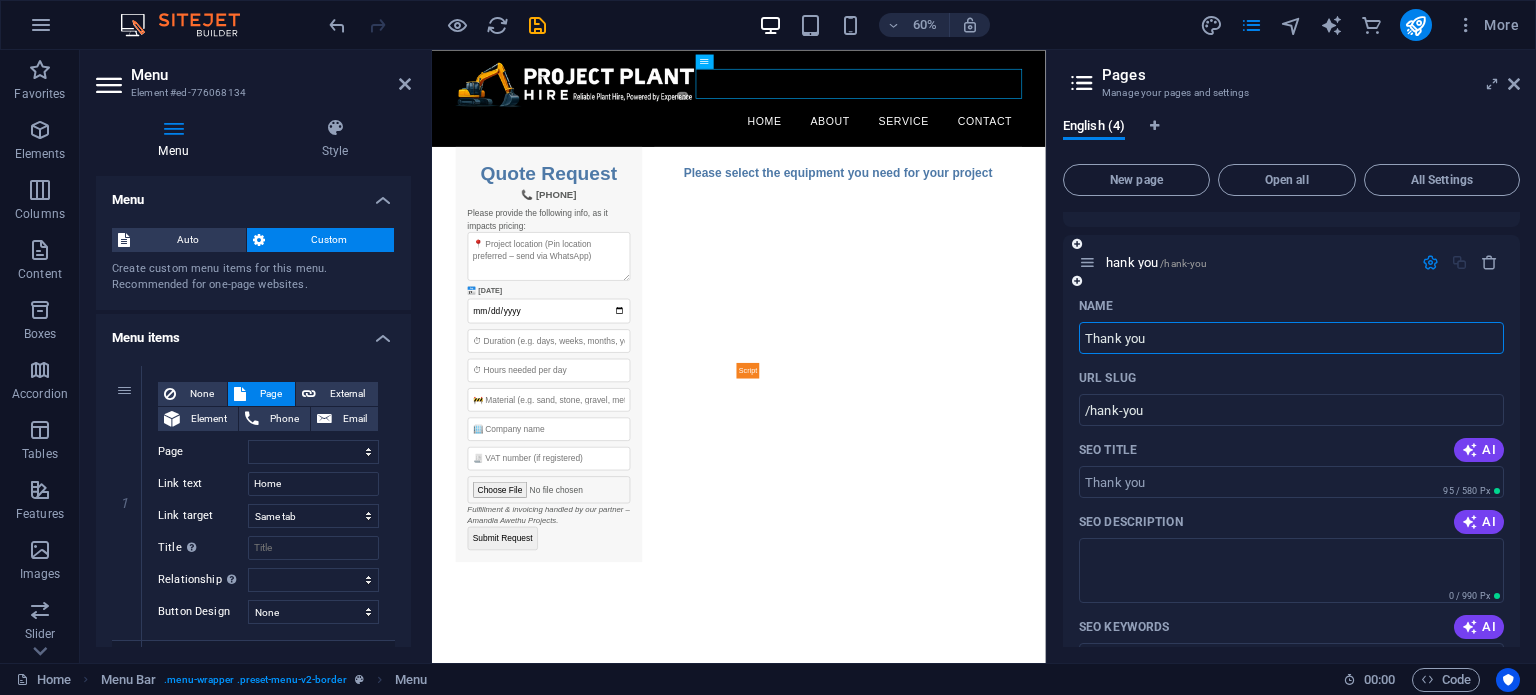 type on "Thank you" 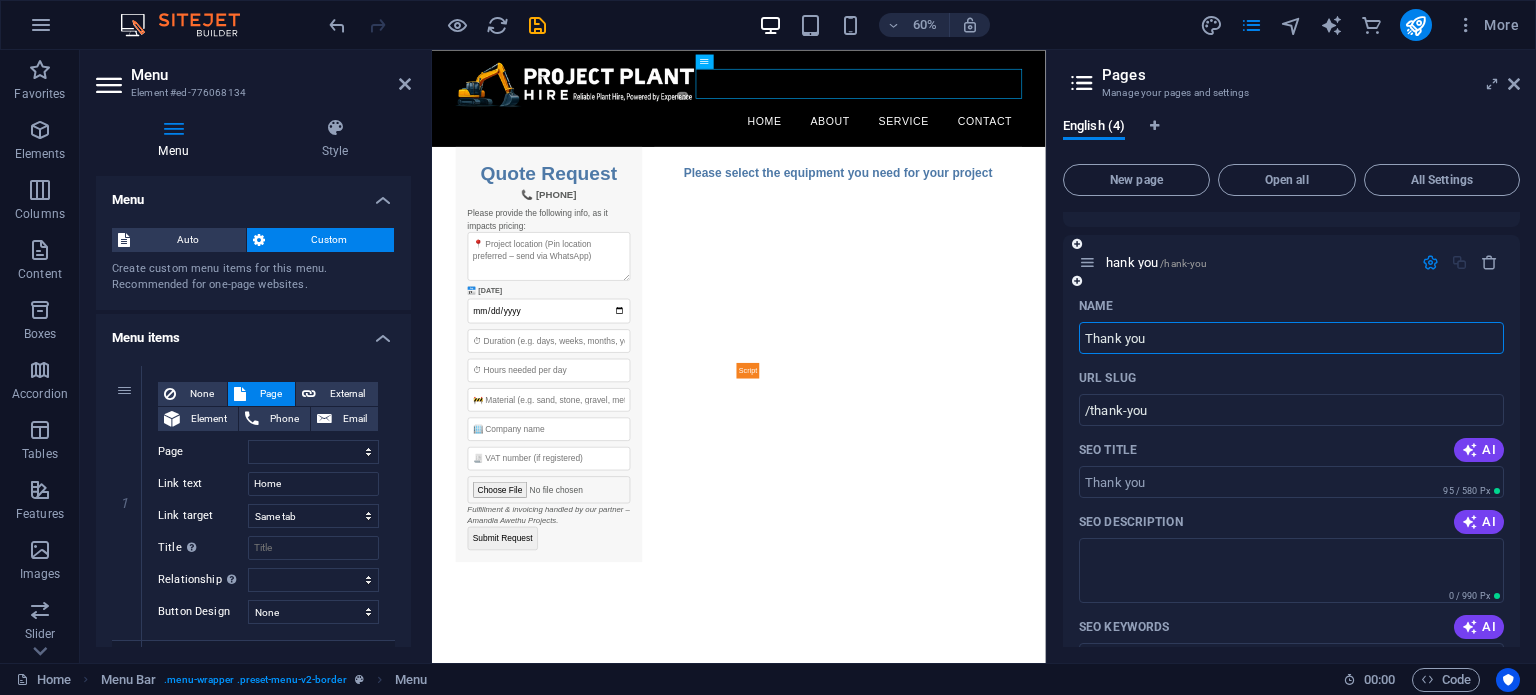 select 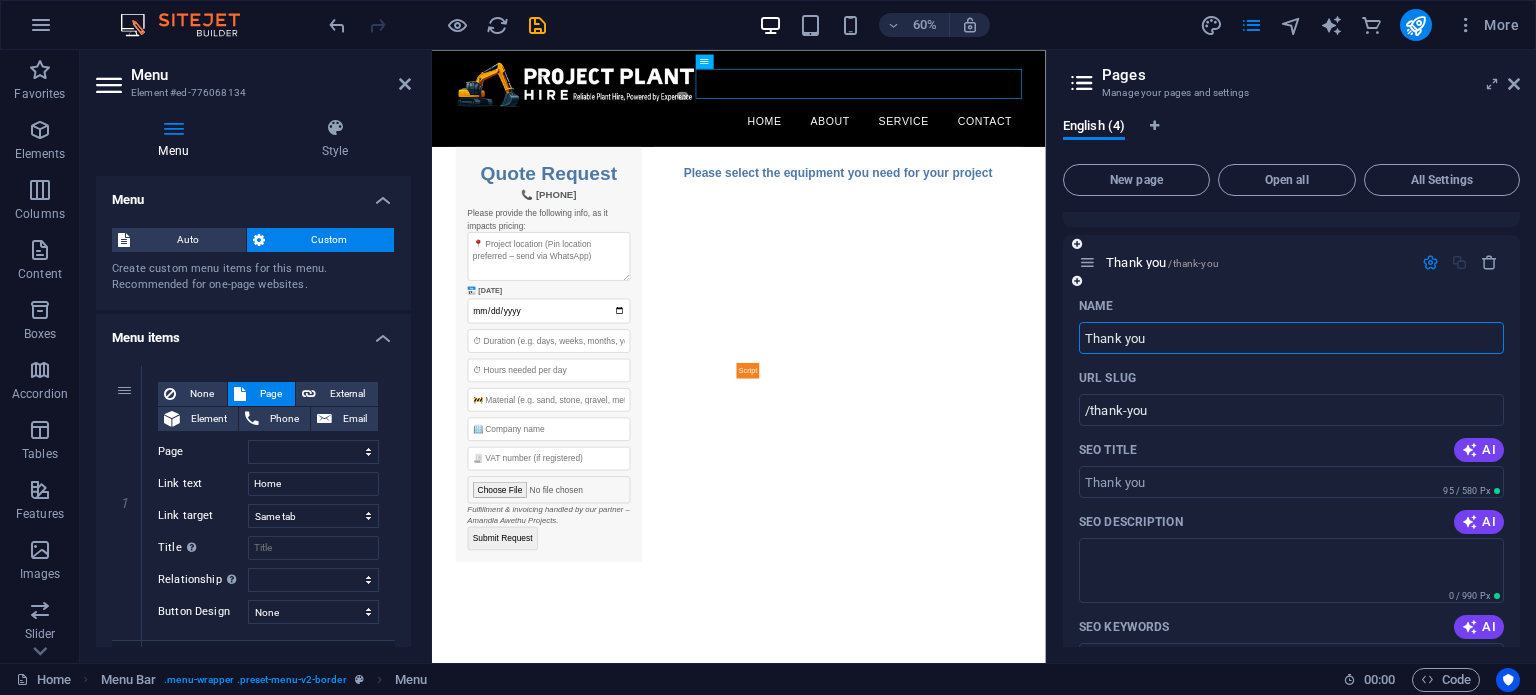 click on "Thank you" at bounding box center [1291, 338] 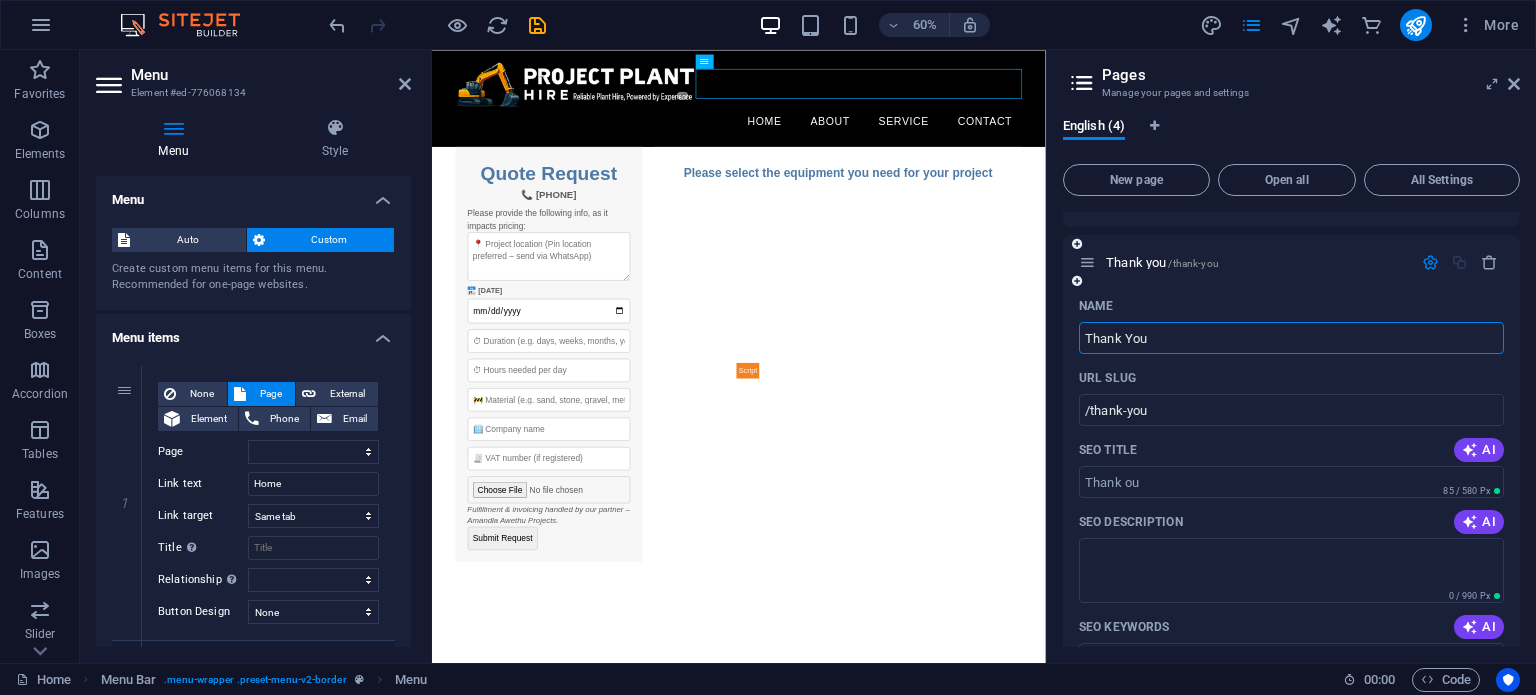 type on "Thank You" 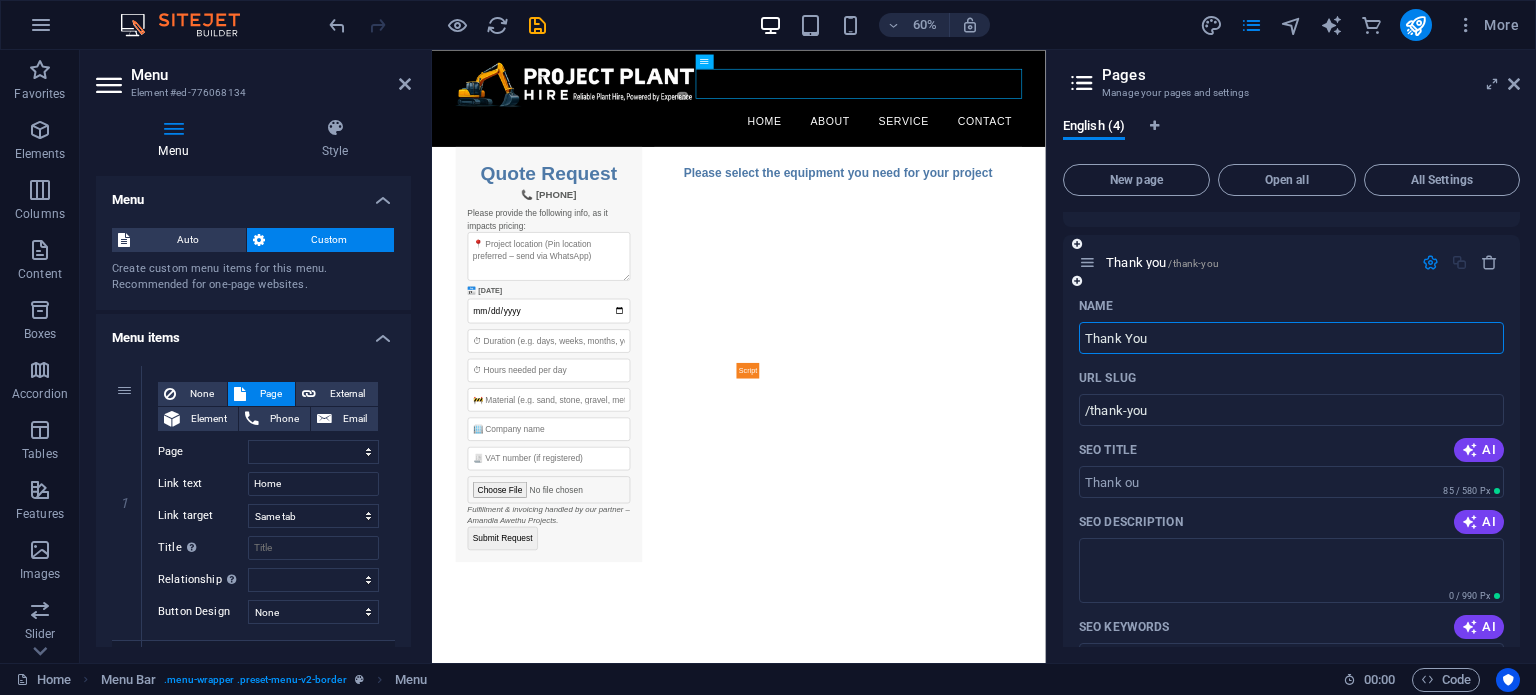 type on "/thank-ou" 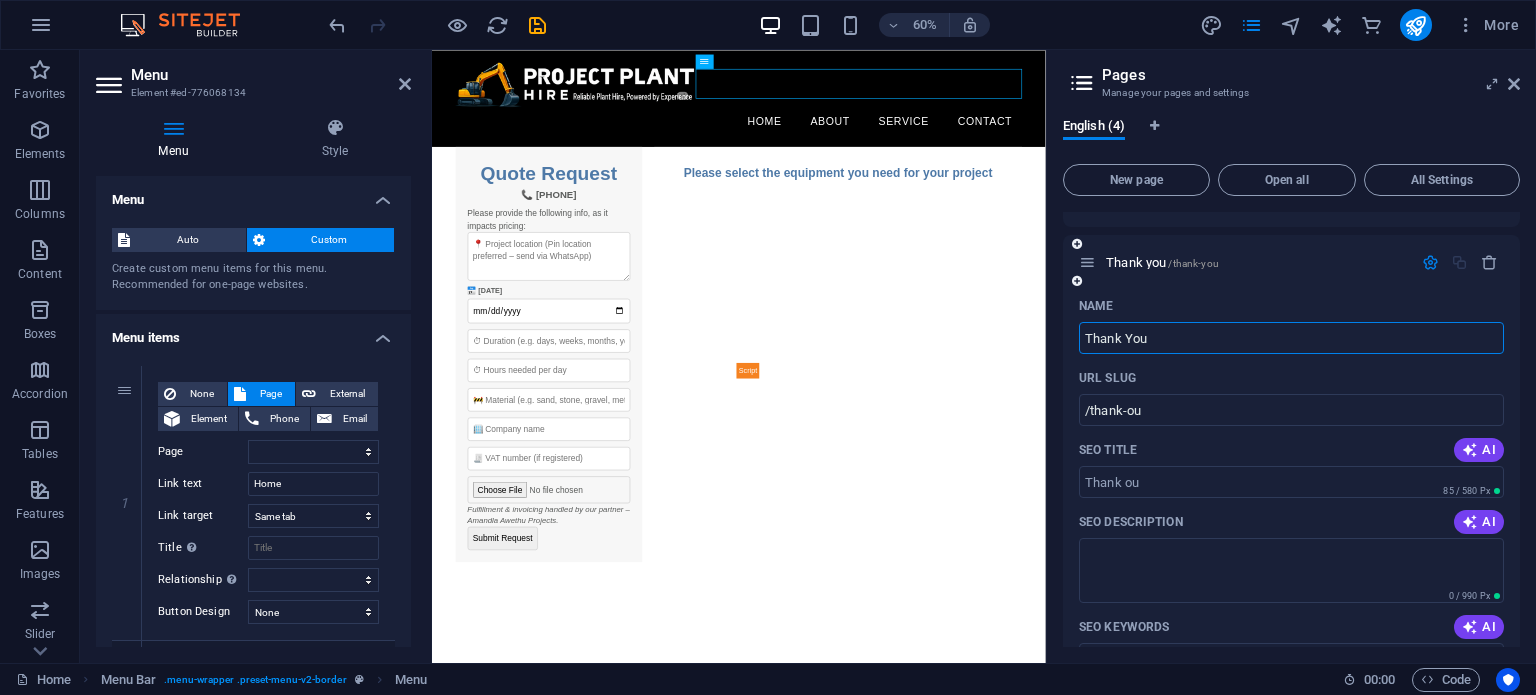 select 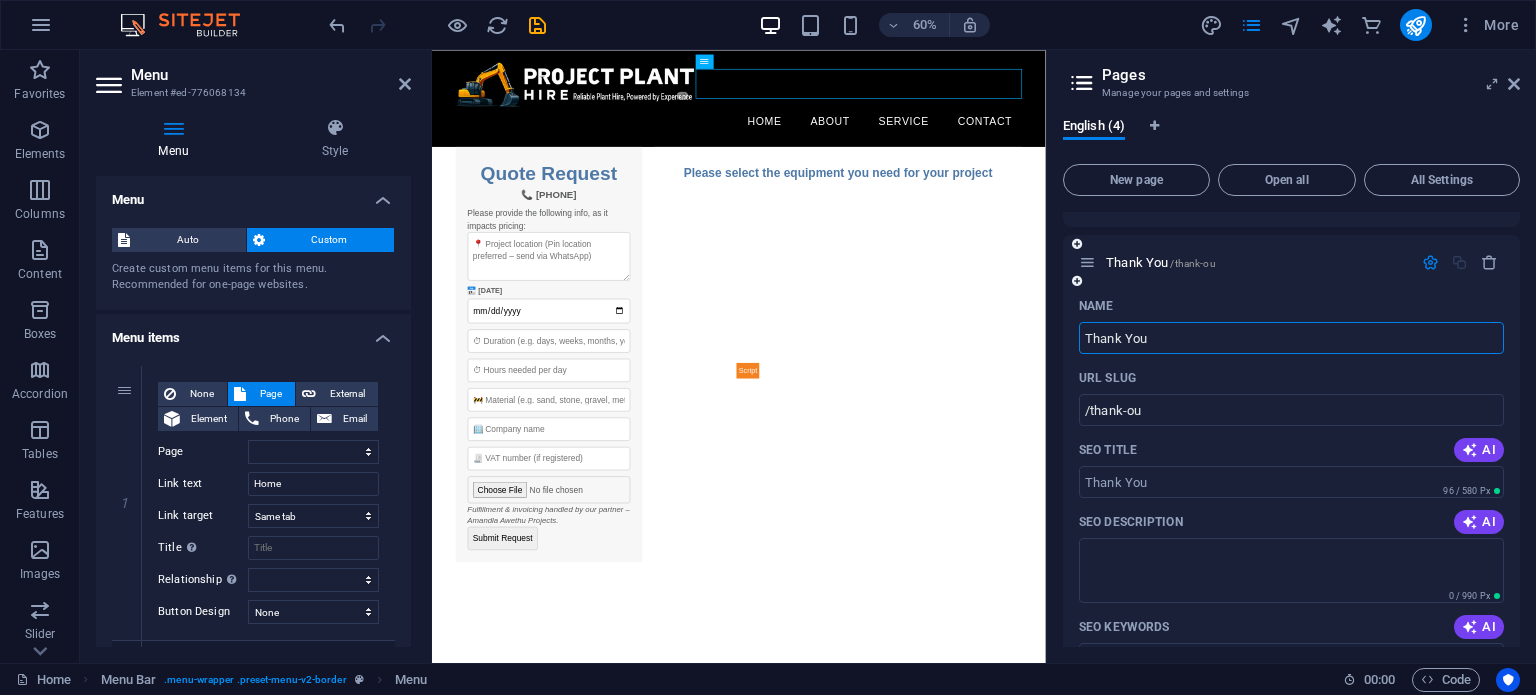 type on "Thank You" 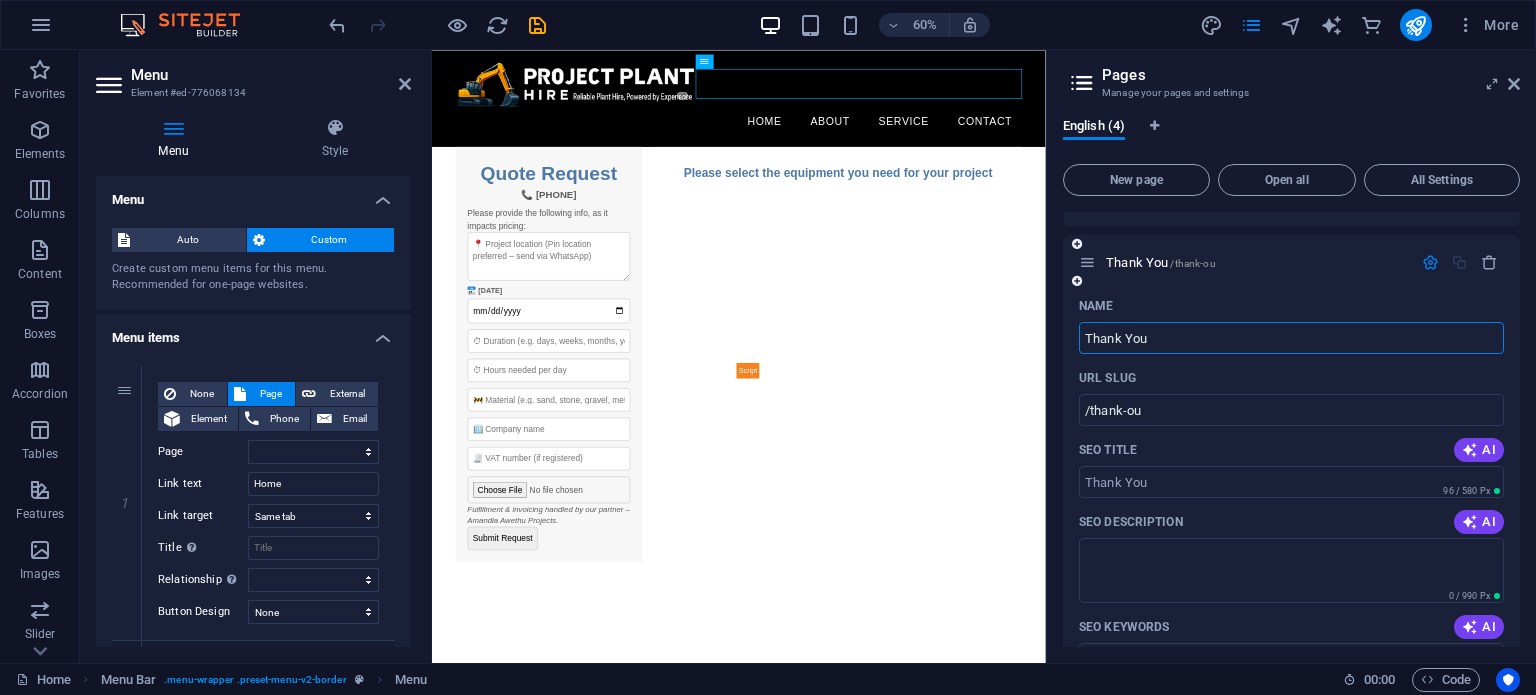 type on "/thank-you" 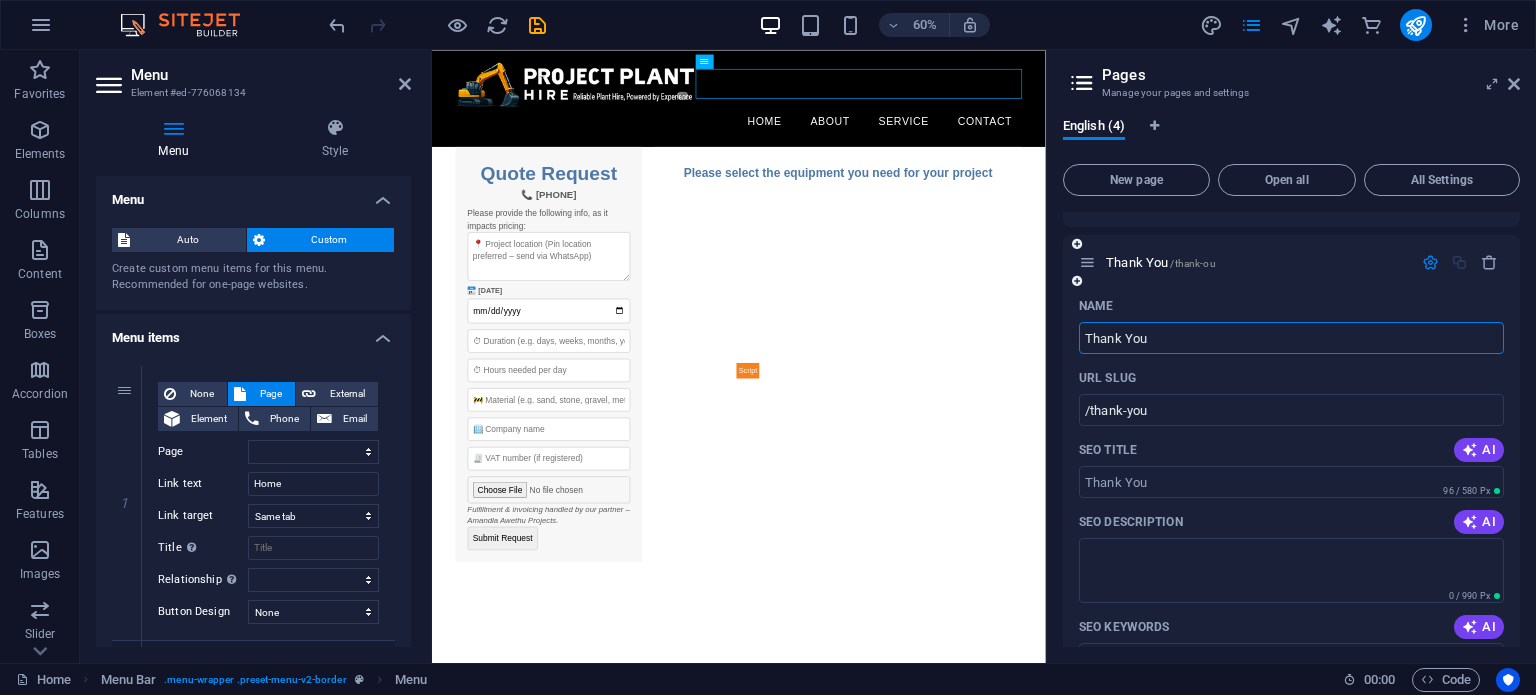 select 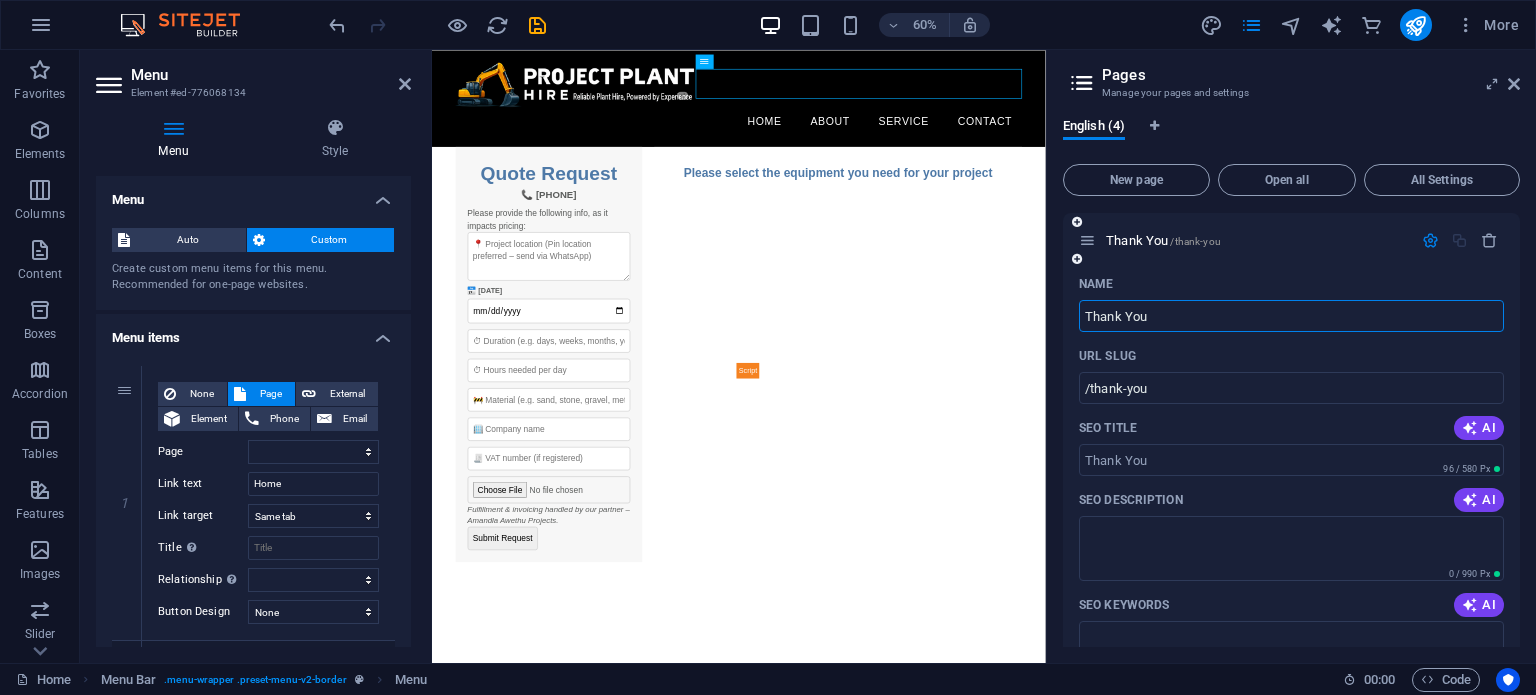 scroll, scrollTop: 166, scrollLeft: 0, axis: vertical 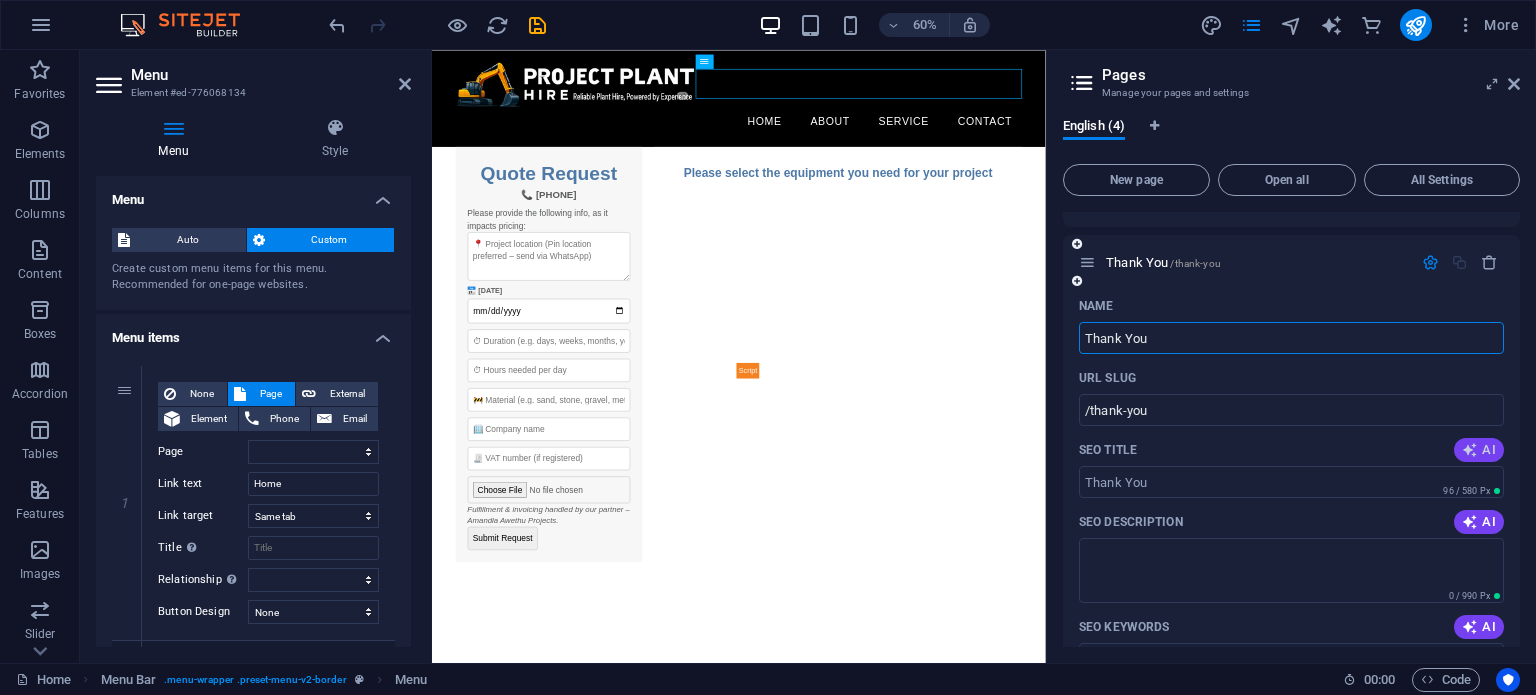 type on "Thank You" 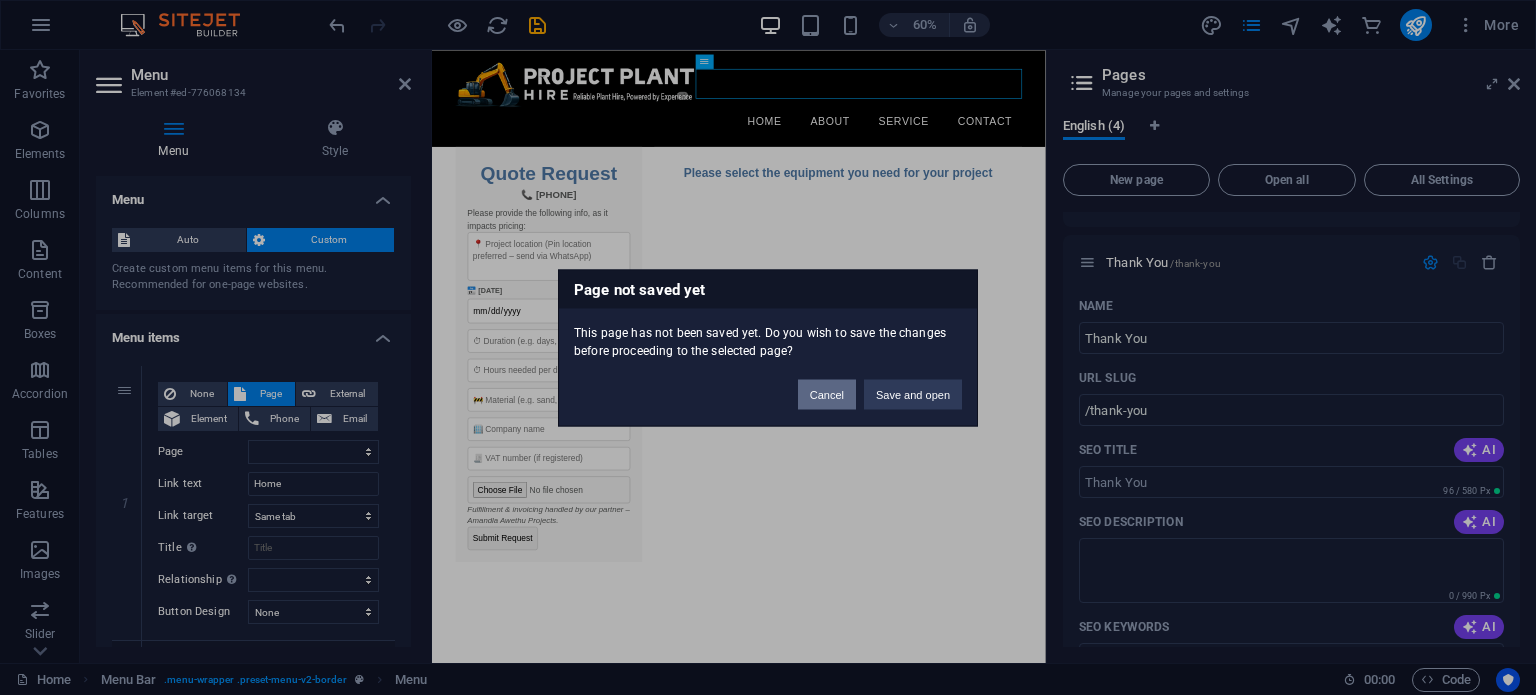 drag, startPoint x: 847, startPoint y: 387, endPoint x: 967, endPoint y: 497, distance: 162.78821 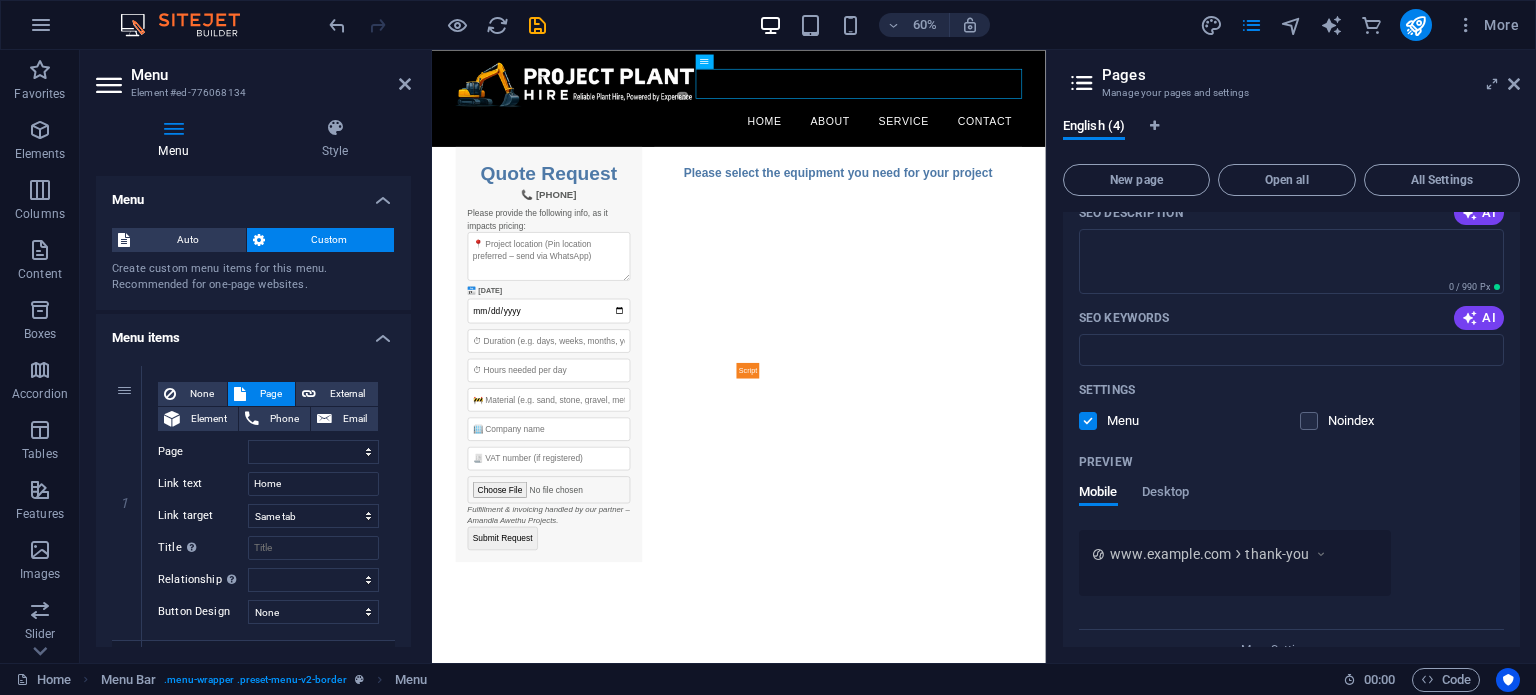 scroll, scrollTop: 500, scrollLeft: 0, axis: vertical 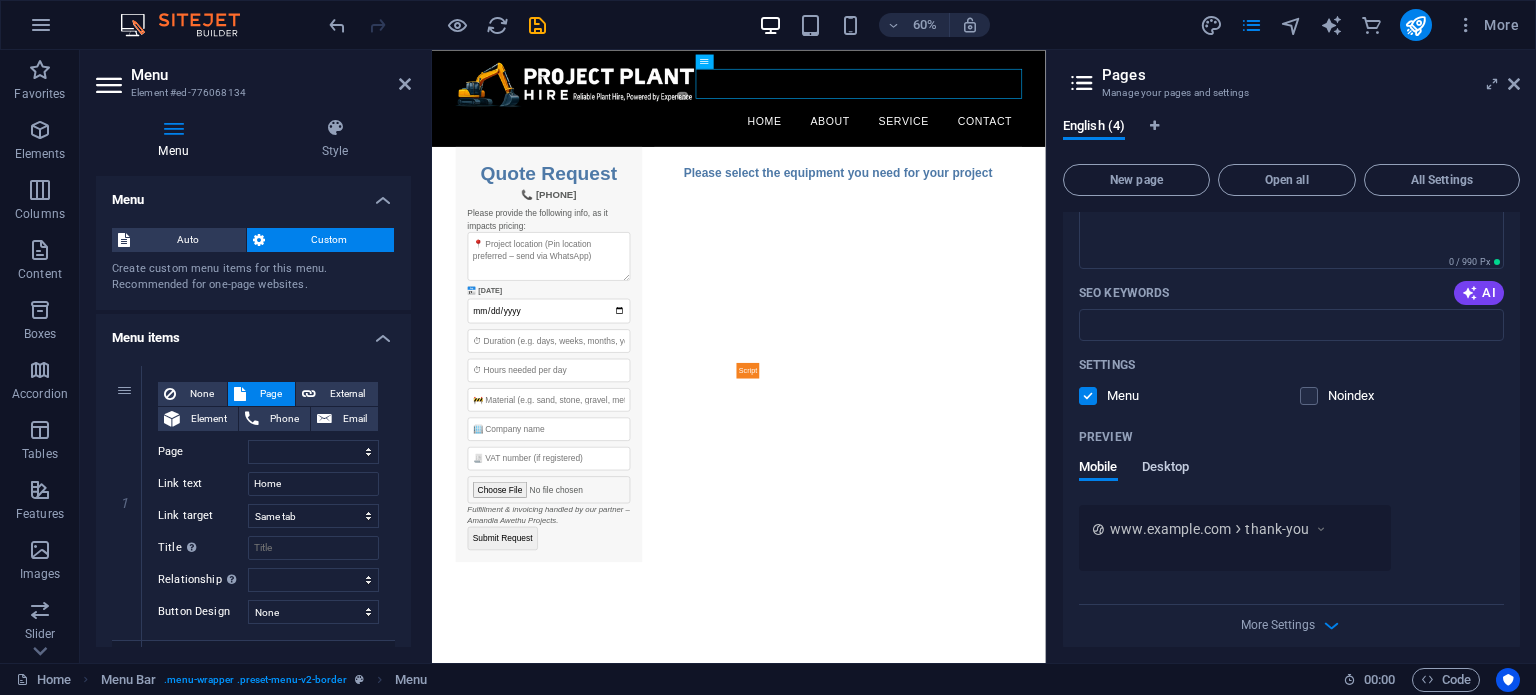 click on "Desktop" at bounding box center [1166, 469] 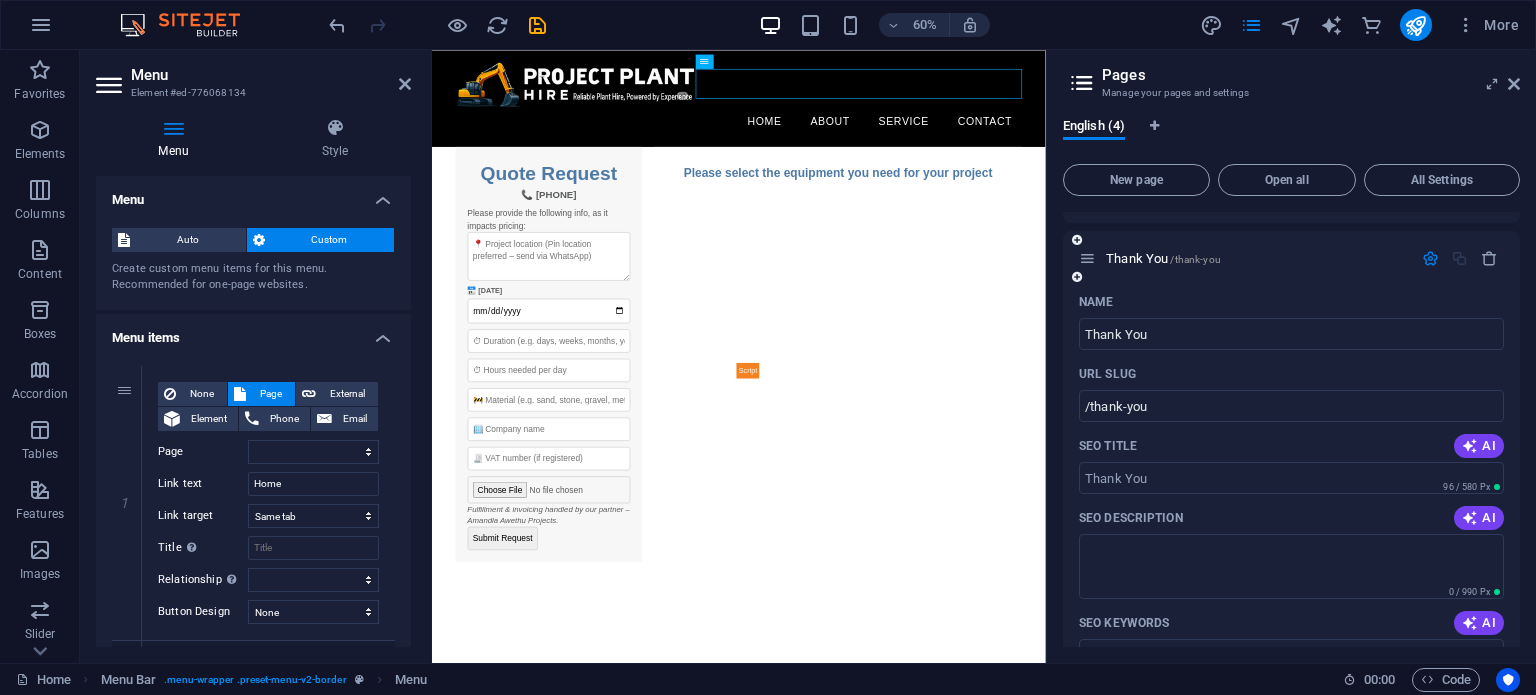 scroll, scrollTop: 333, scrollLeft: 0, axis: vertical 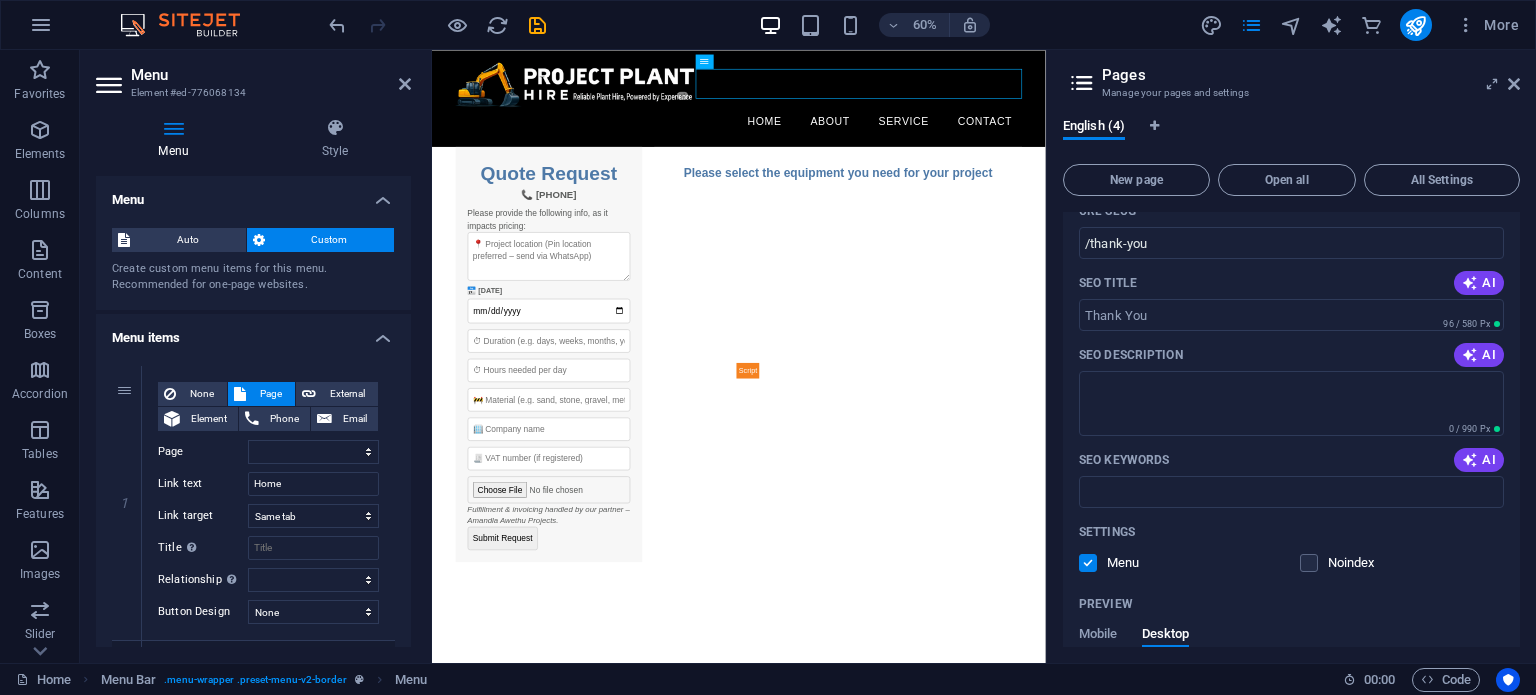 click at bounding box center [1088, 563] 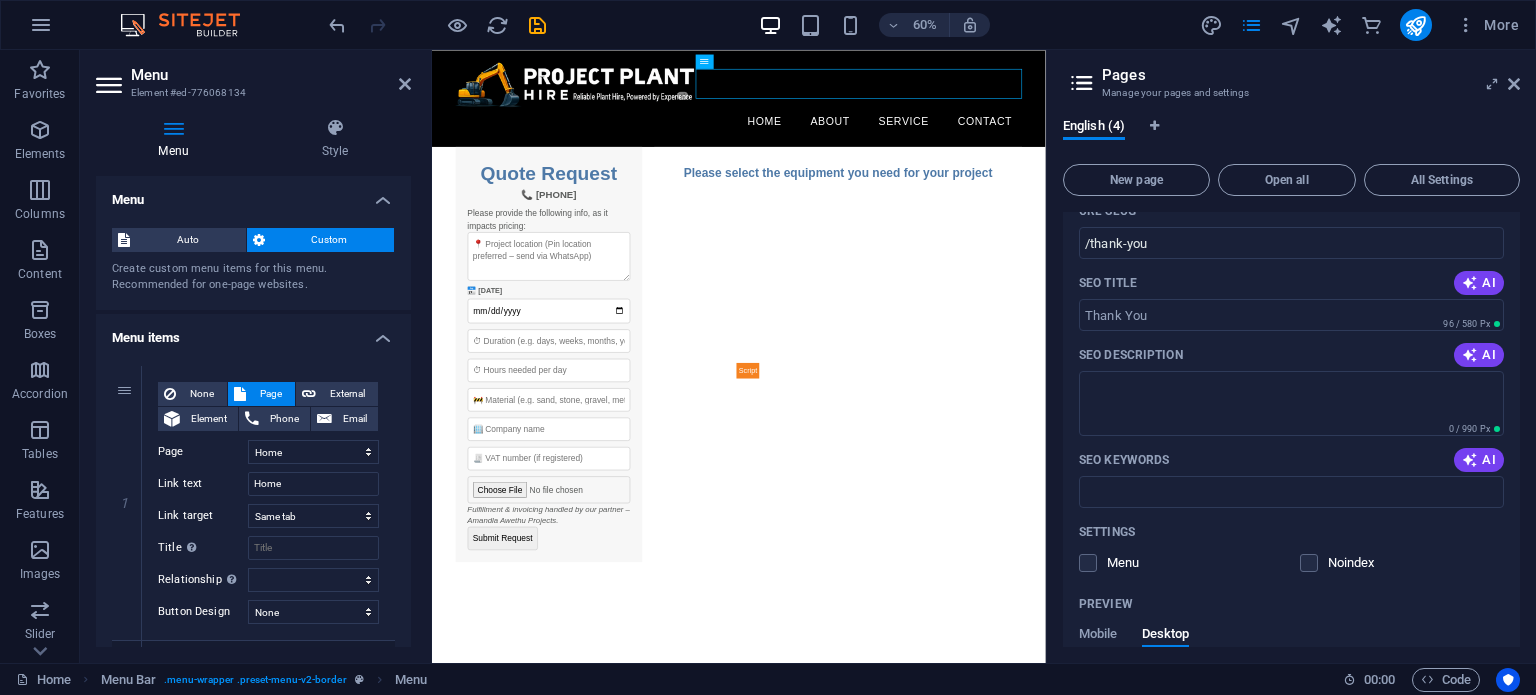 select 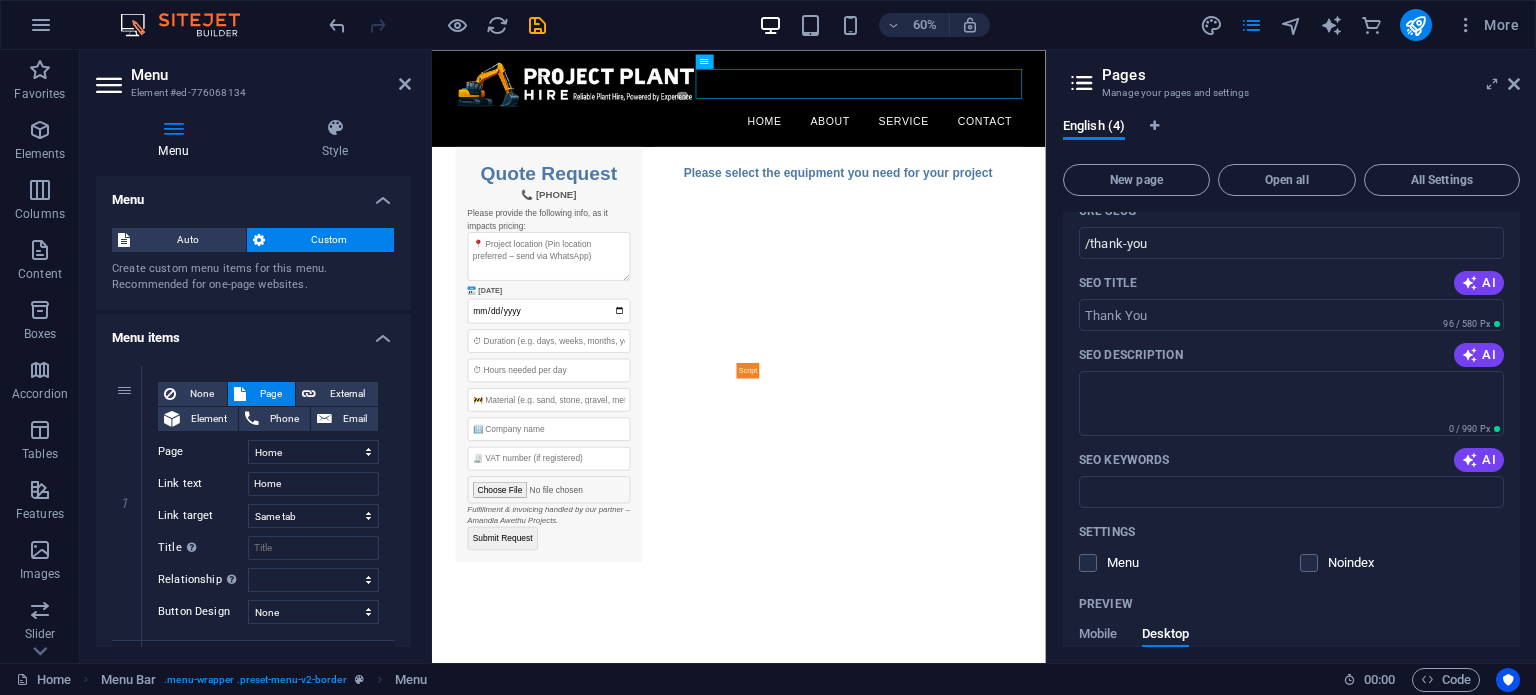 select 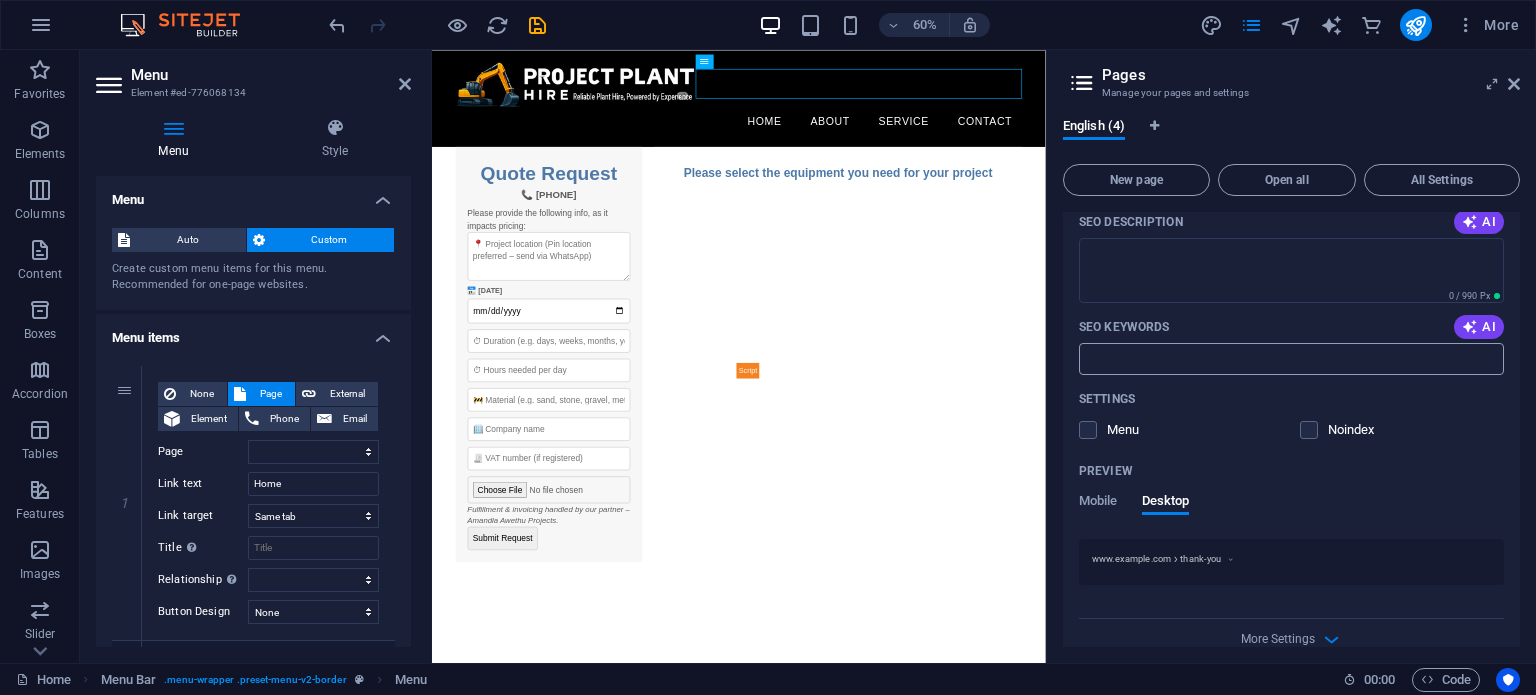scroll, scrollTop: 493, scrollLeft: 0, axis: vertical 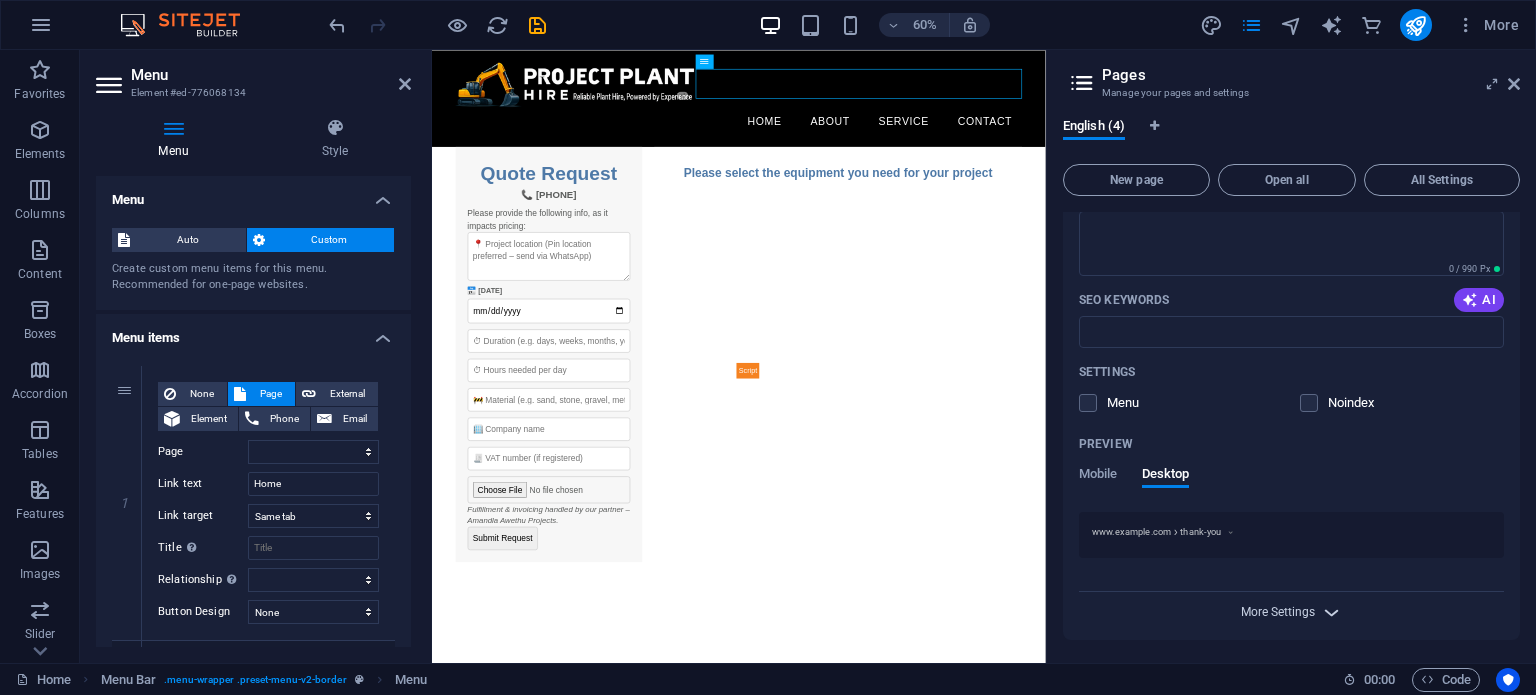 click on "More Settings" at bounding box center [1278, 612] 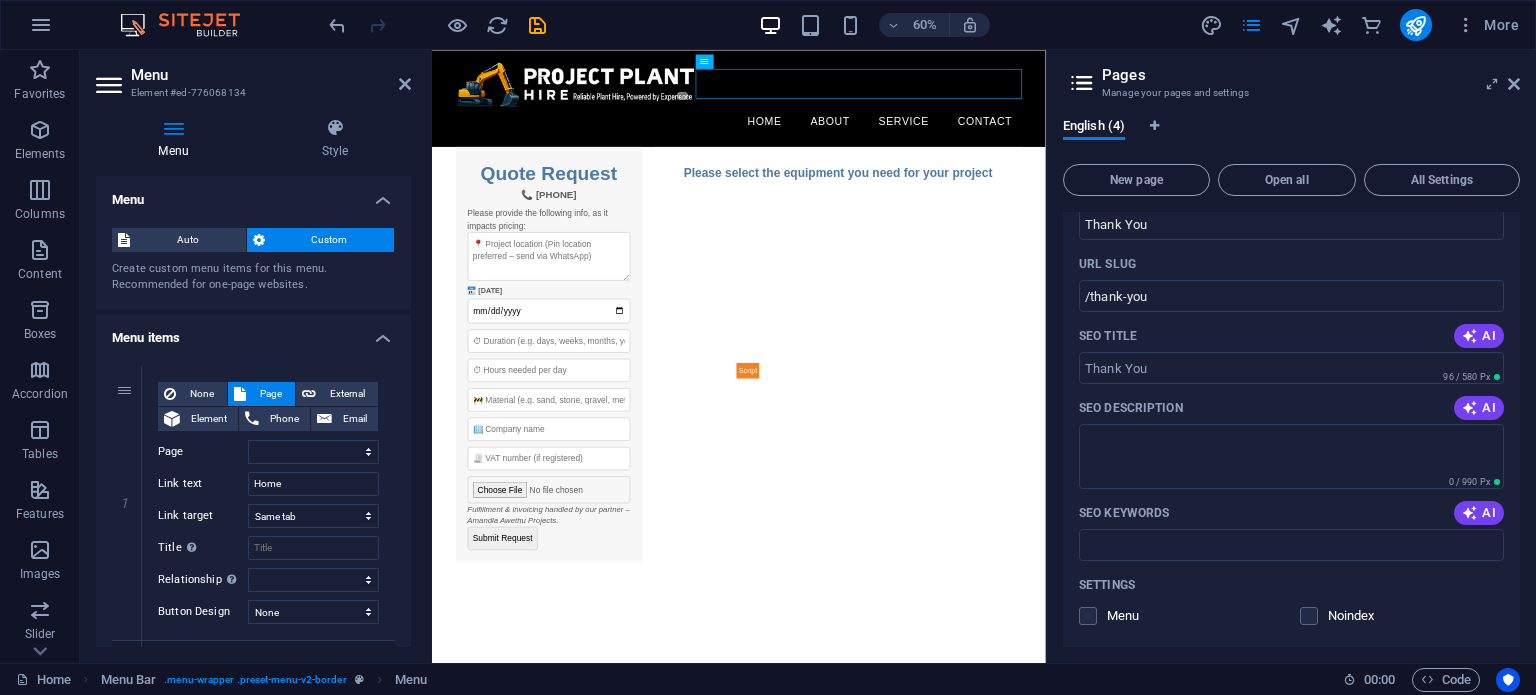 scroll, scrollTop: 0, scrollLeft: 0, axis: both 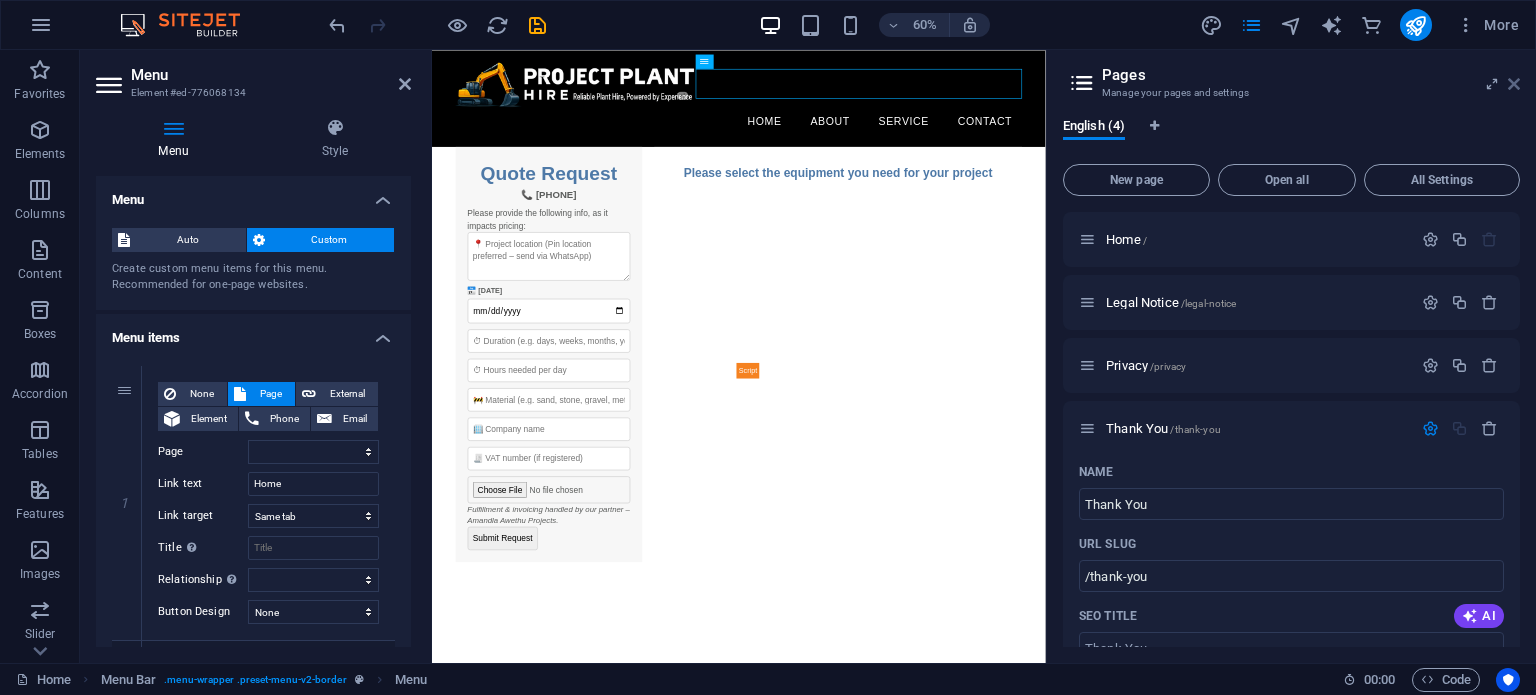 click at bounding box center (1514, 84) 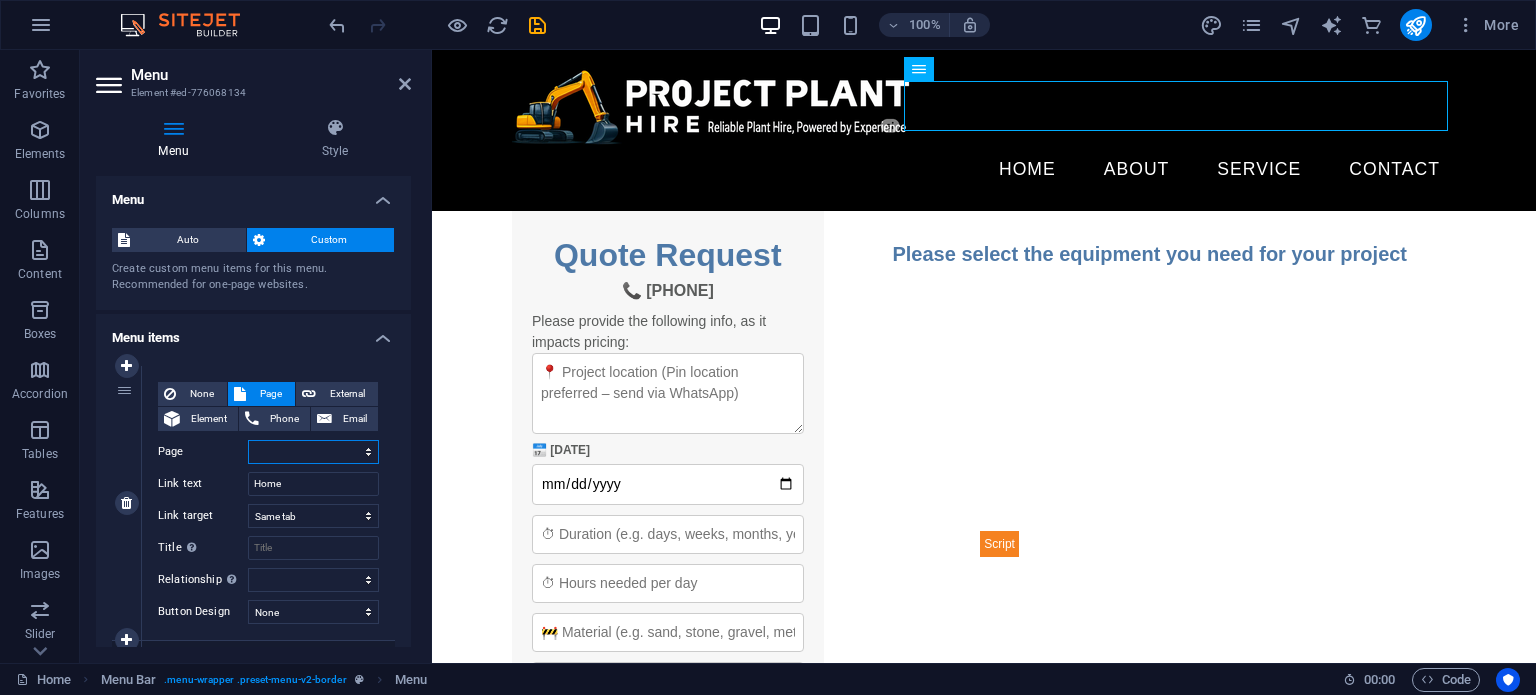 click on "Home Legal Notice Privacy Thank You" at bounding box center [313, 452] 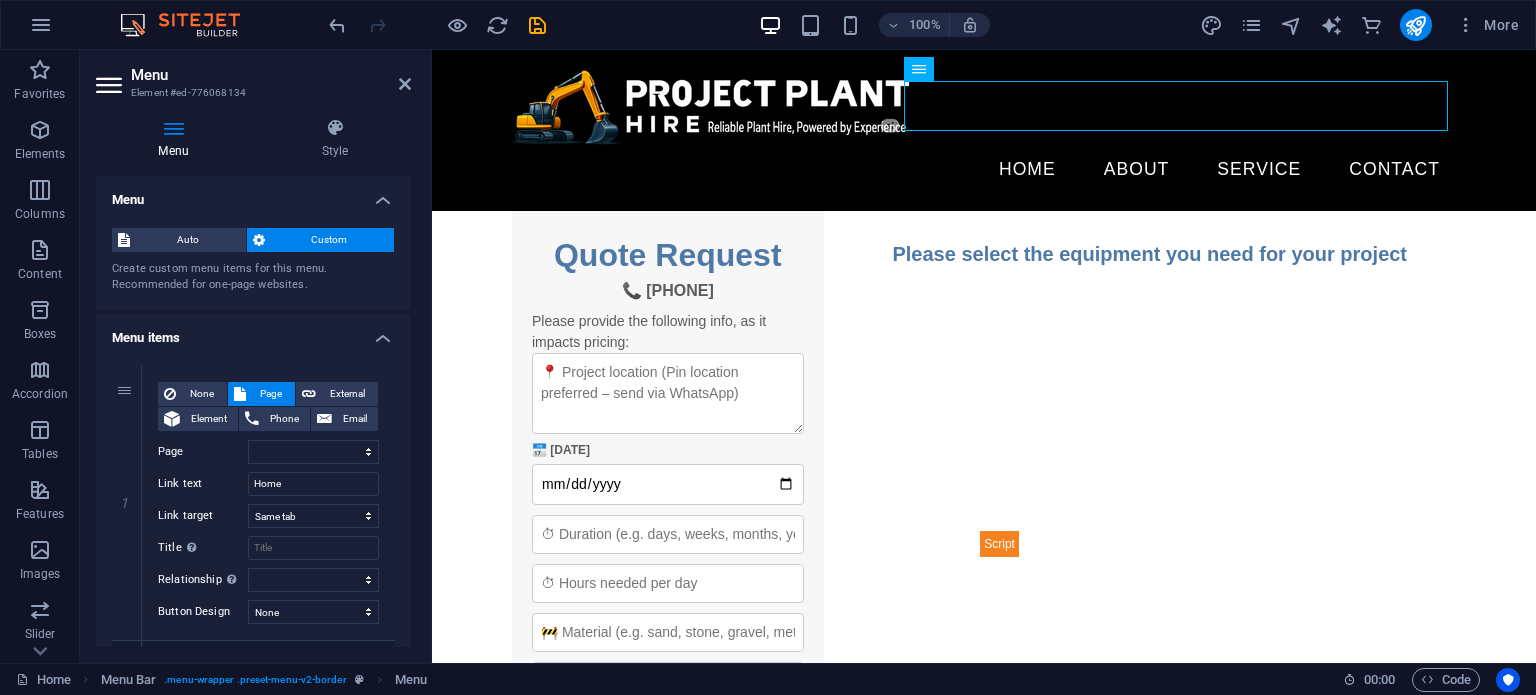 click on "Create custom menu items for this menu. Recommended for one-page websites." at bounding box center [253, 277] 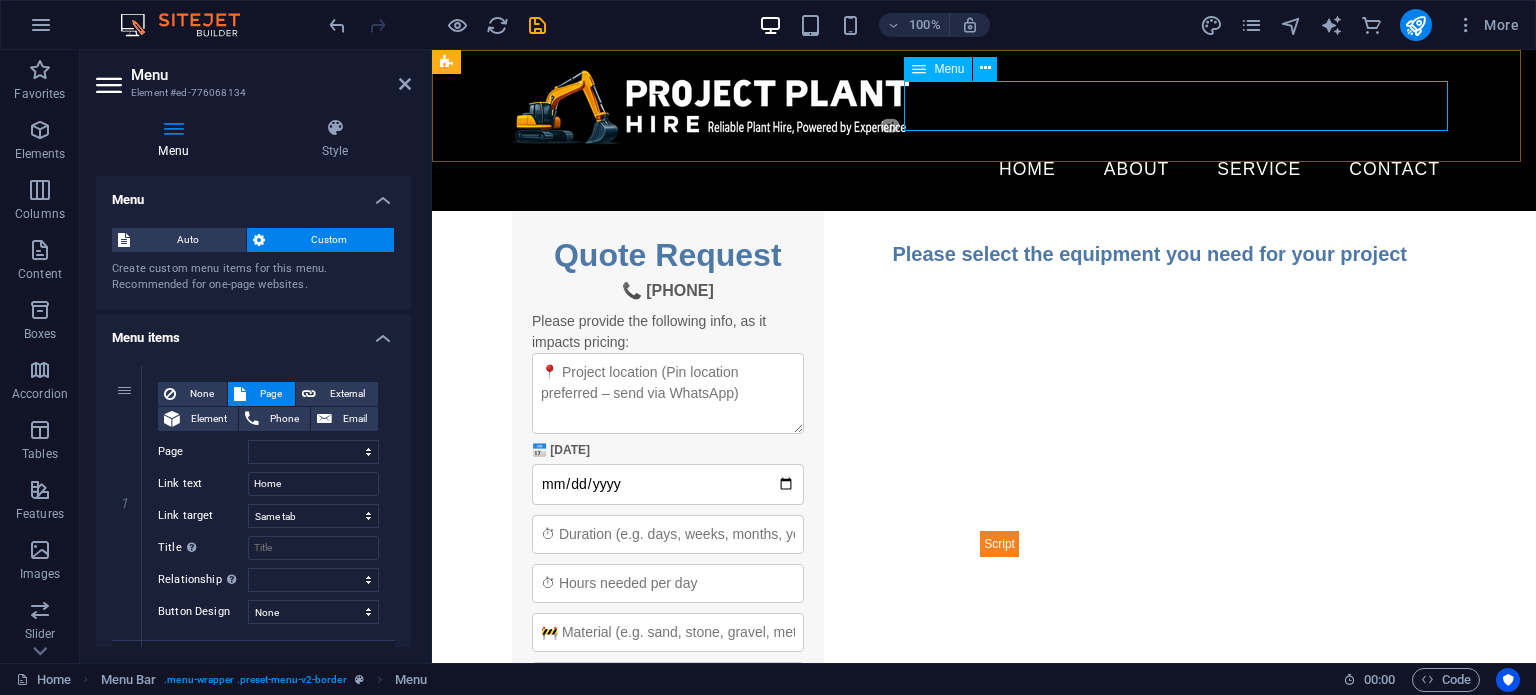 click on "Home About Service Contact" at bounding box center (984, 170) 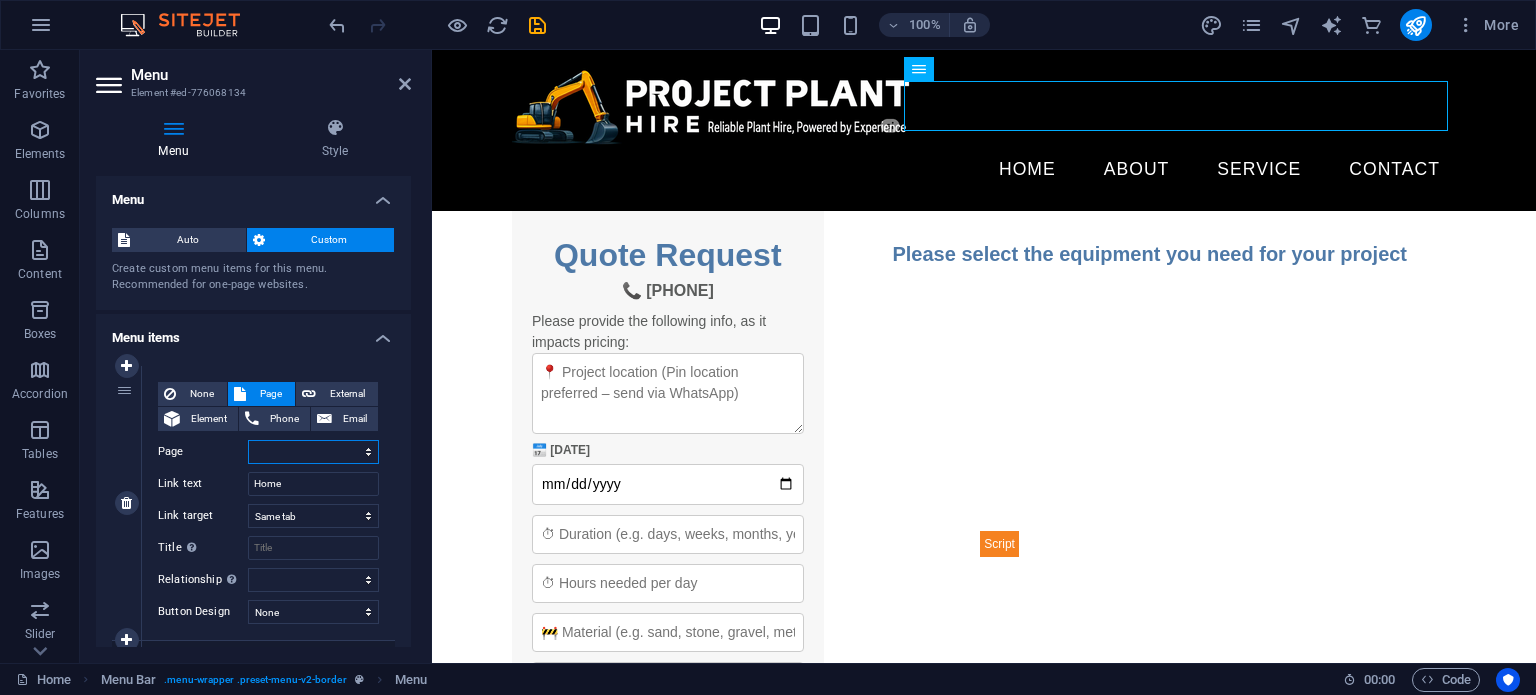 click on "Home Legal Notice Privacy Thank You" at bounding box center [313, 452] 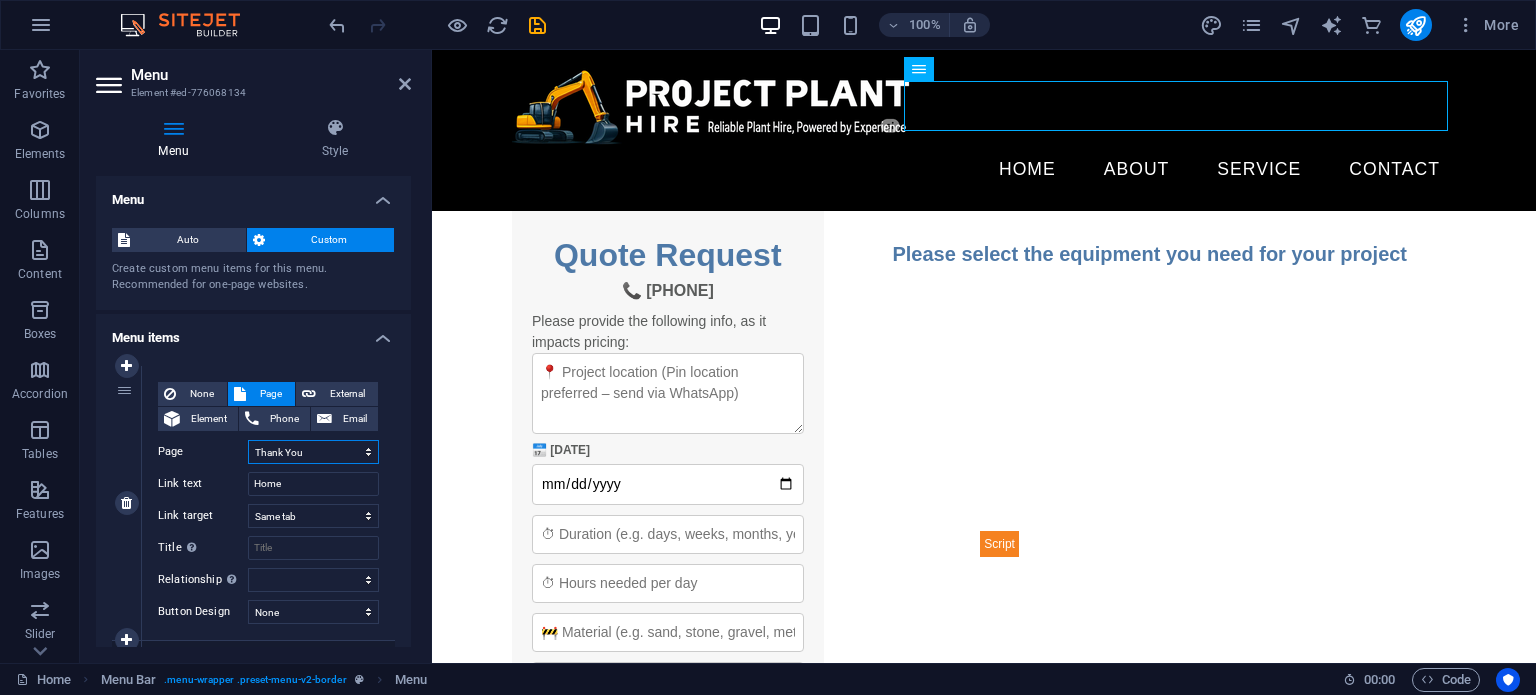 click on "Home Legal Notice Privacy Thank You" at bounding box center [313, 452] 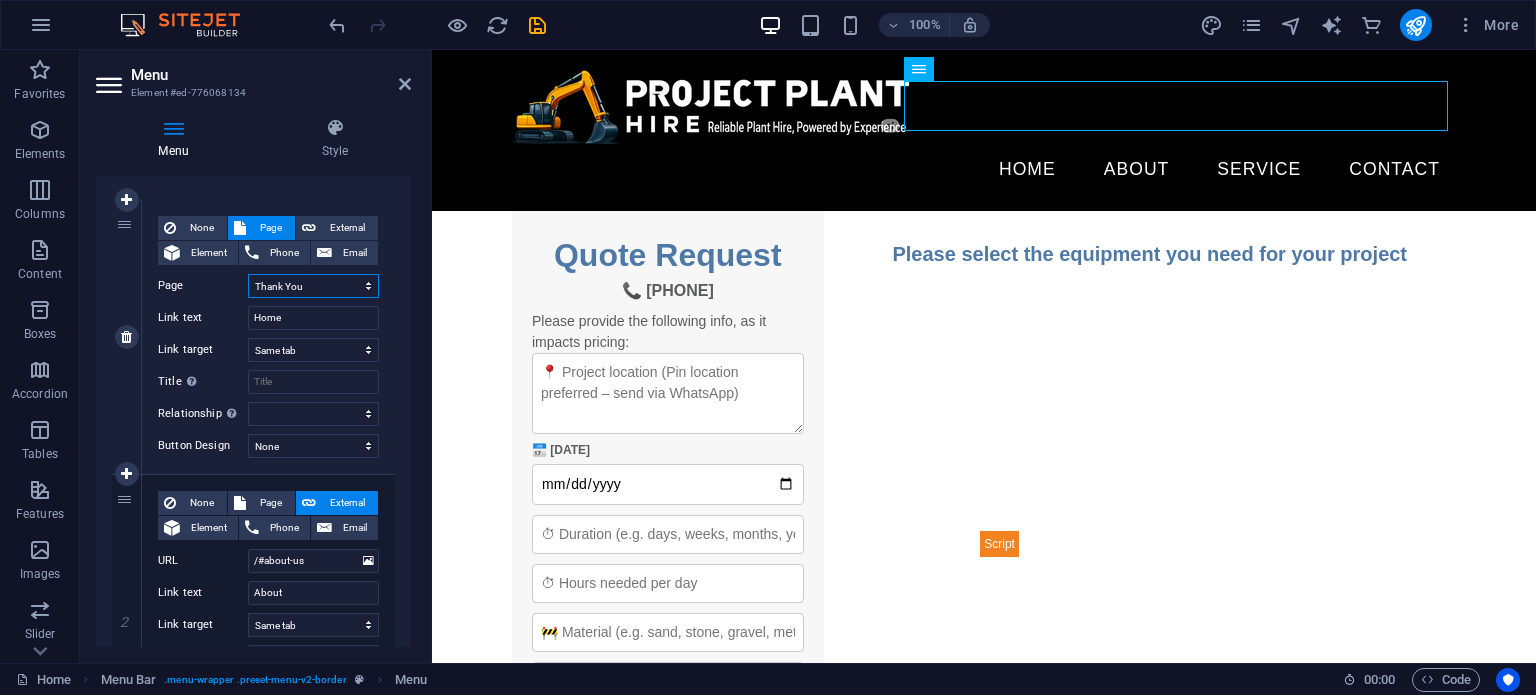 scroll, scrollTop: 0, scrollLeft: 0, axis: both 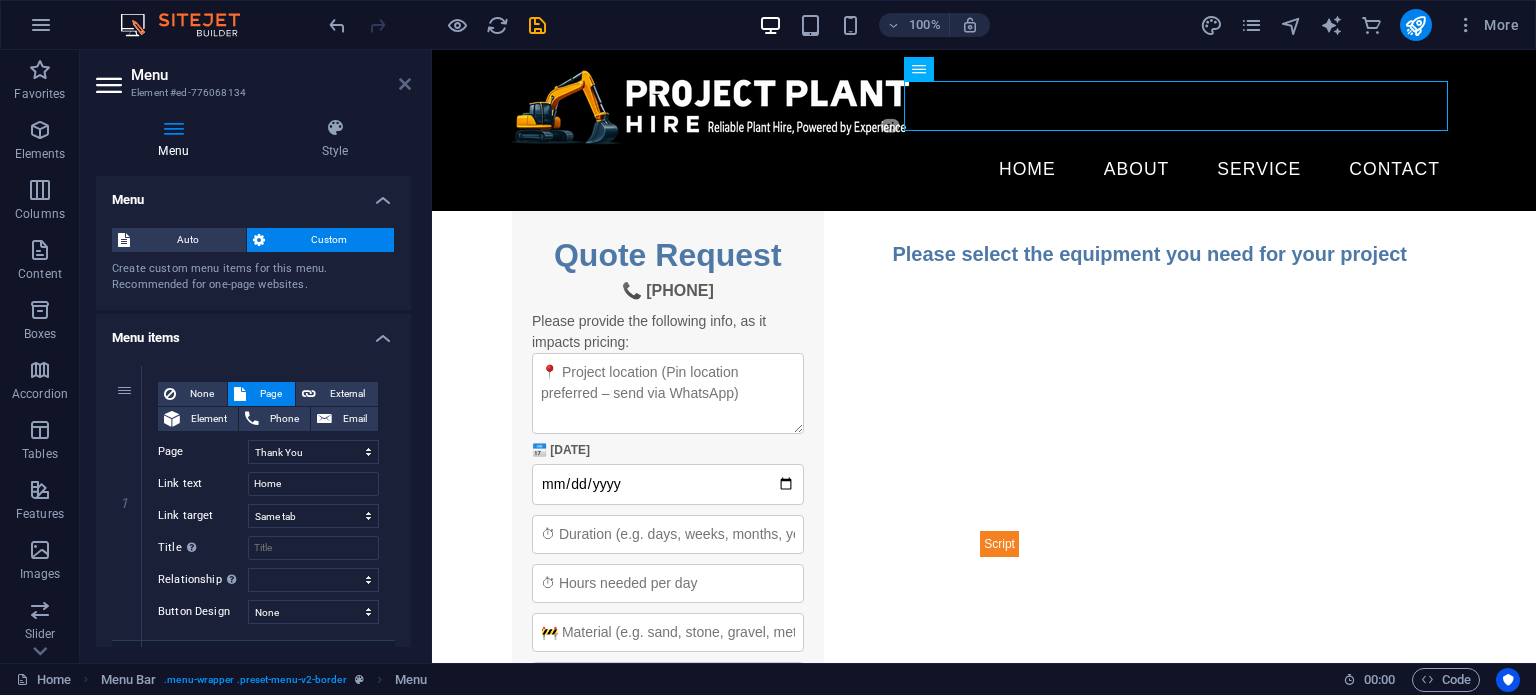 click at bounding box center (405, 84) 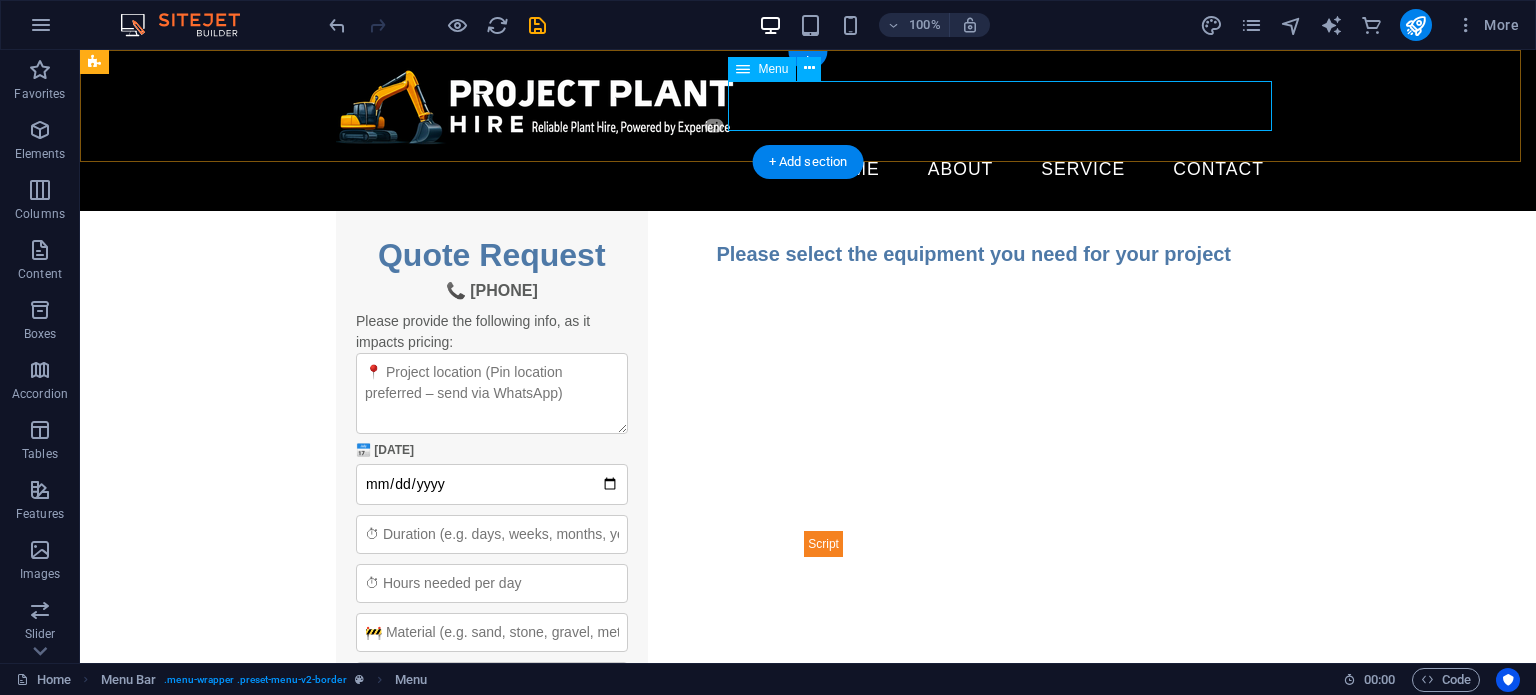 click on "Home About Service Contact" at bounding box center (808, 170) 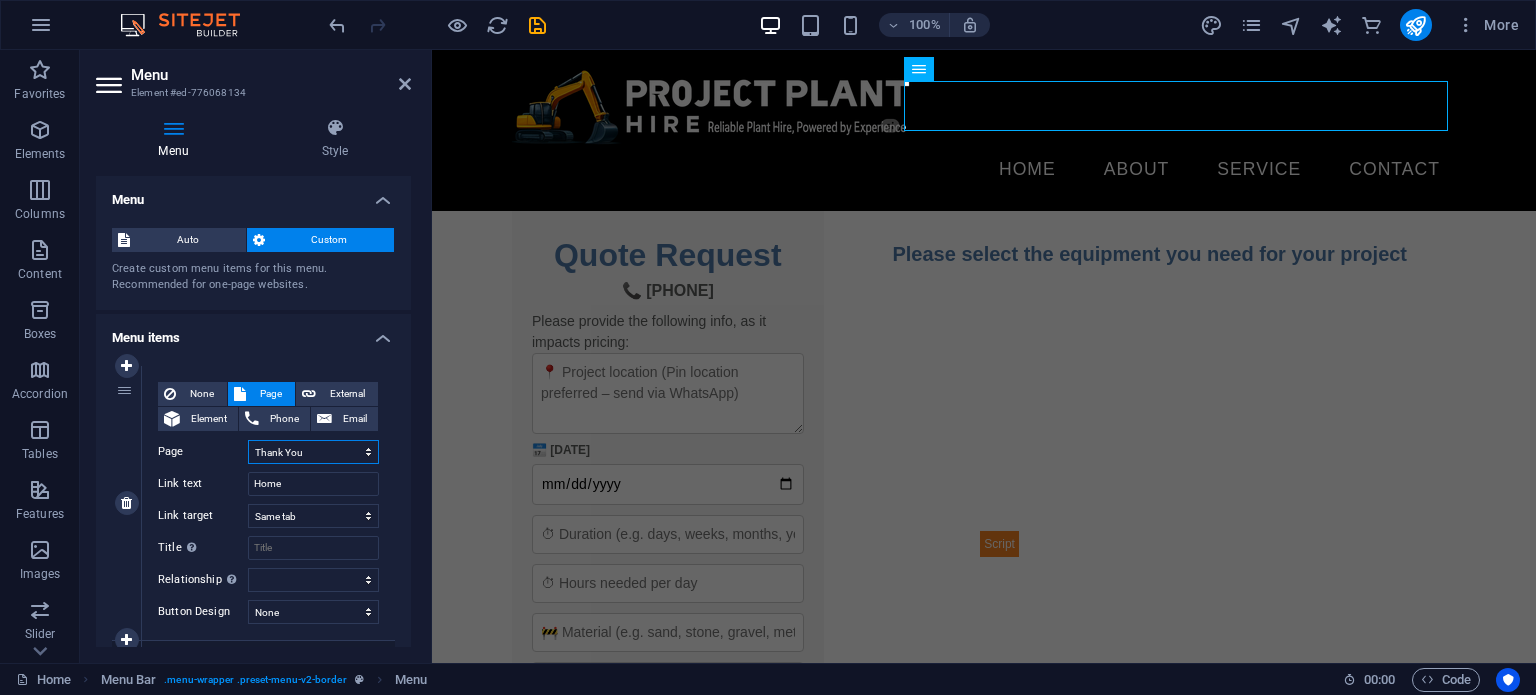 click on "Home Legal Notice Privacy Thank You" at bounding box center (313, 452) 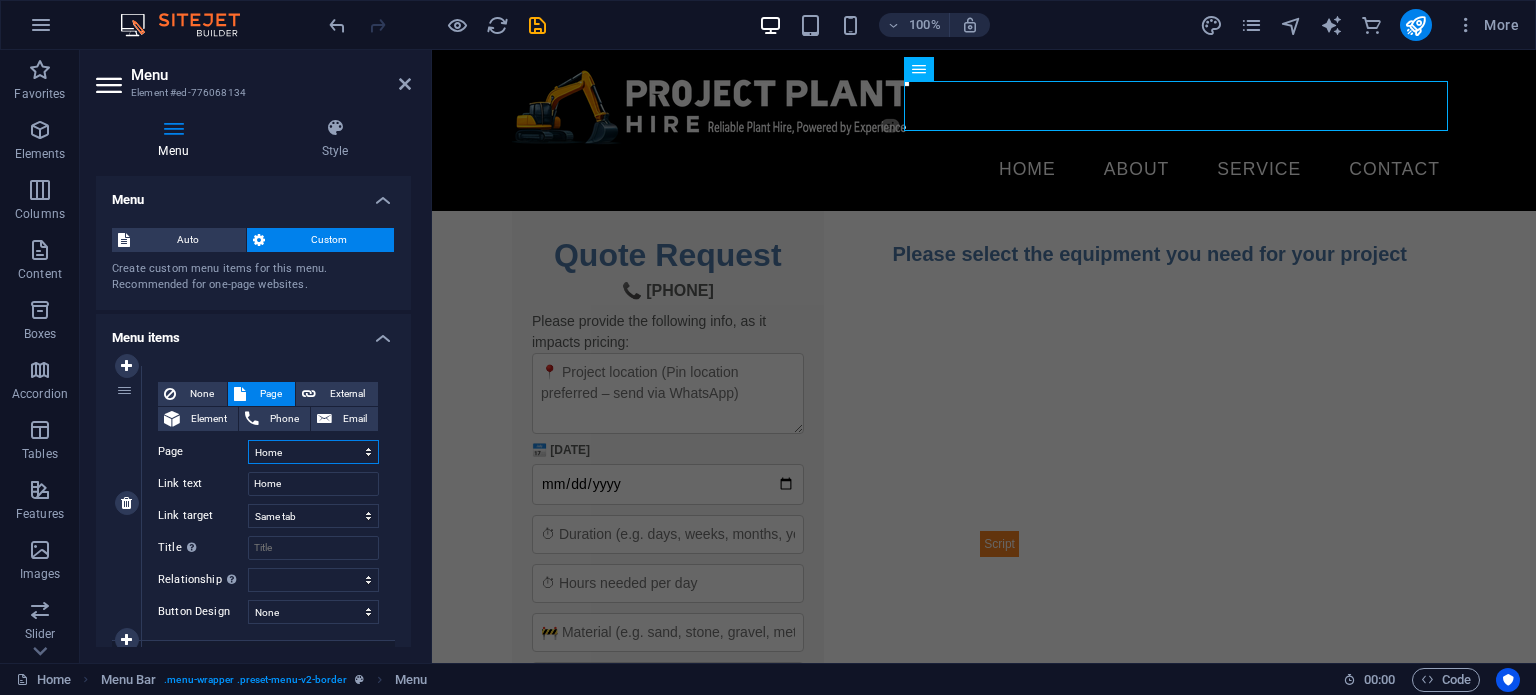 click on "Home Legal Notice Privacy Thank You" at bounding box center (313, 452) 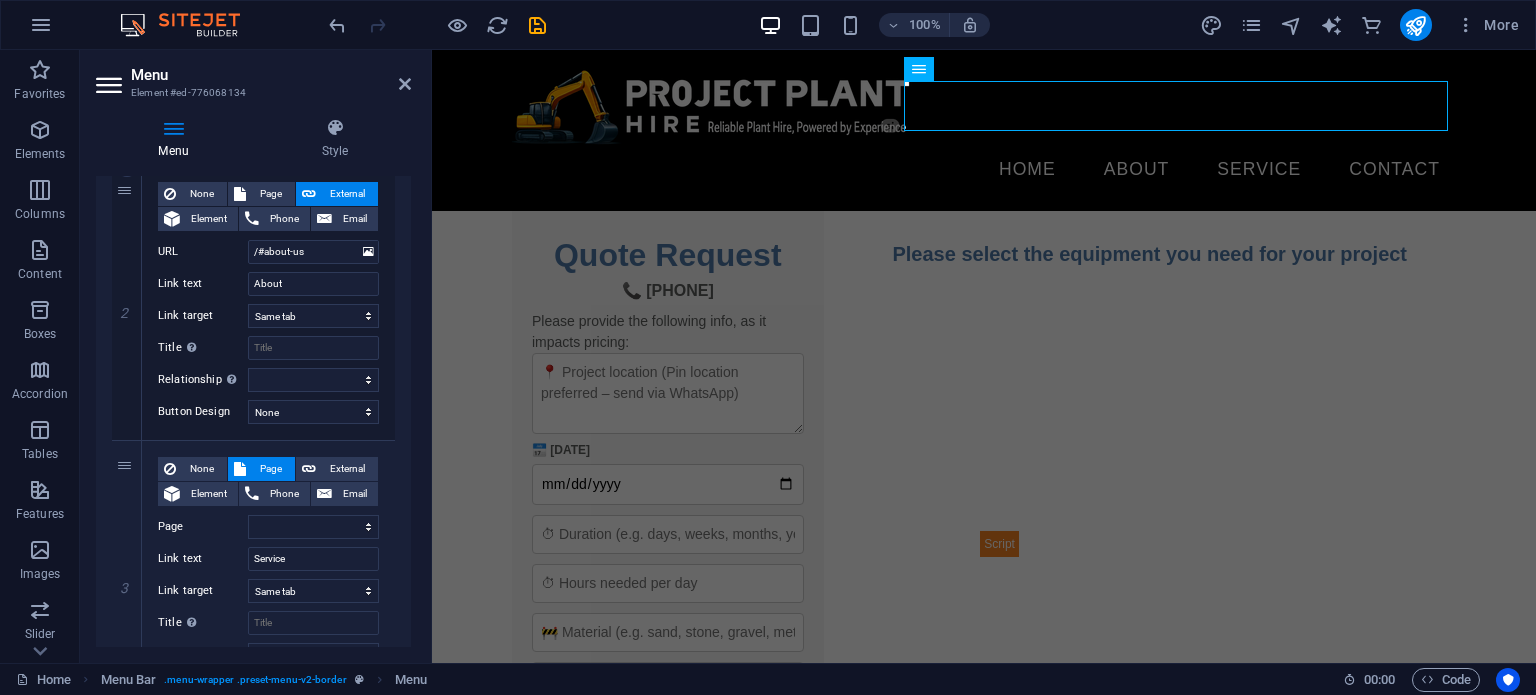 scroll, scrollTop: 500, scrollLeft: 0, axis: vertical 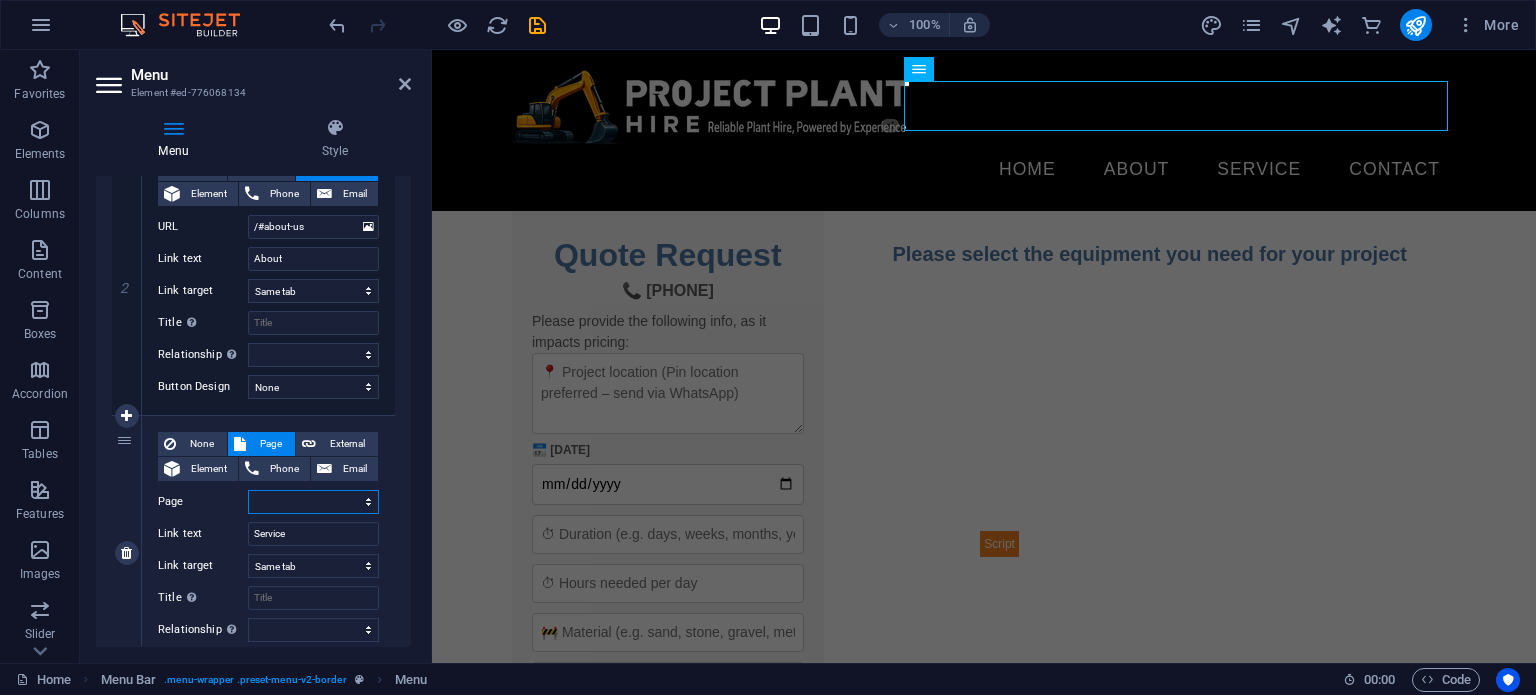 click on "Home Legal Notice Privacy Thank You" at bounding box center [313, 502] 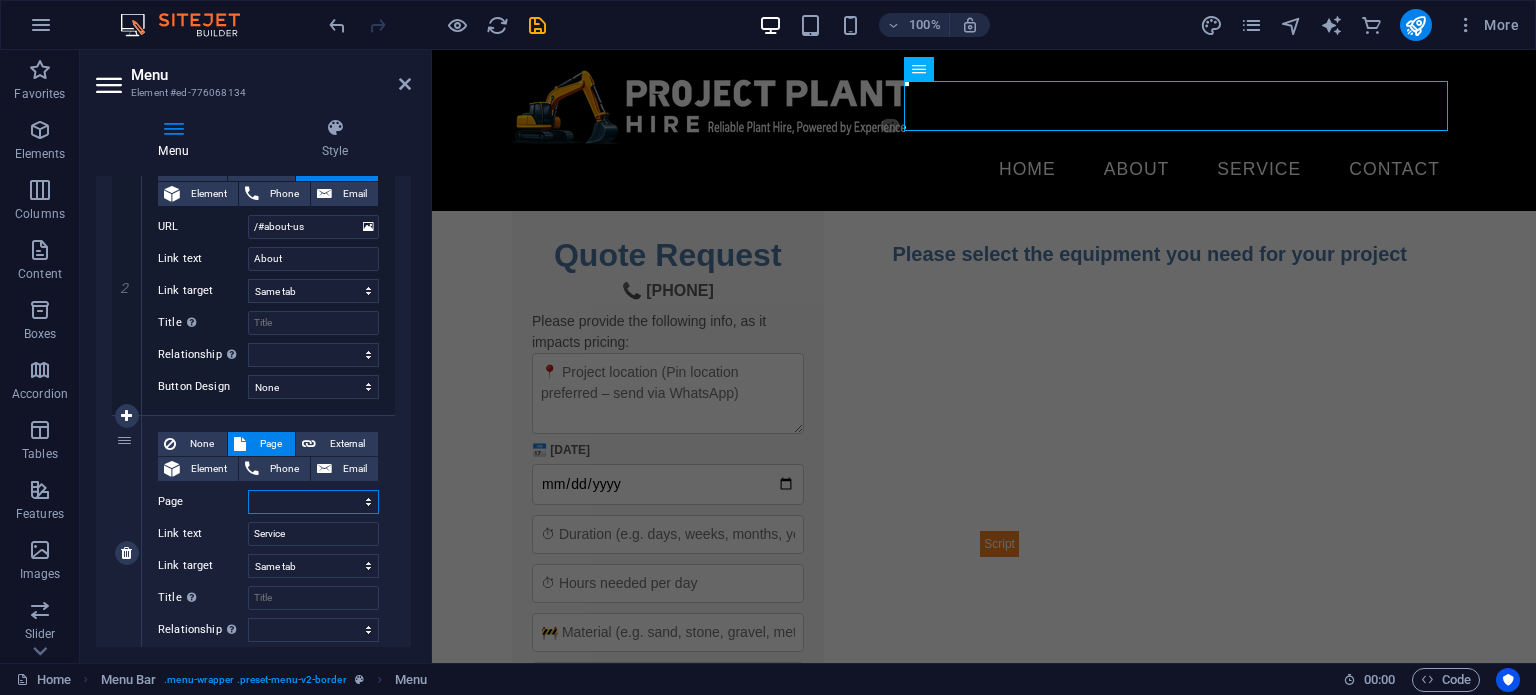 click on "Home Legal Notice Privacy Thank You" at bounding box center [313, 502] 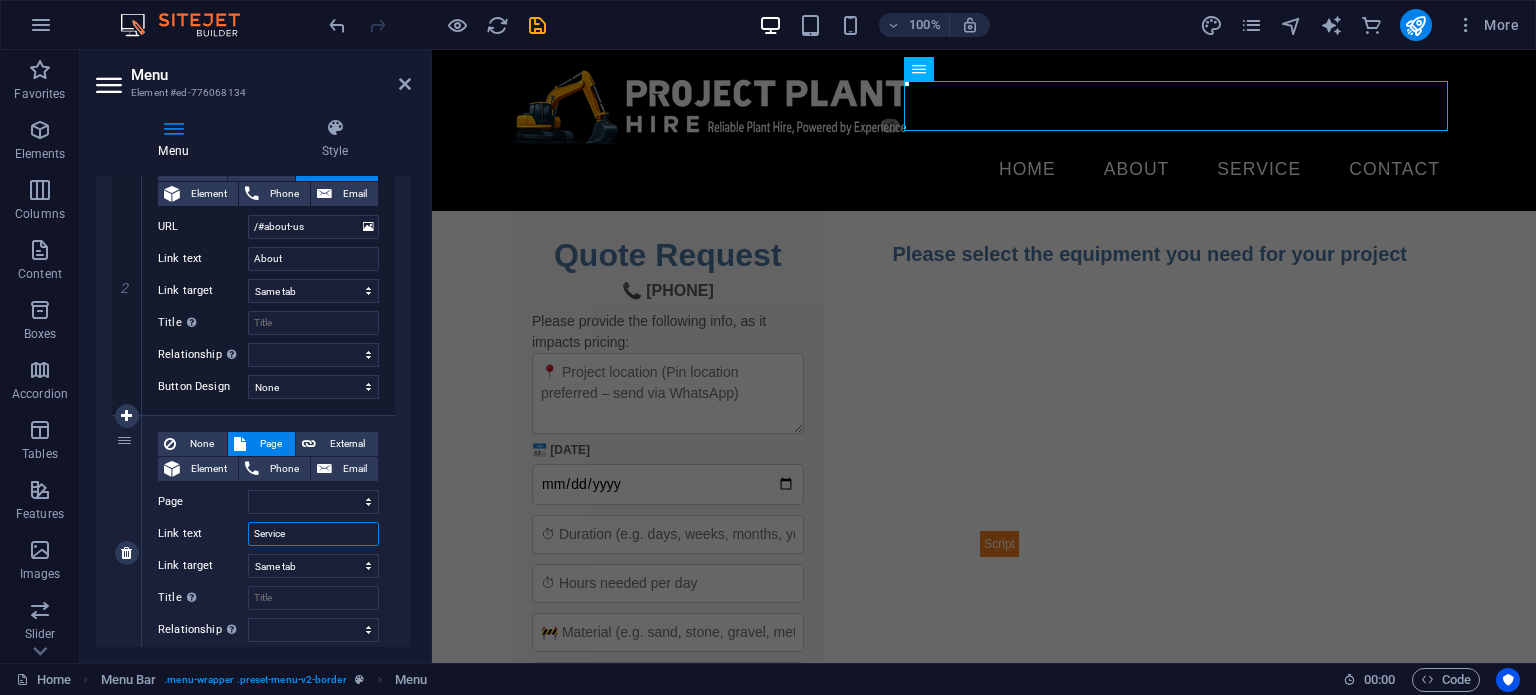 click on "Service" at bounding box center [313, 534] 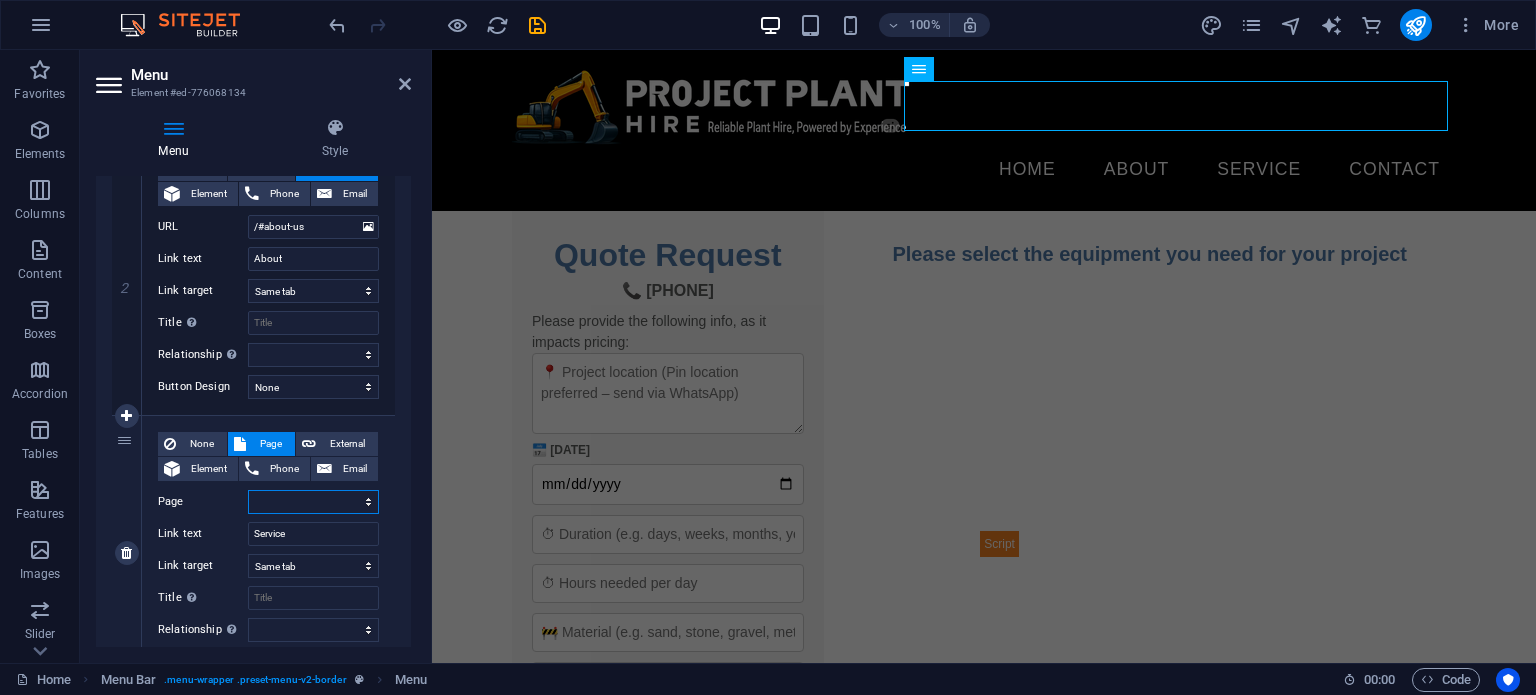 click on "Home Legal Notice Privacy Thank You" at bounding box center (313, 502) 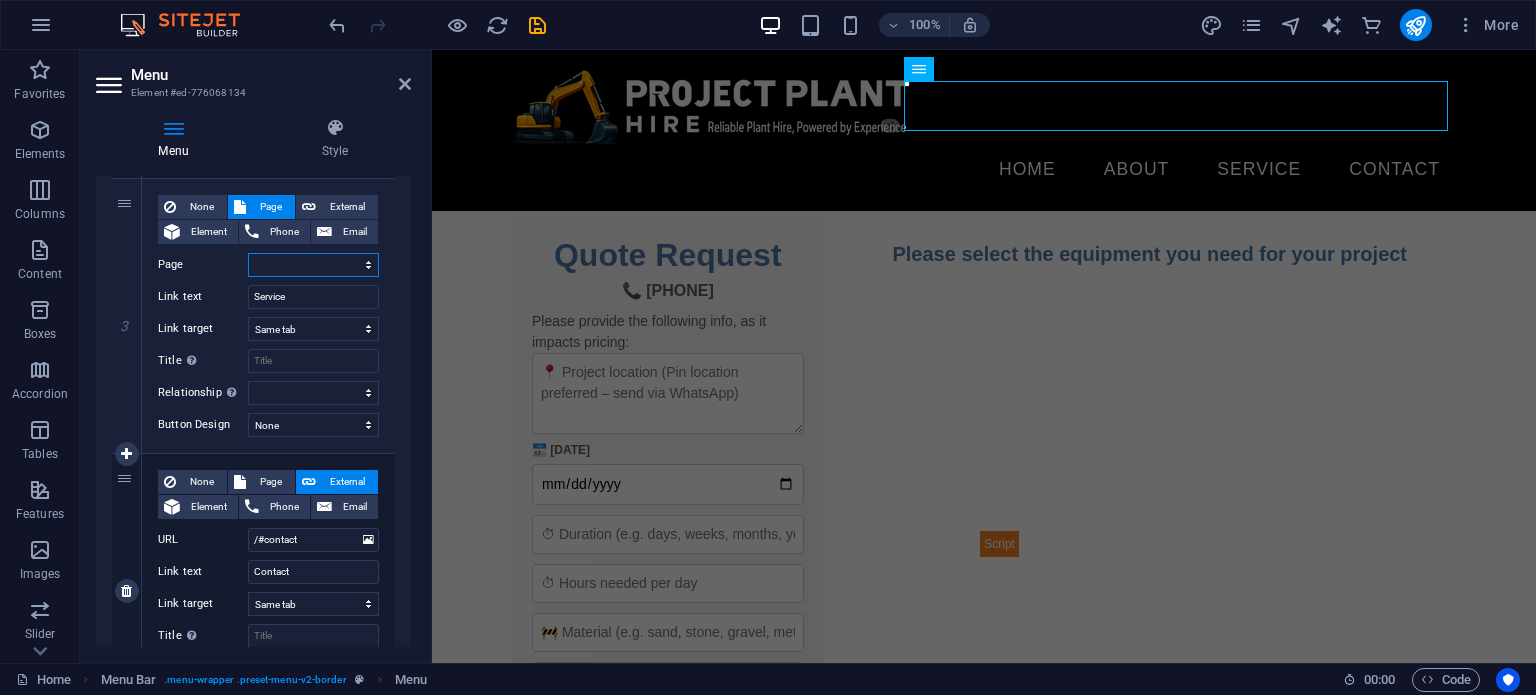 scroll, scrollTop: 707, scrollLeft: 0, axis: vertical 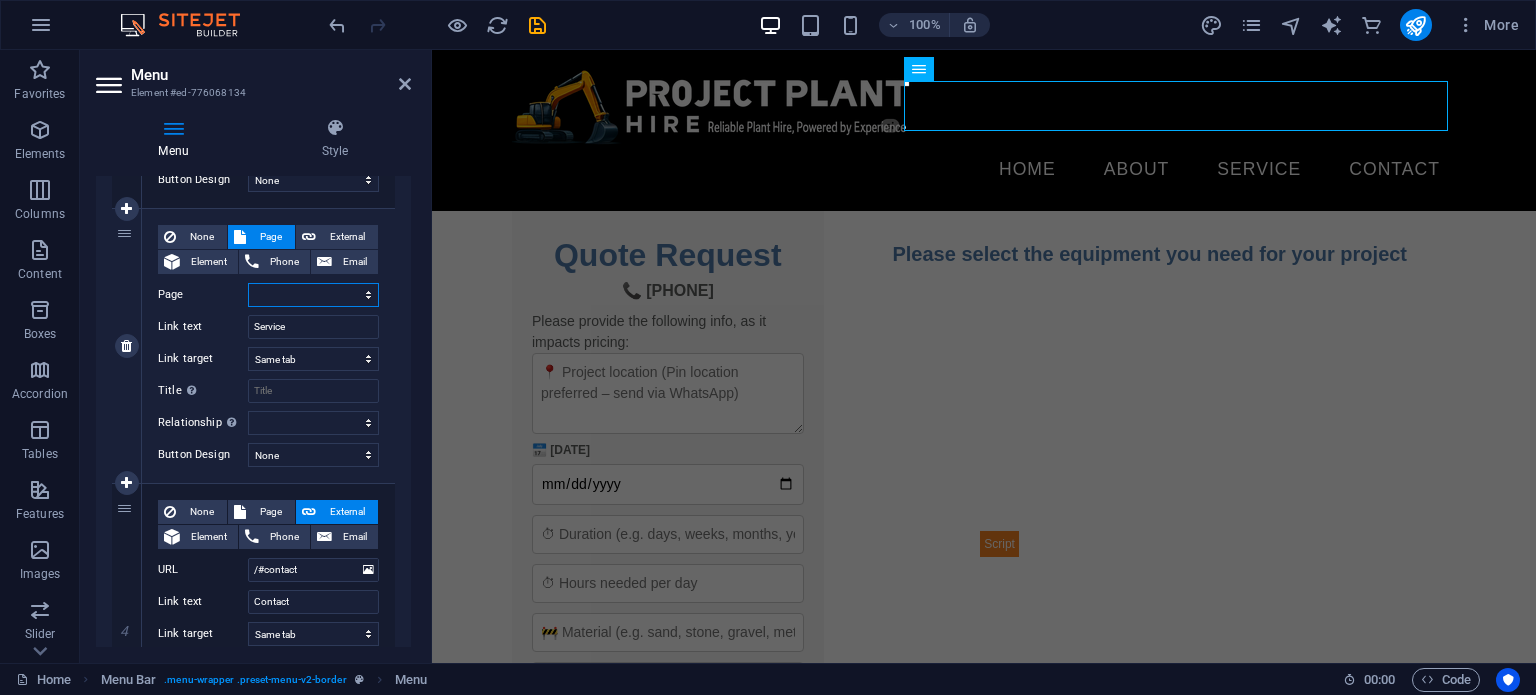 click on "Home Legal Notice Privacy Thank You" at bounding box center [313, 295] 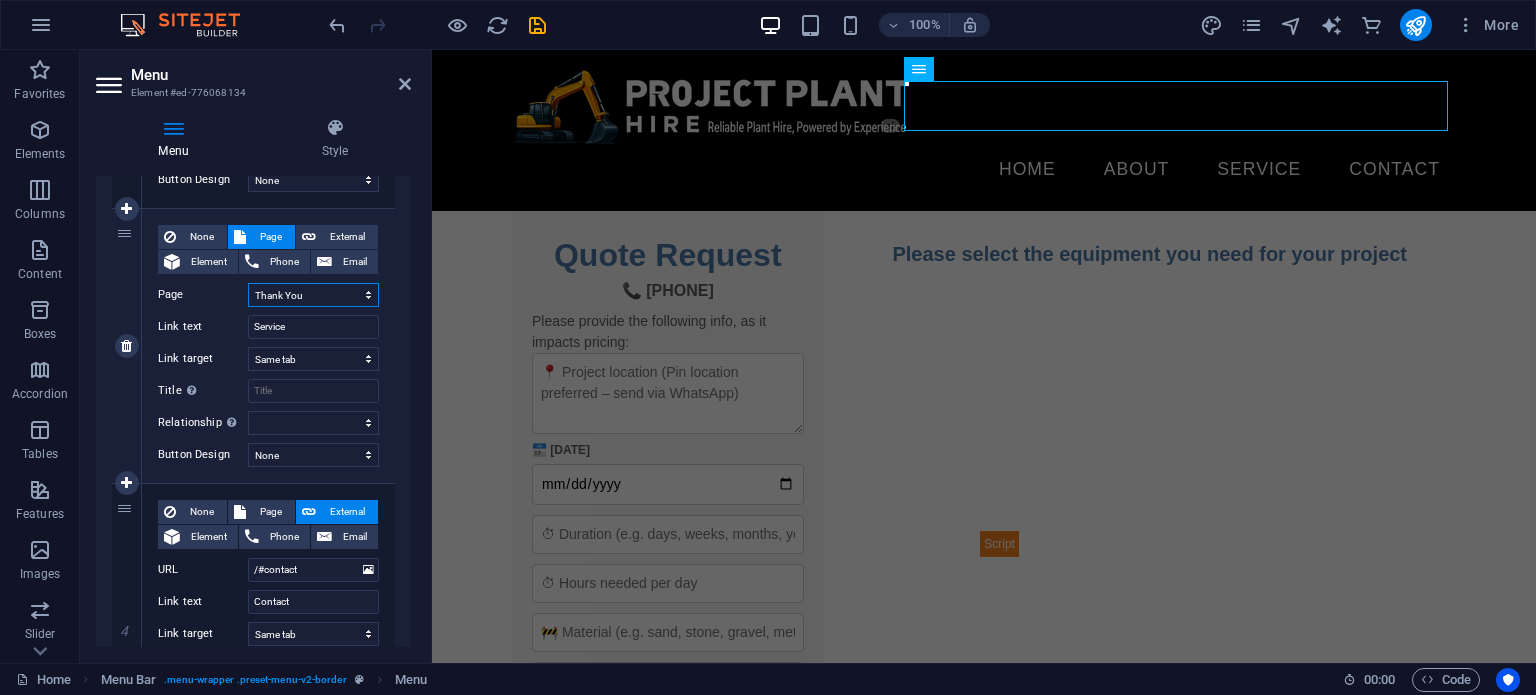 click on "Home Legal Notice Privacy Thank You" at bounding box center (313, 295) 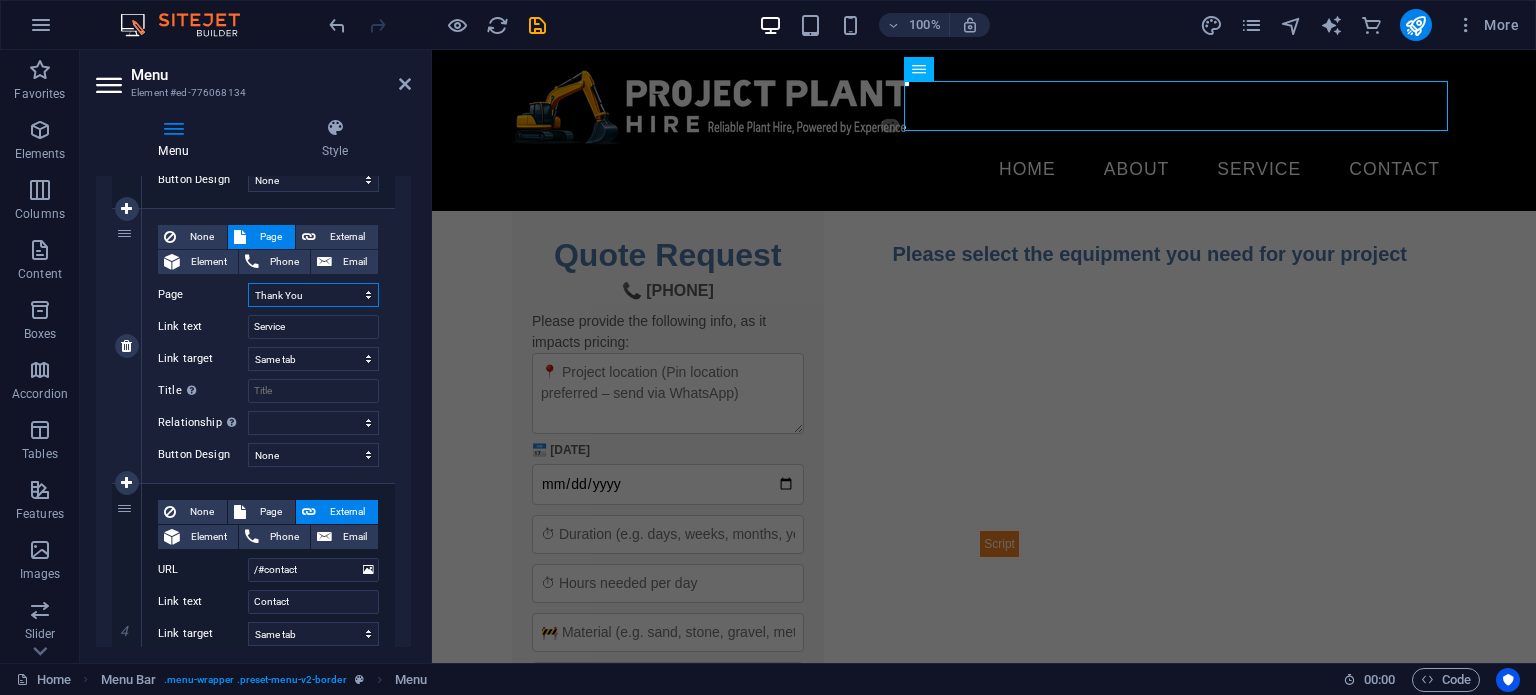 click on "Home Legal Notice Privacy Thank You" at bounding box center [313, 295] 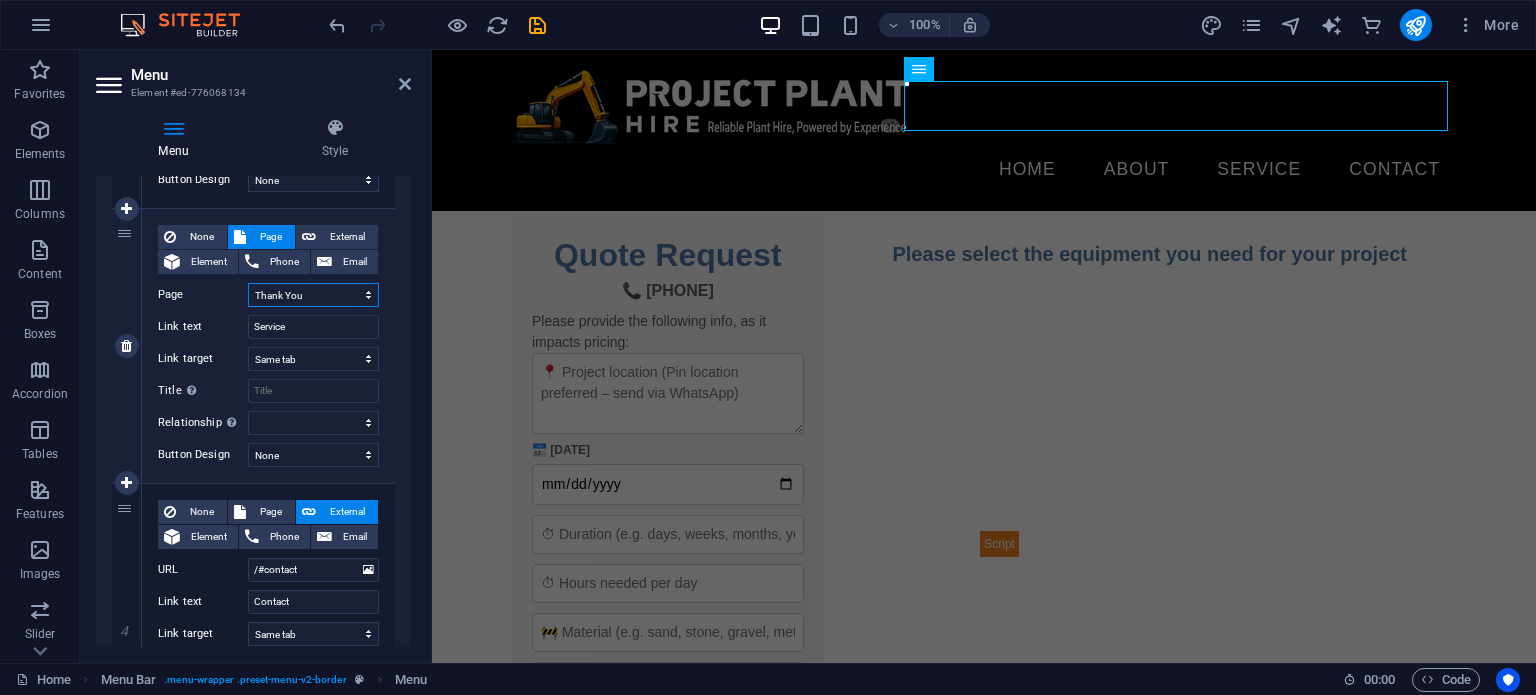 click on "Home Legal Notice Privacy Thank You" at bounding box center (313, 295) 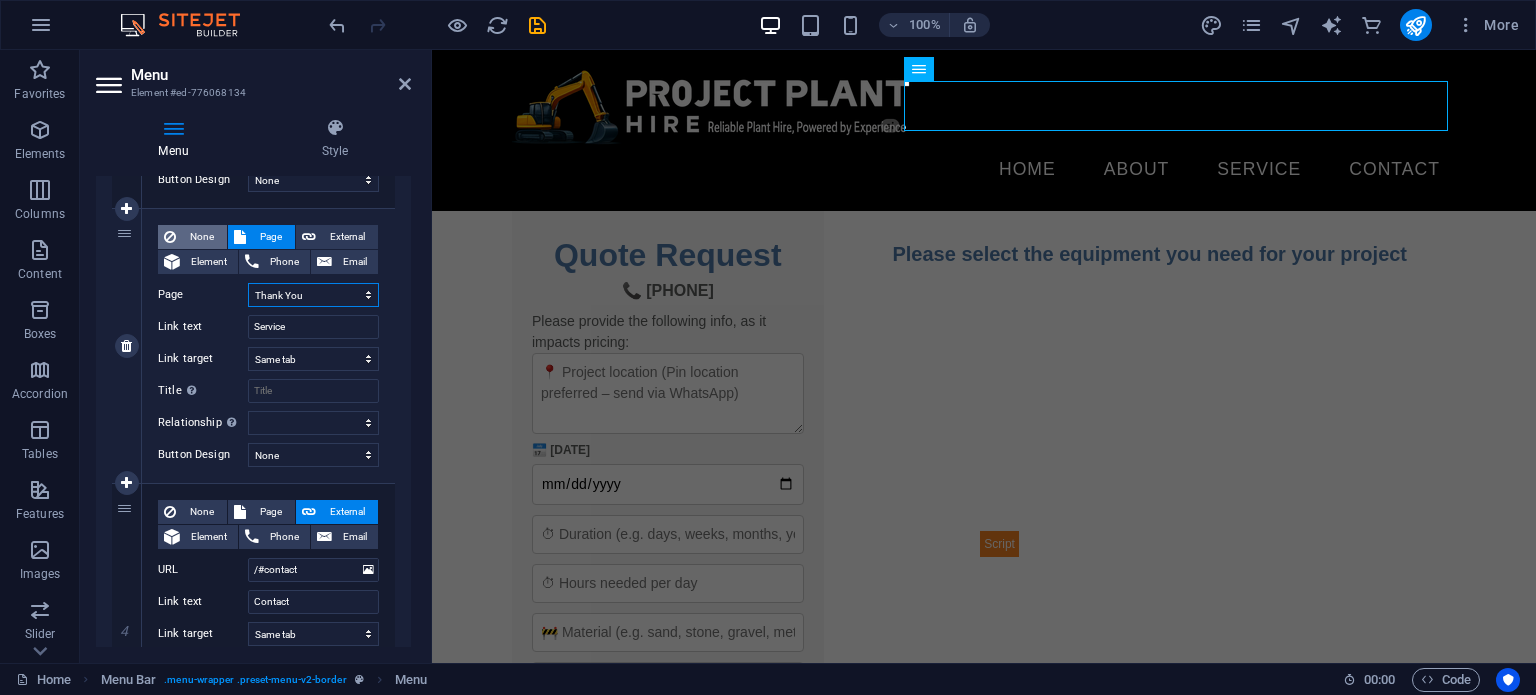 drag, startPoint x: 324, startPoint y: 293, endPoint x: 175, endPoint y: 247, distance: 155.93909 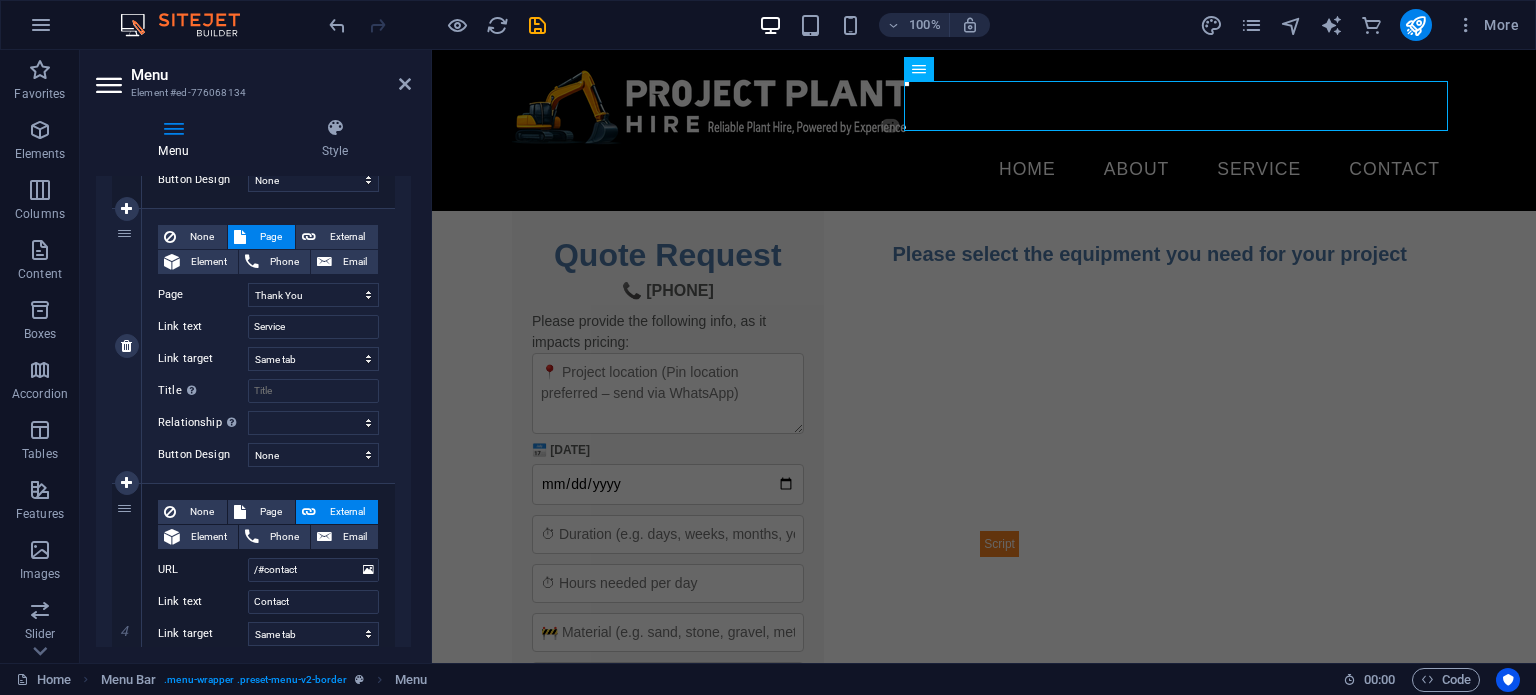 drag, startPoint x: 273, startPoint y: 262, endPoint x: 320, endPoint y: 291, distance: 55.226807 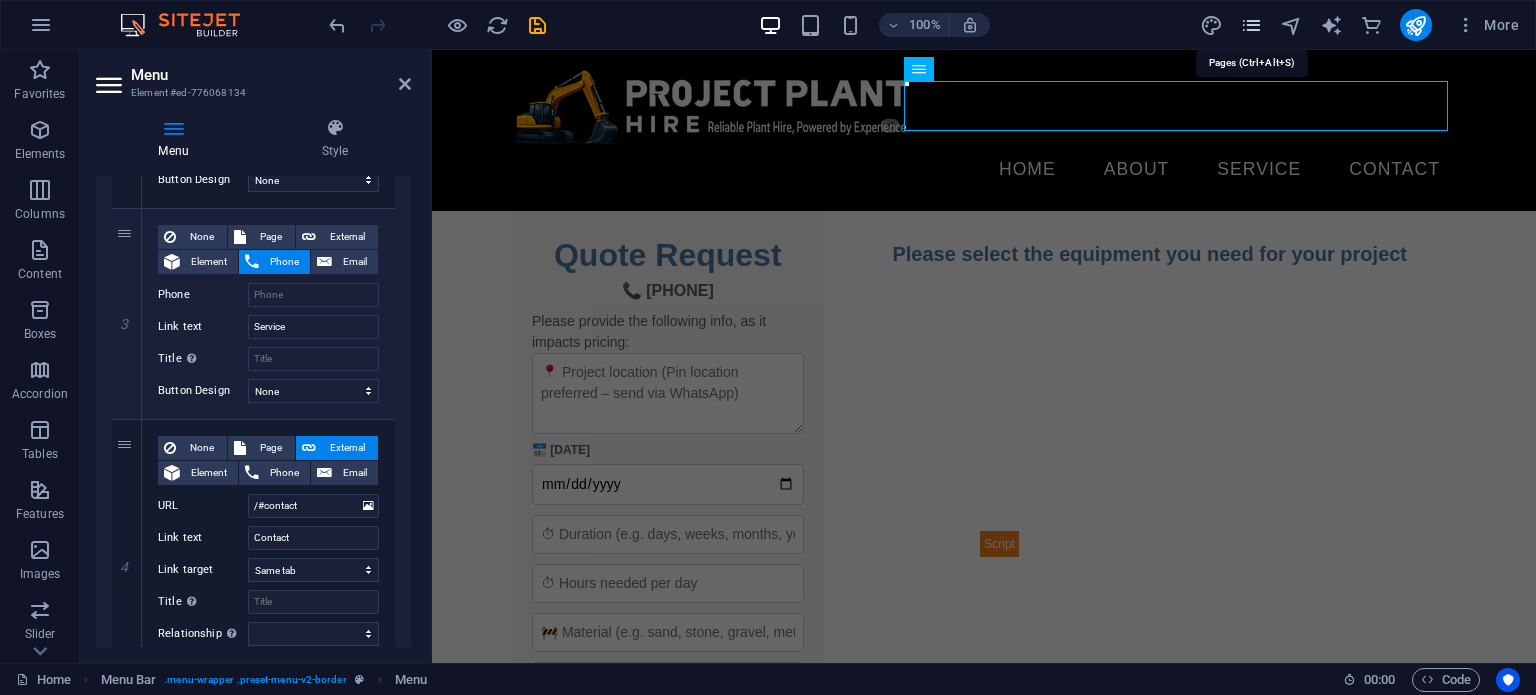 click at bounding box center [1251, 25] 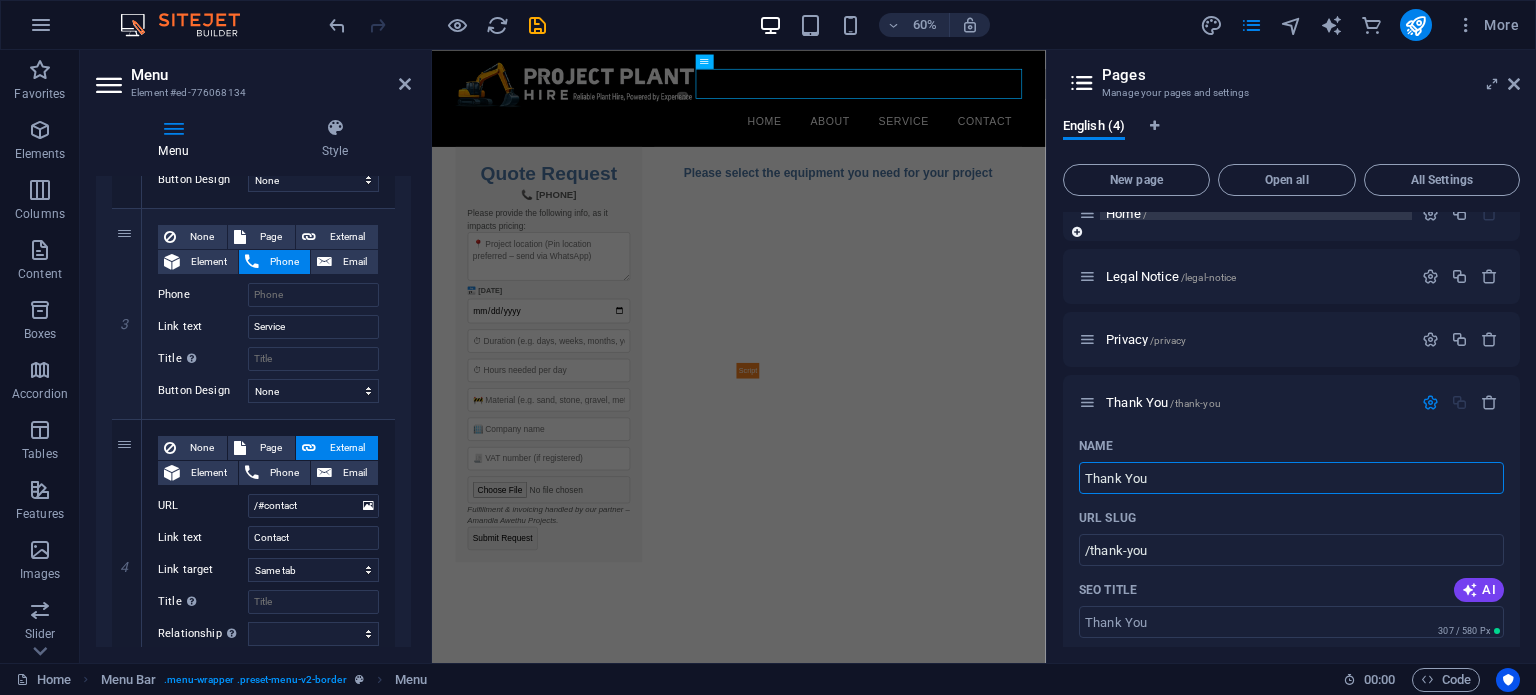 scroll, scrollTop: 0, scrollLeft: 0, axis: both 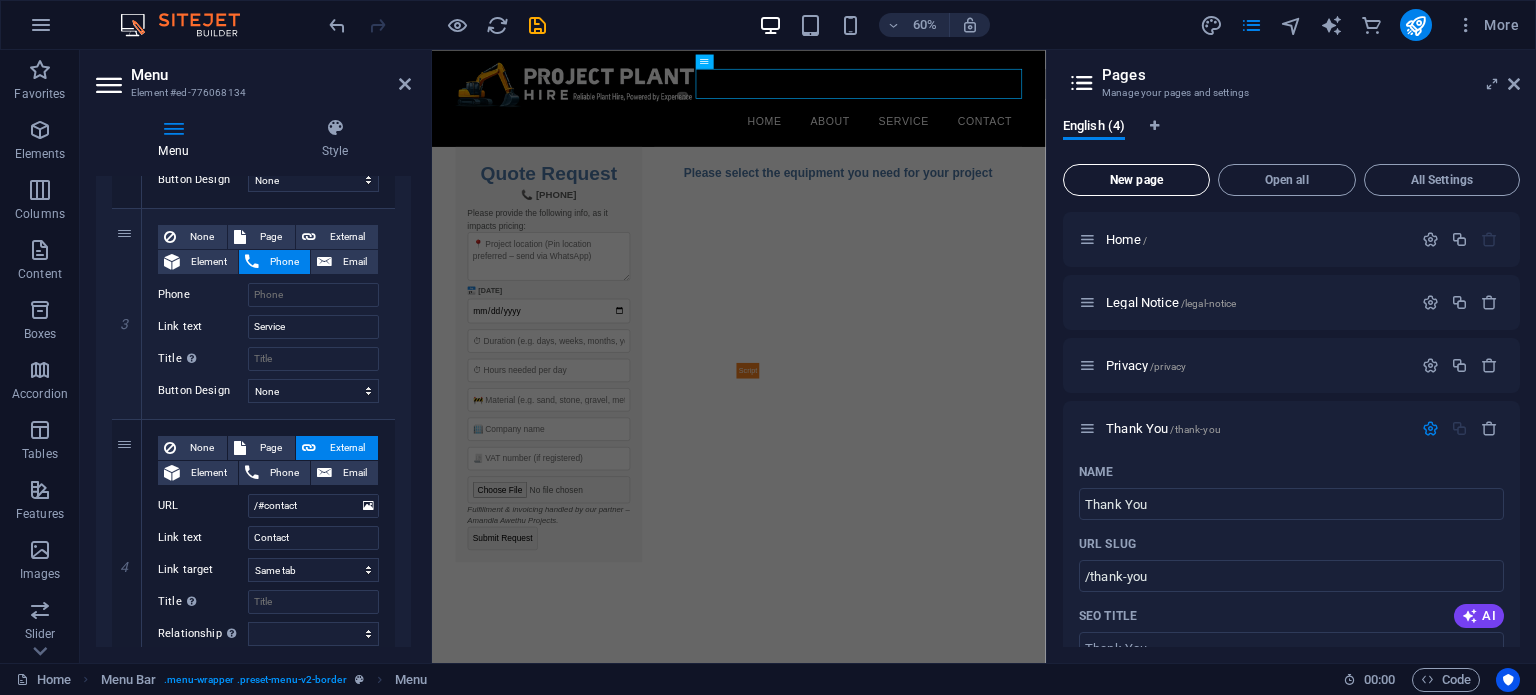click on "New page" at bounding box center (1136, 180) 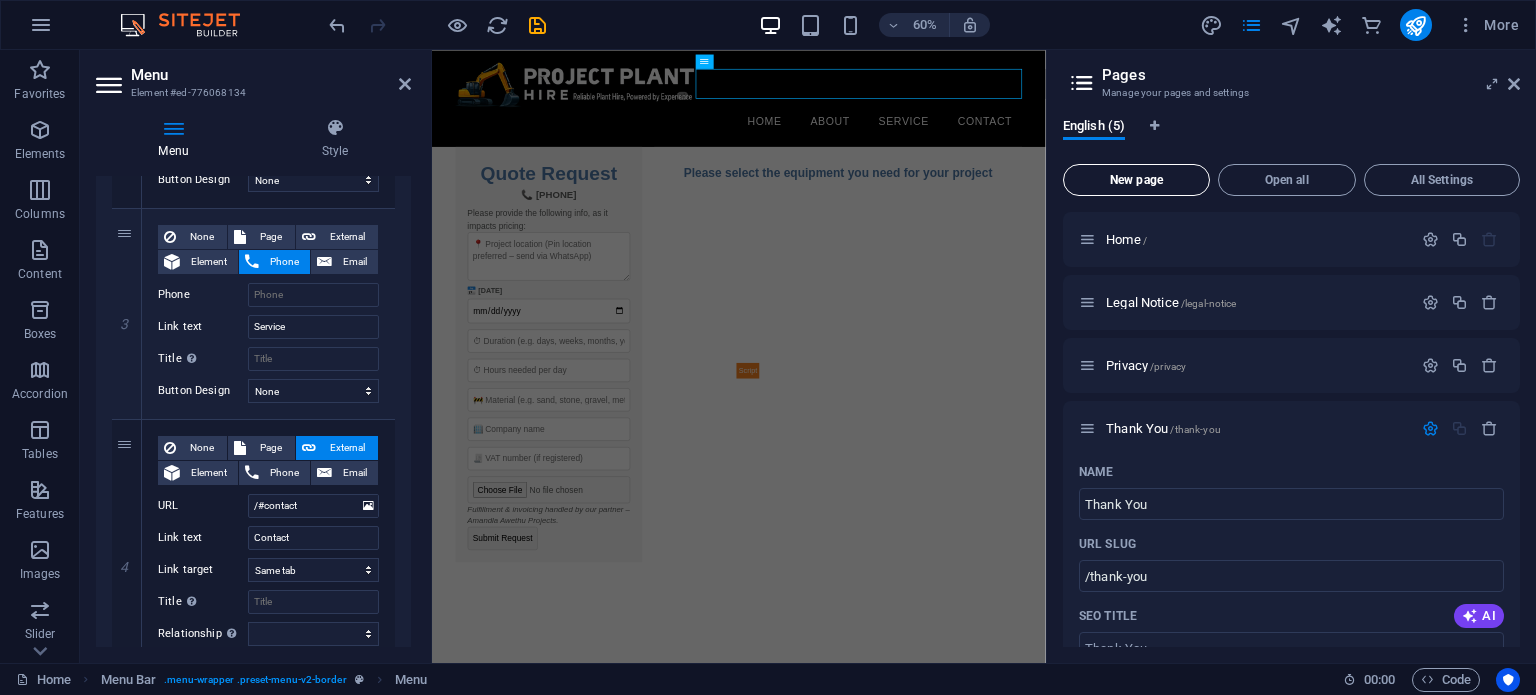 scroll, scrollTop: 910, scrollLeft: 0, axis: vertical 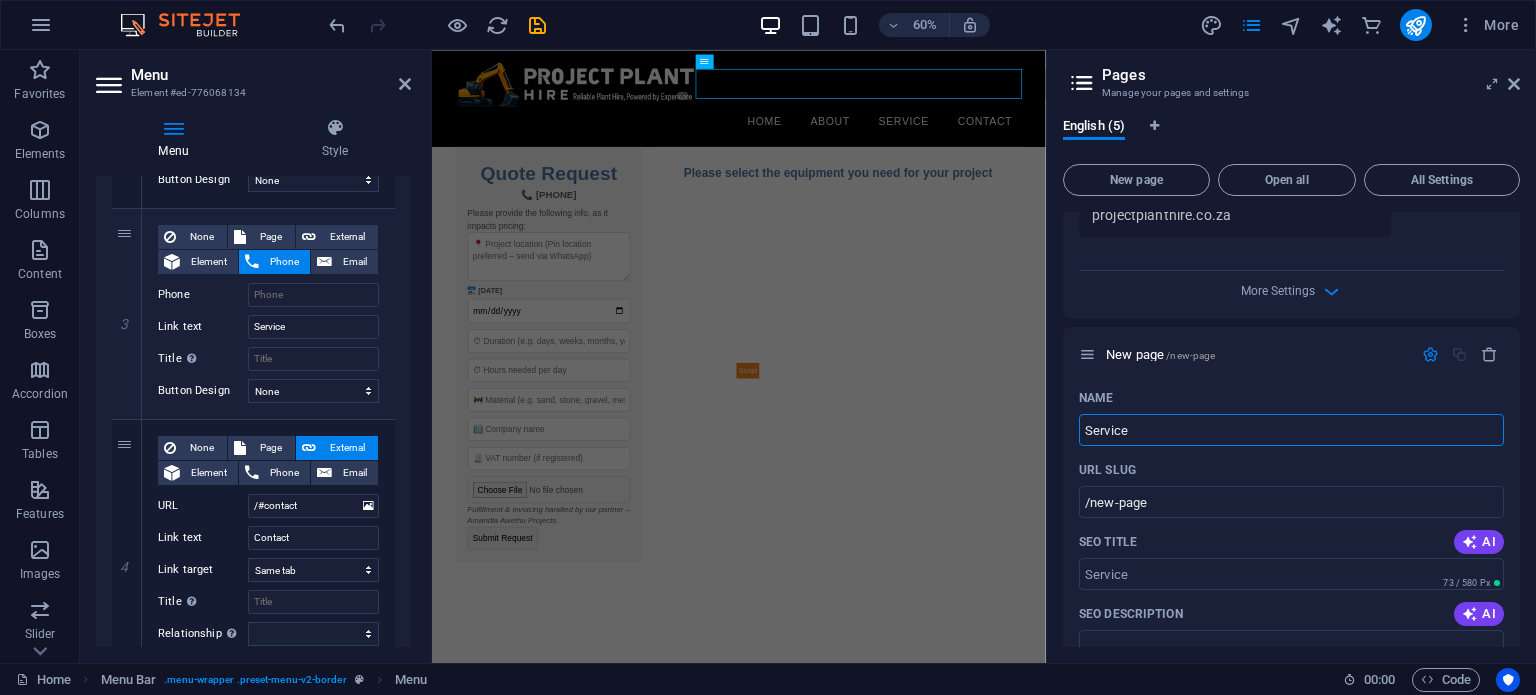type on "Service" 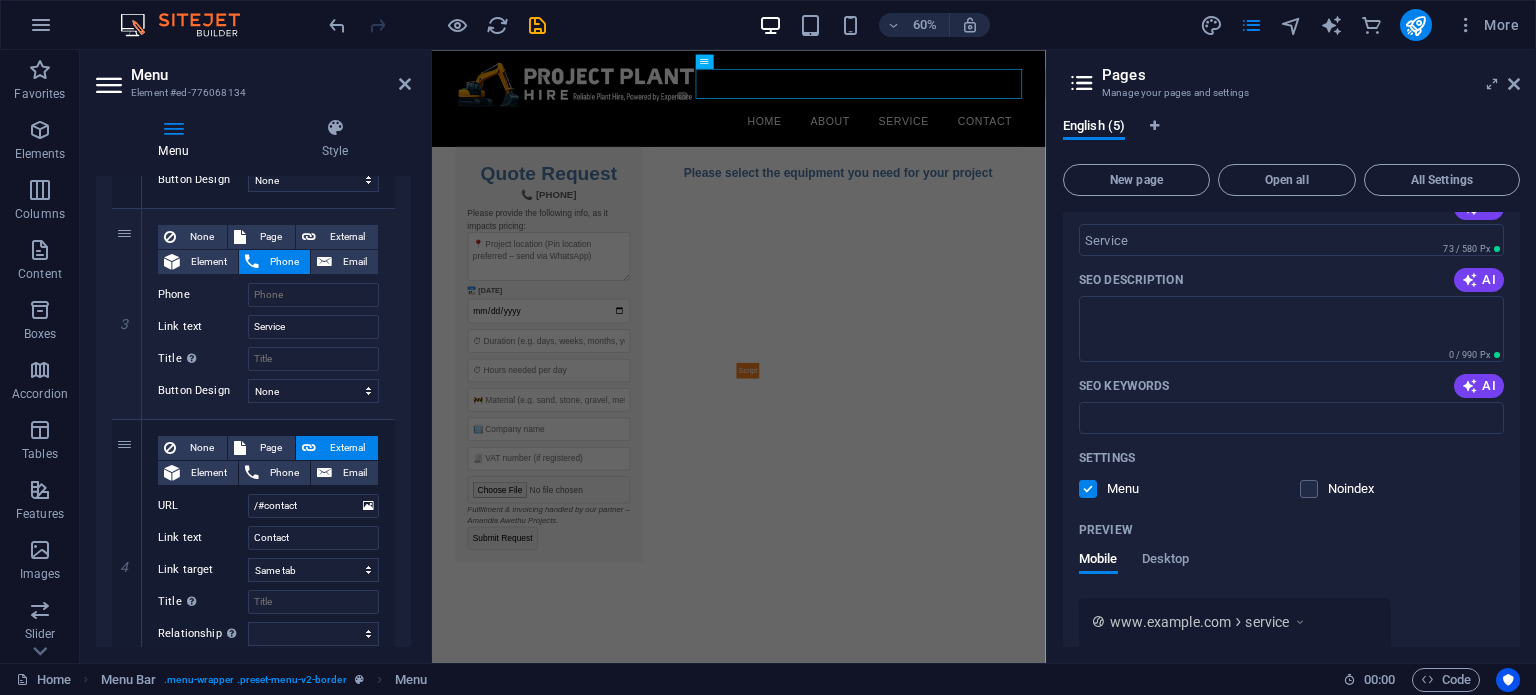 scroll, scrollTop: 1076, scrollLeft: 0, axis: vertical 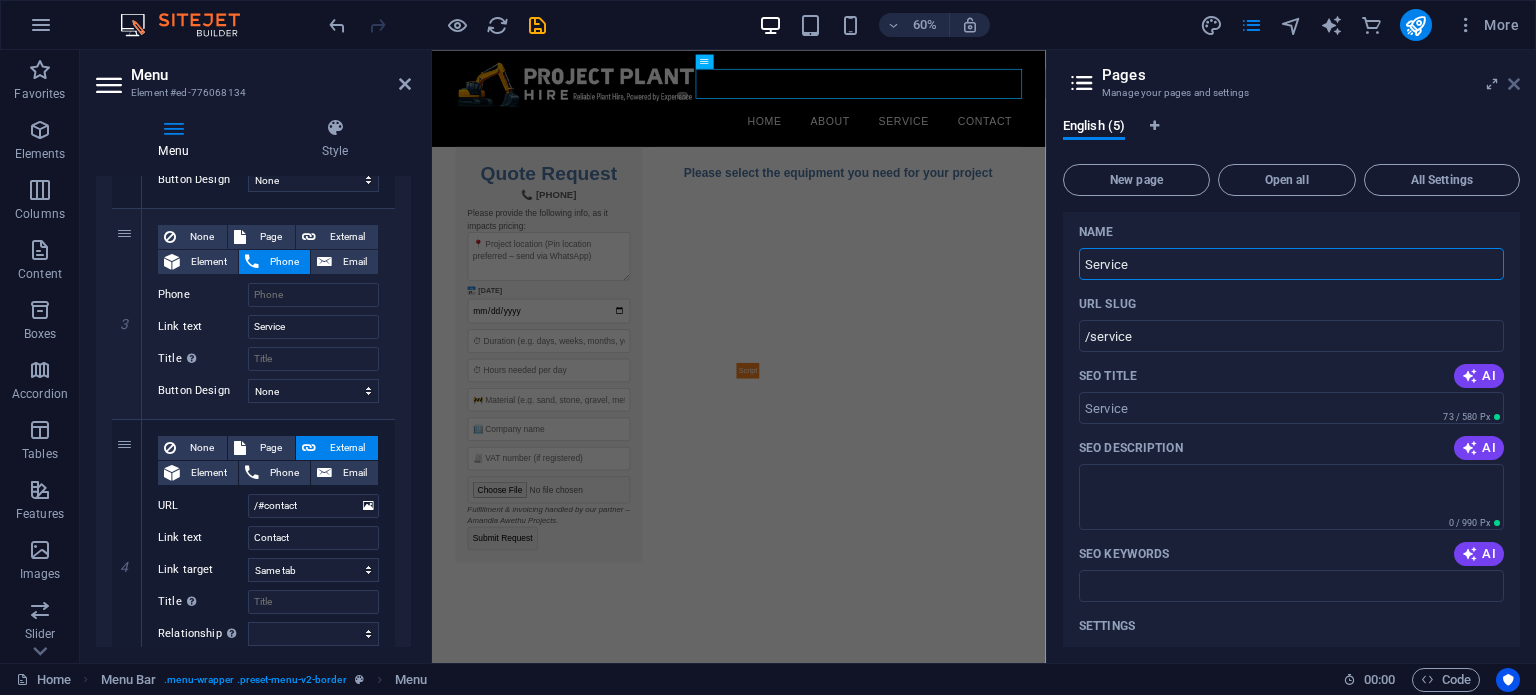type on "Service" 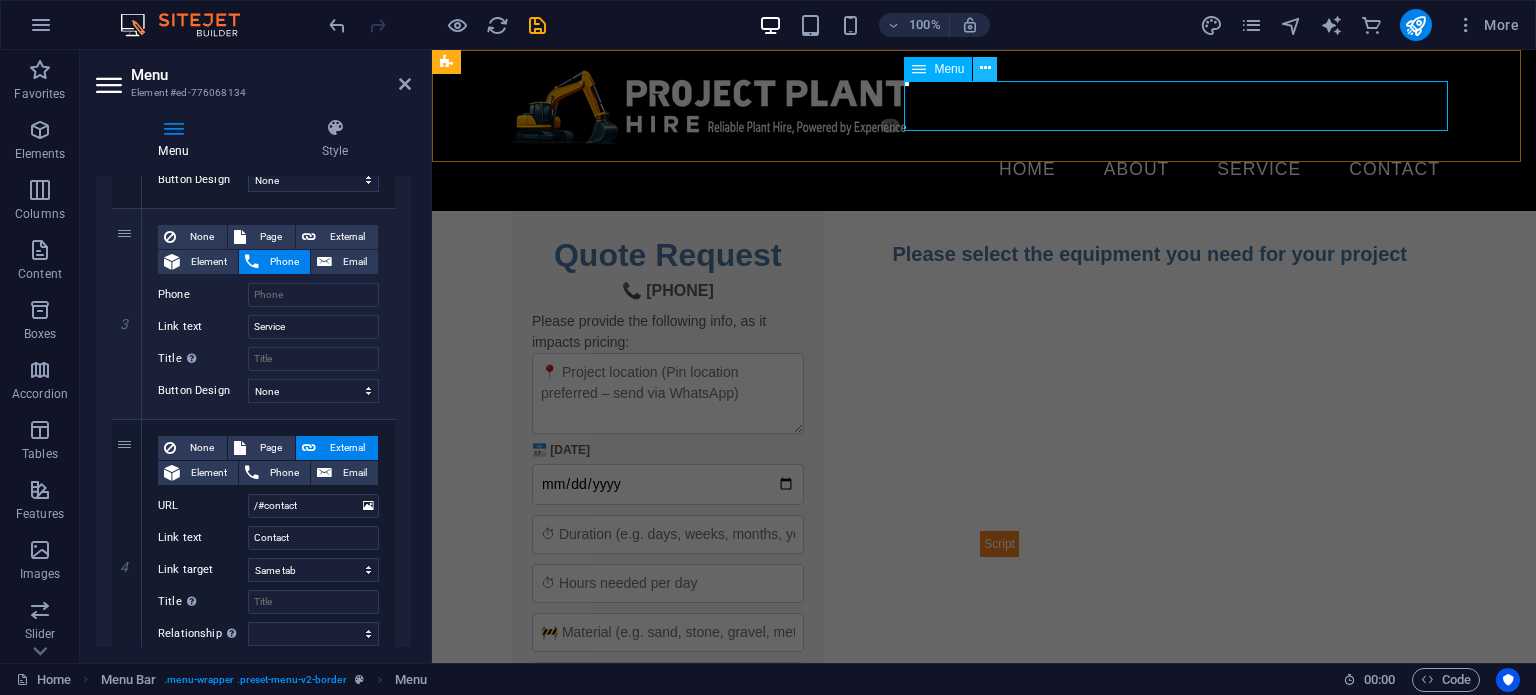 click at bounding box center [985, 69] 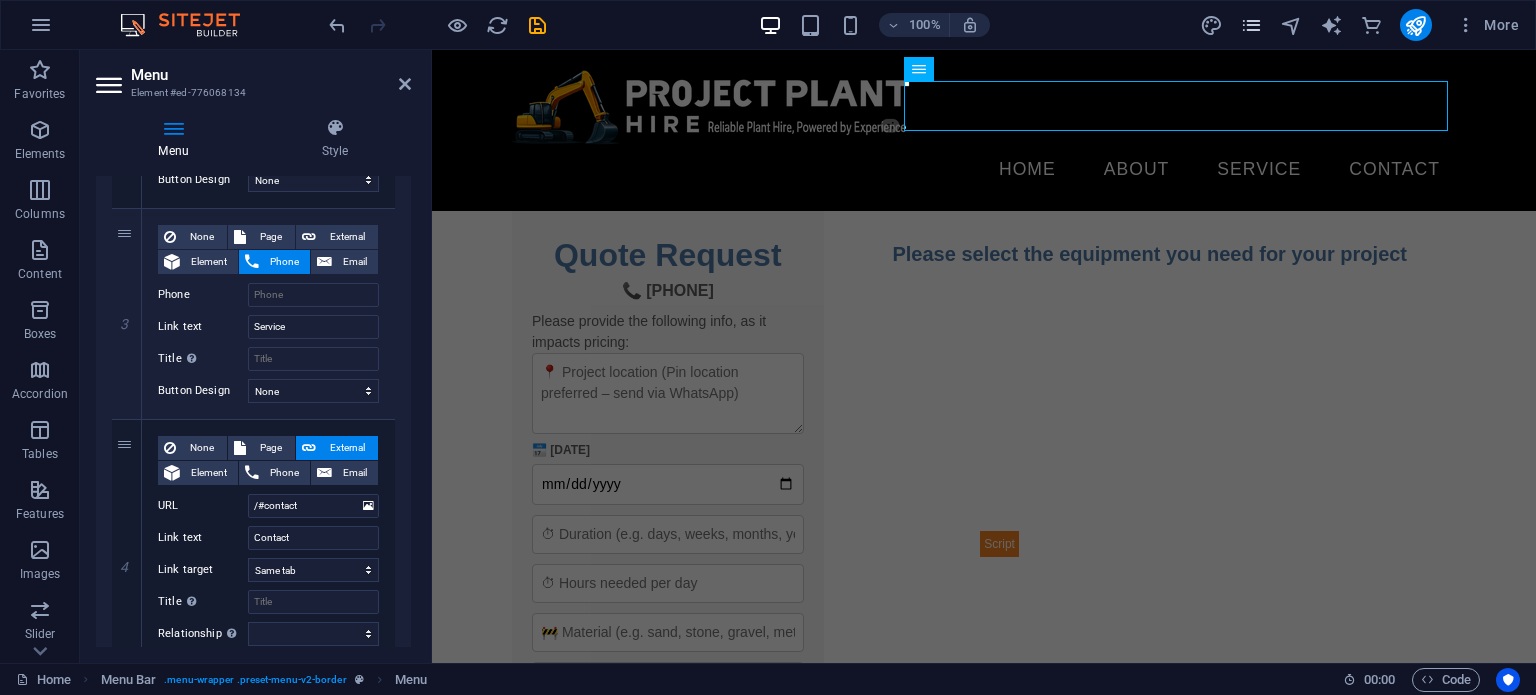 click at bounding box center (1251, 25) 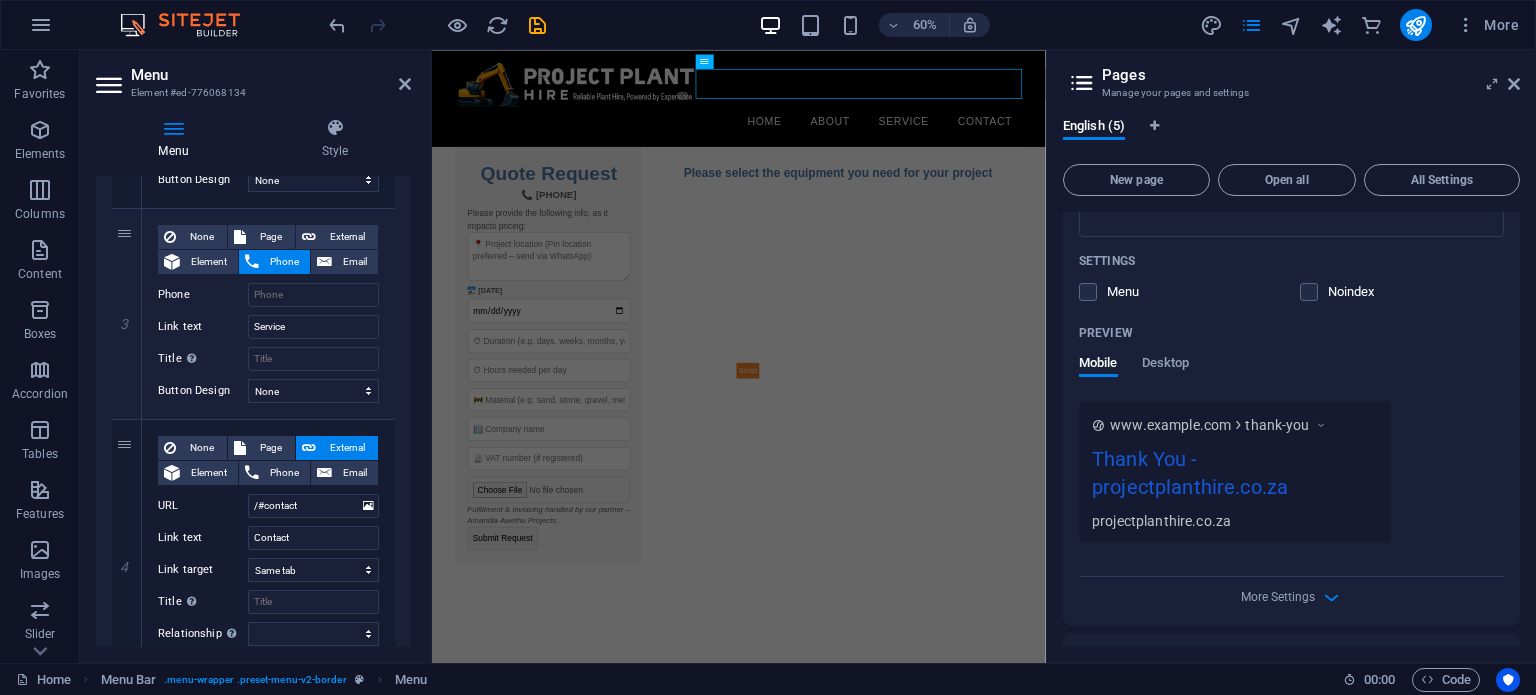 scroll, scrollTop: 576, scrollLeft: 0, axis: vertical 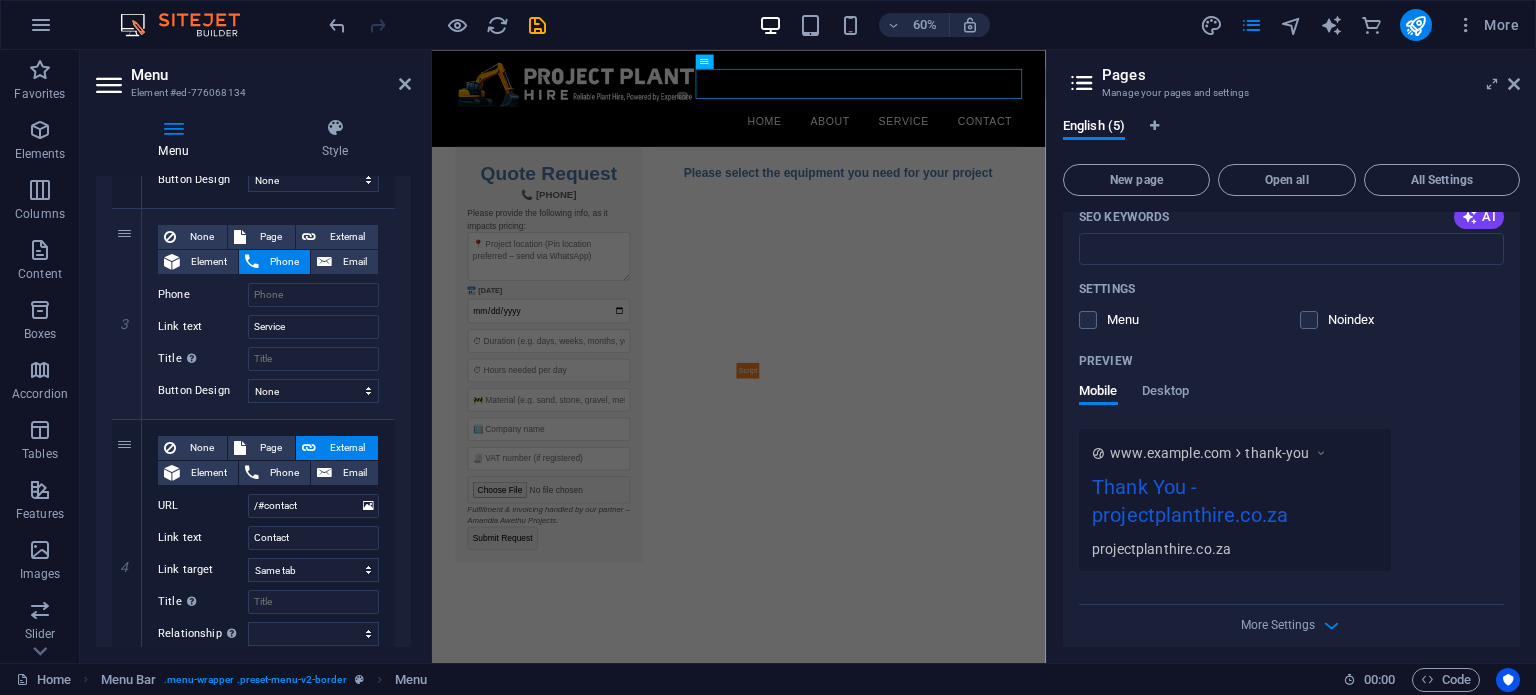 click at bounding box center (1102, 320) 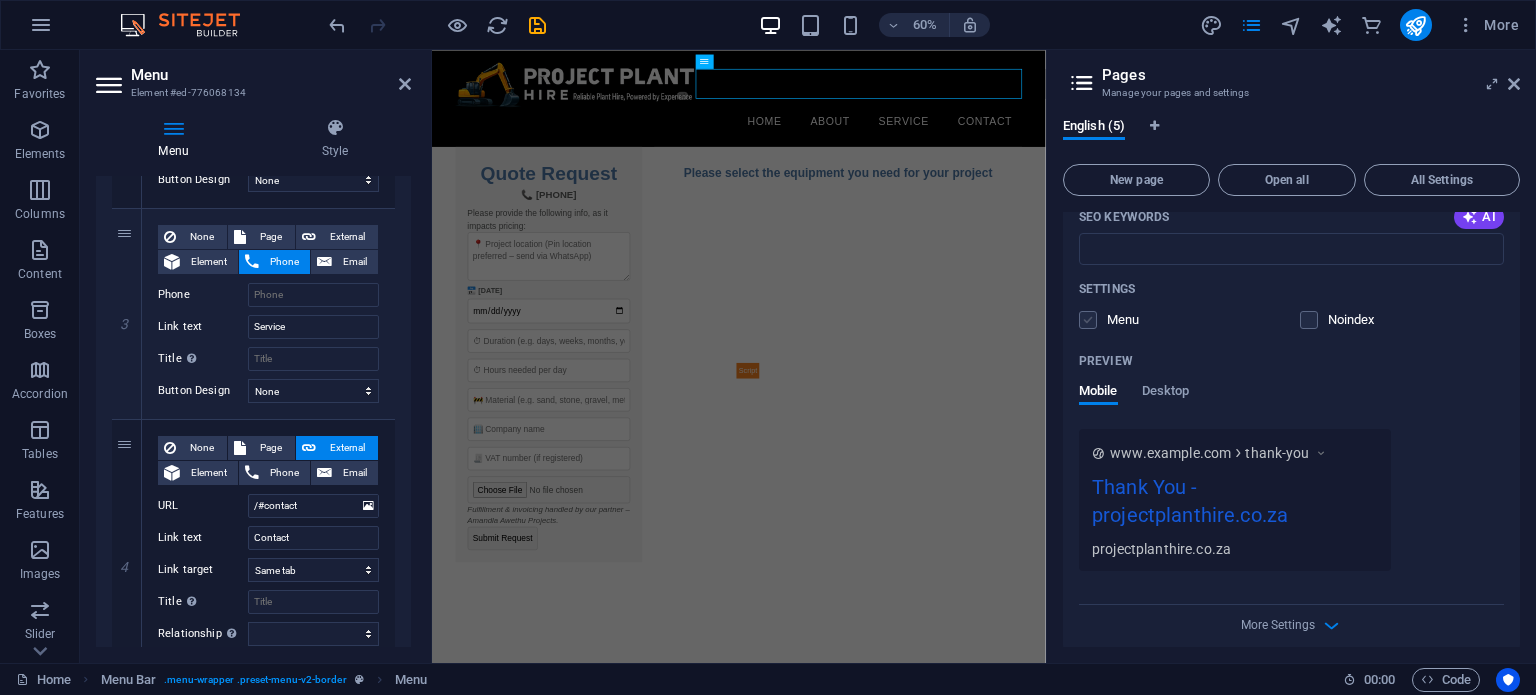 click at bounding box center (1088, 320) 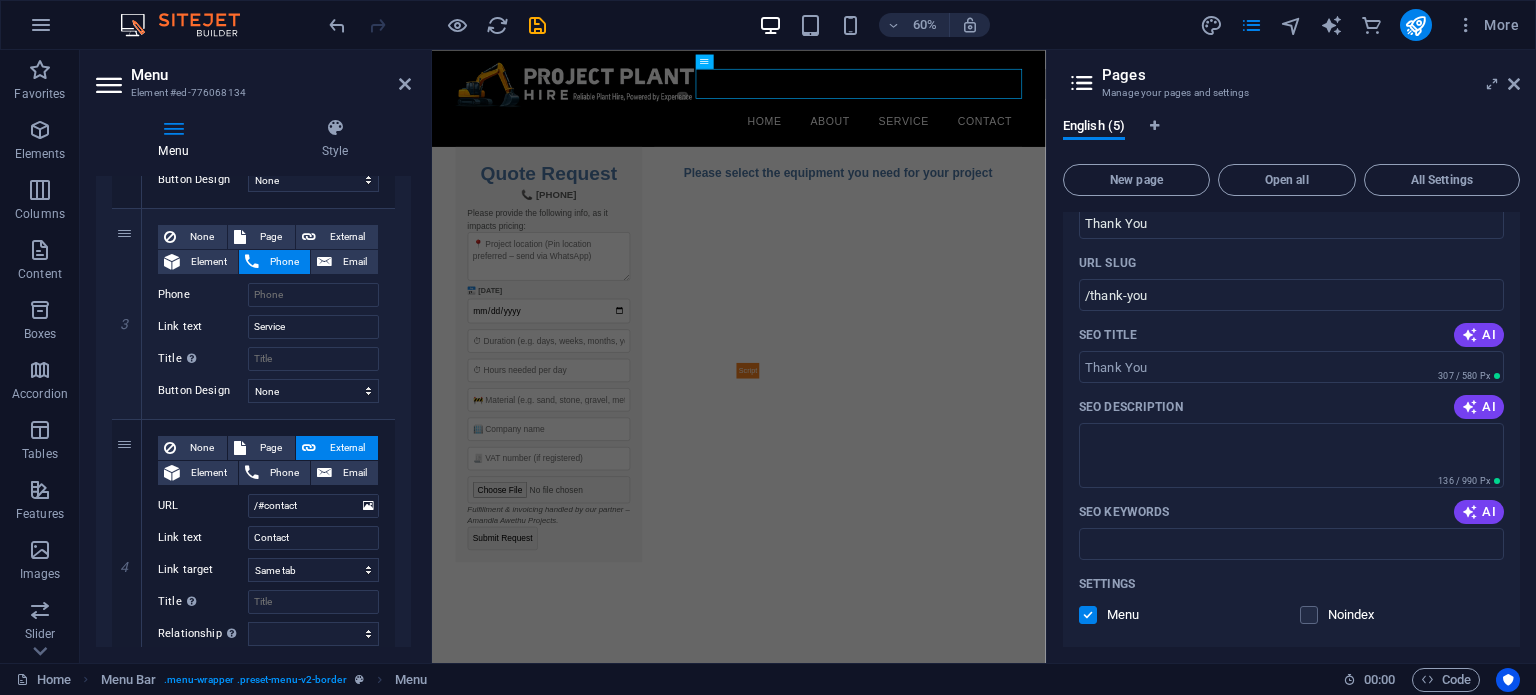 scroll, scrollTop: 0, scrollLeft: 0, axis: both 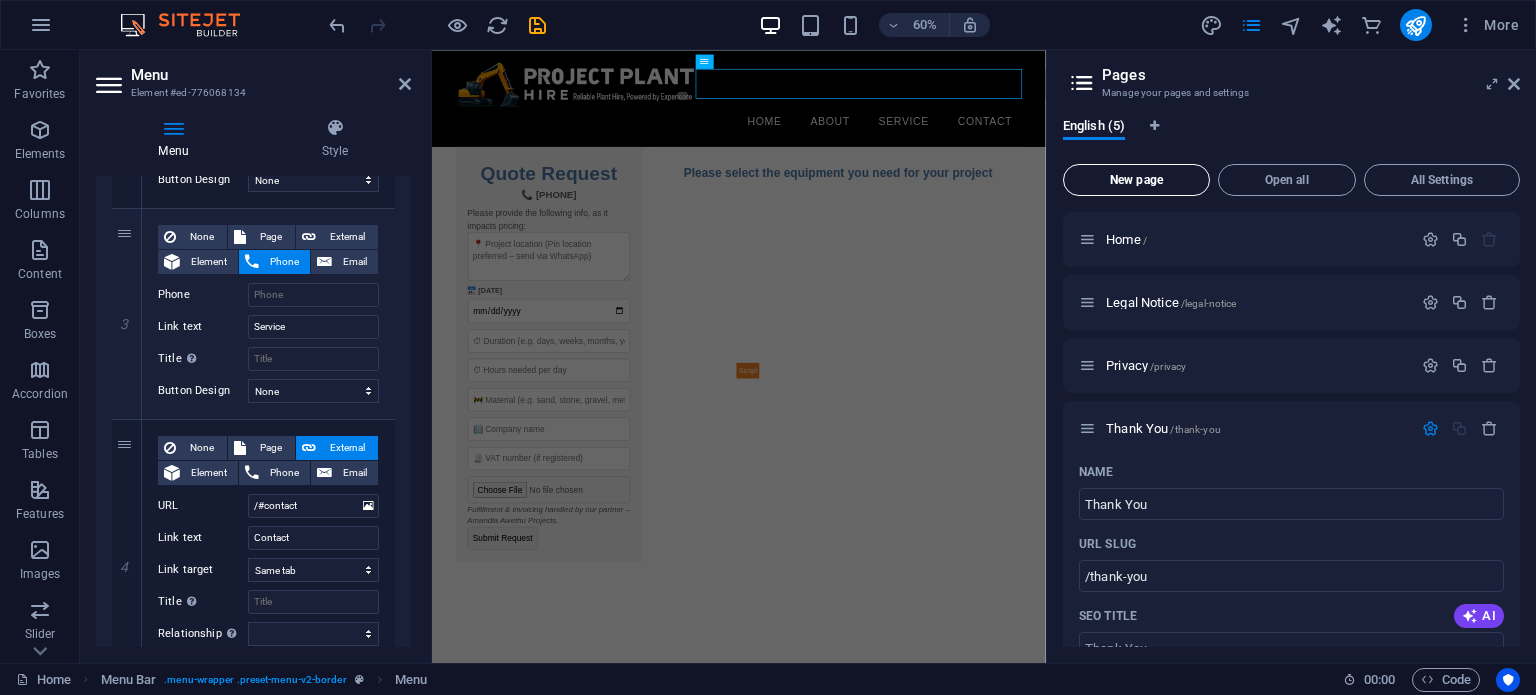 click on "New page" at bounding box center (1136, 180) 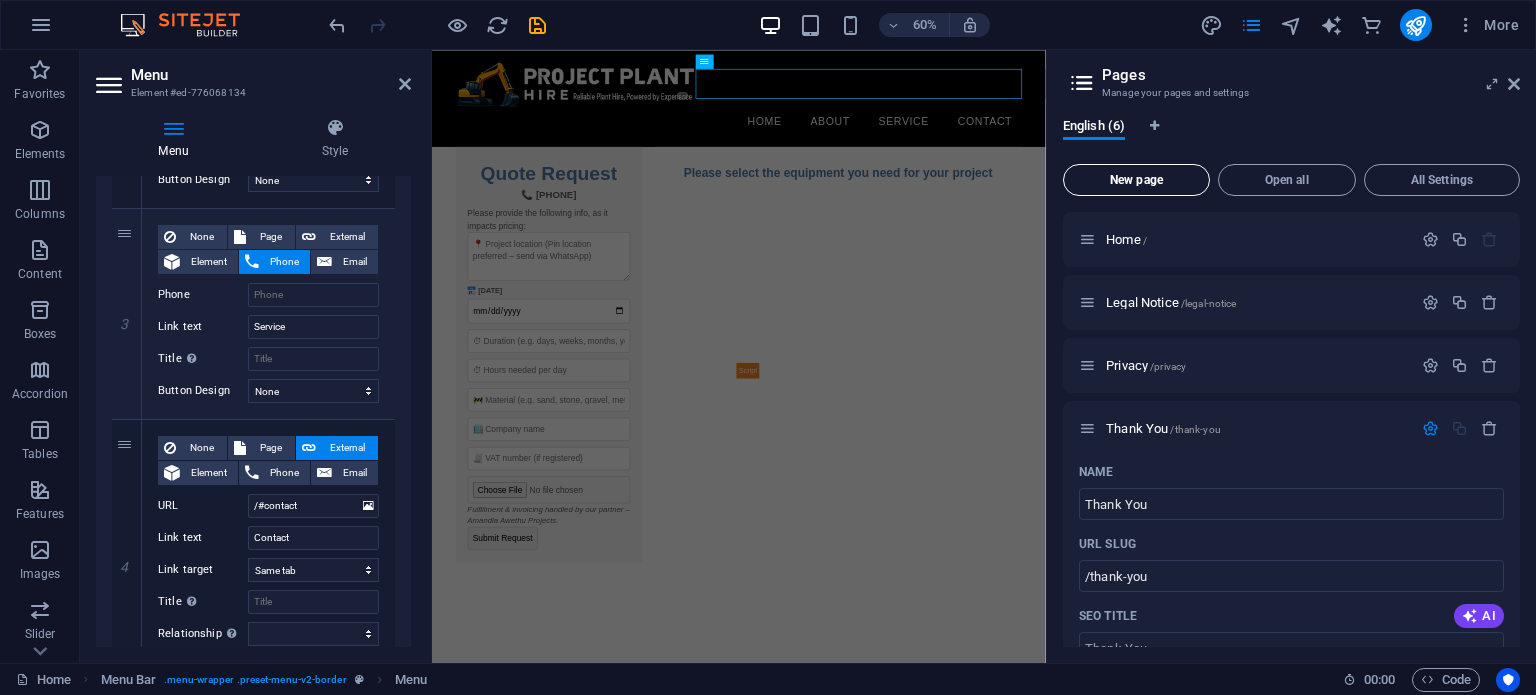 scroll, scrollTop: 1718, scrollLeft: 0, axis: vertical 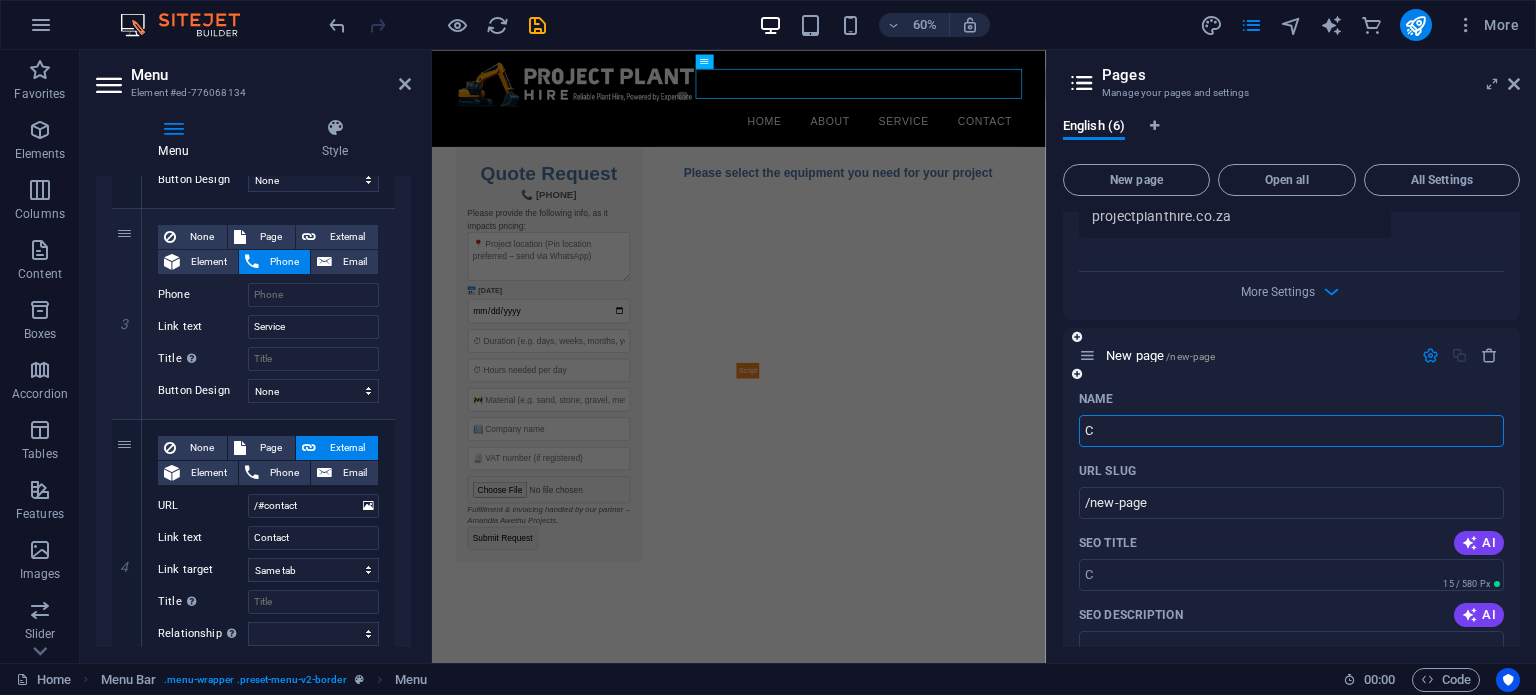 type on "Co" 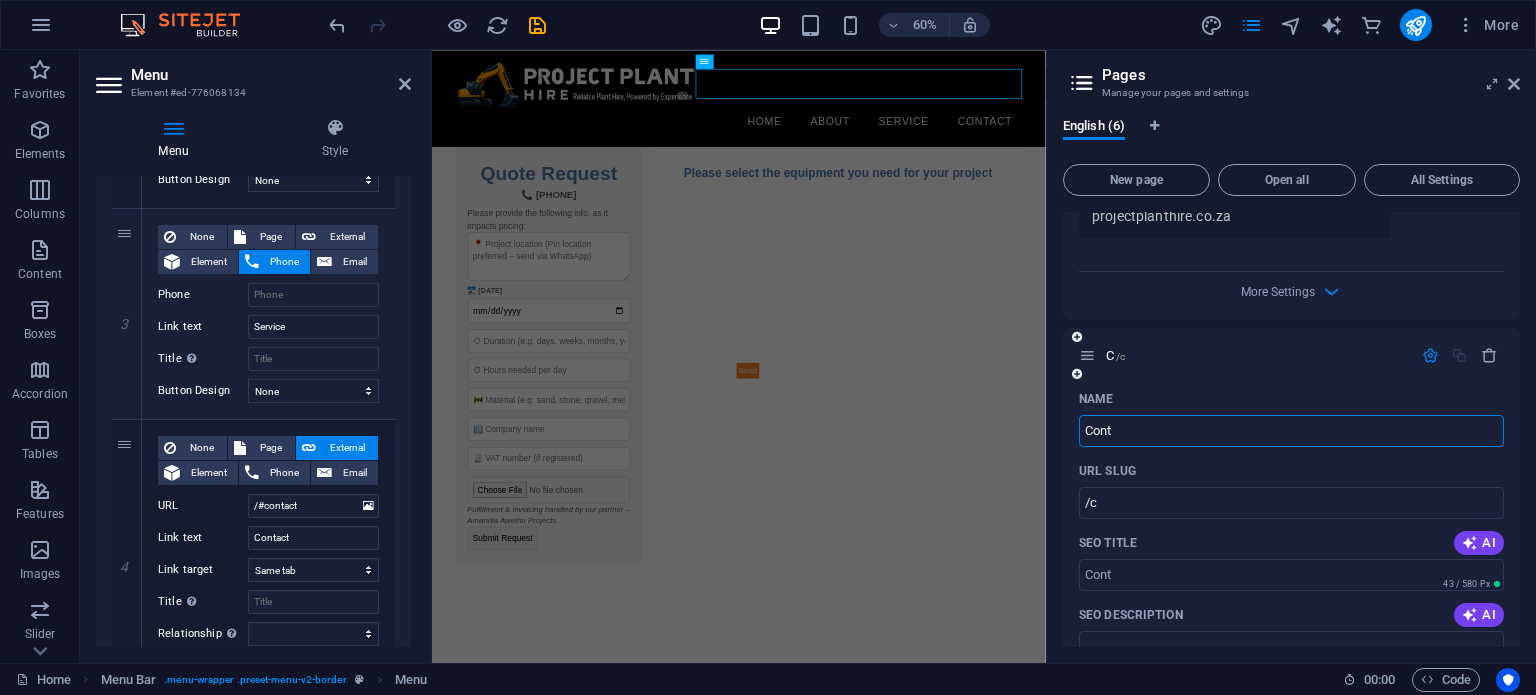 type on "Conta" 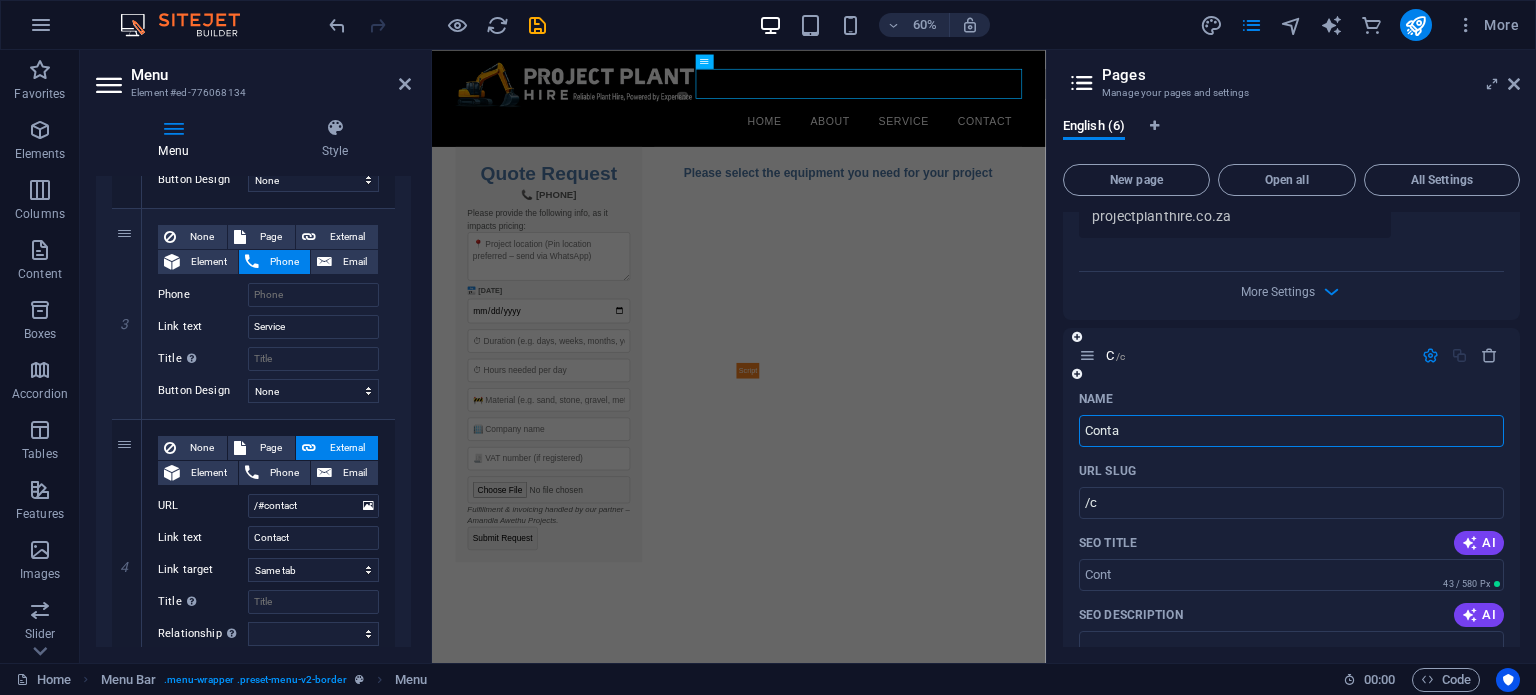 type on "/cont" 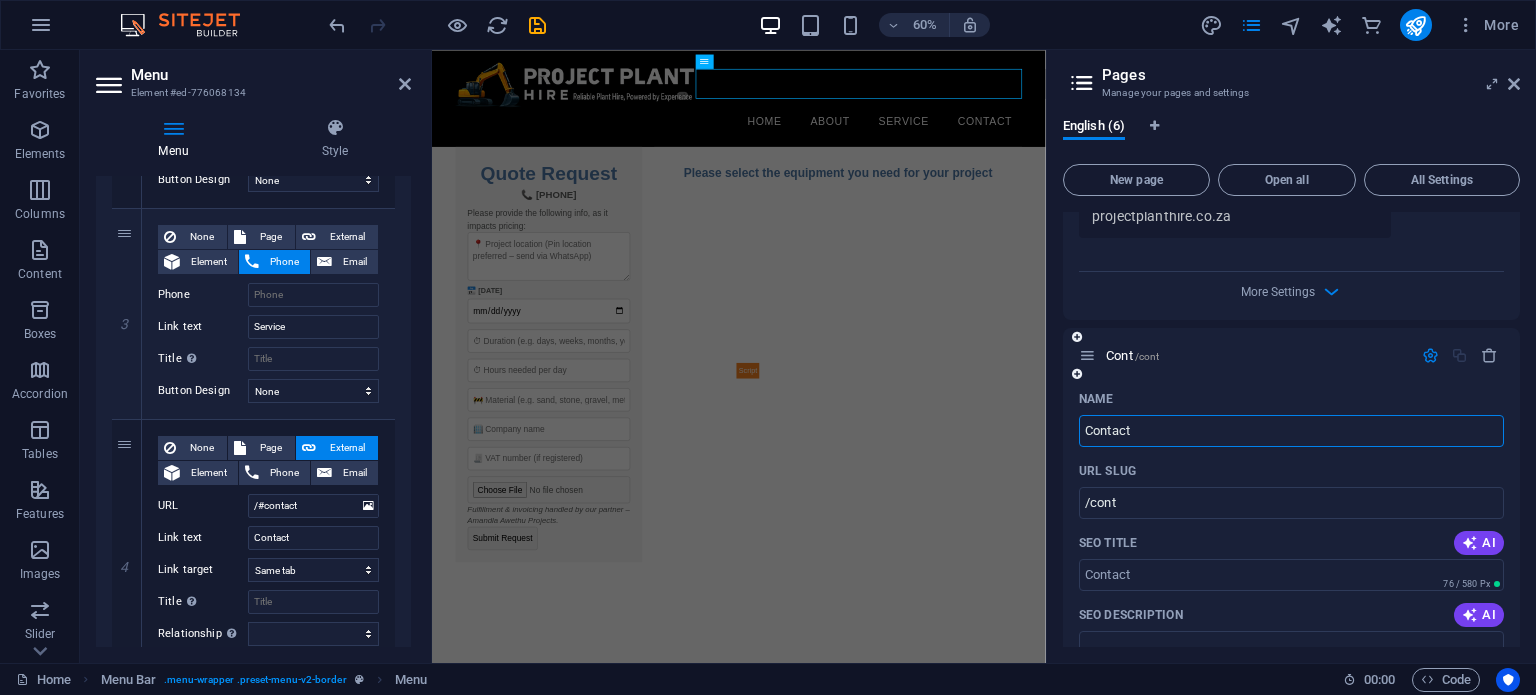 type on "Contact U" 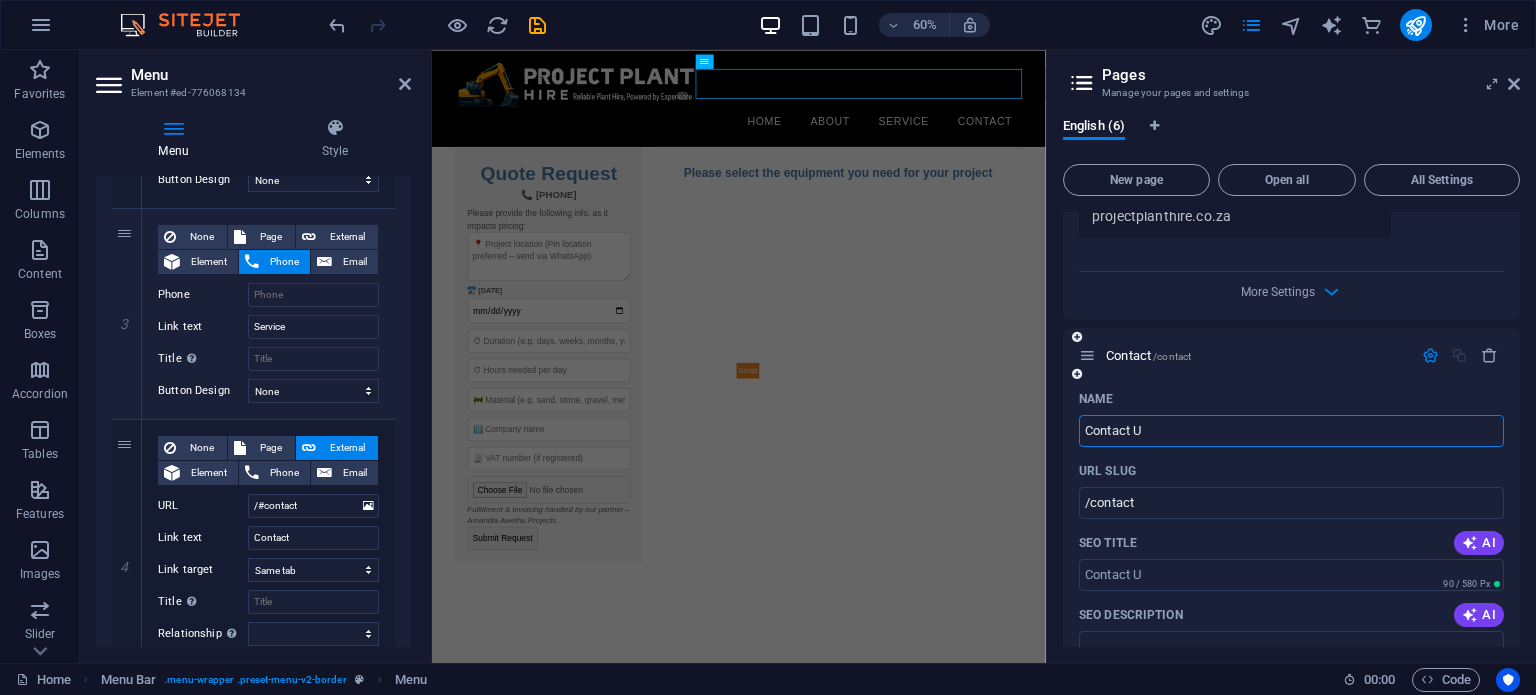type on "Contact Us" 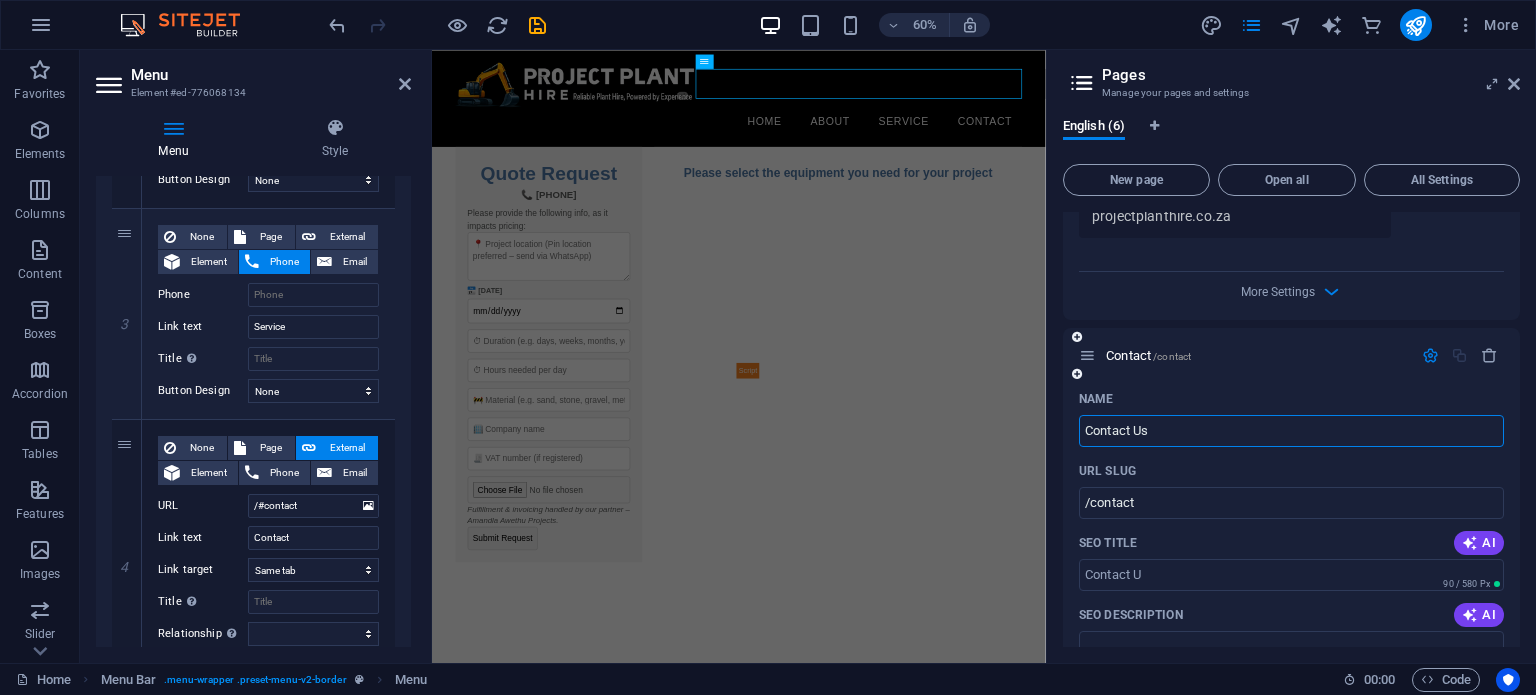 type on "/contact-u" 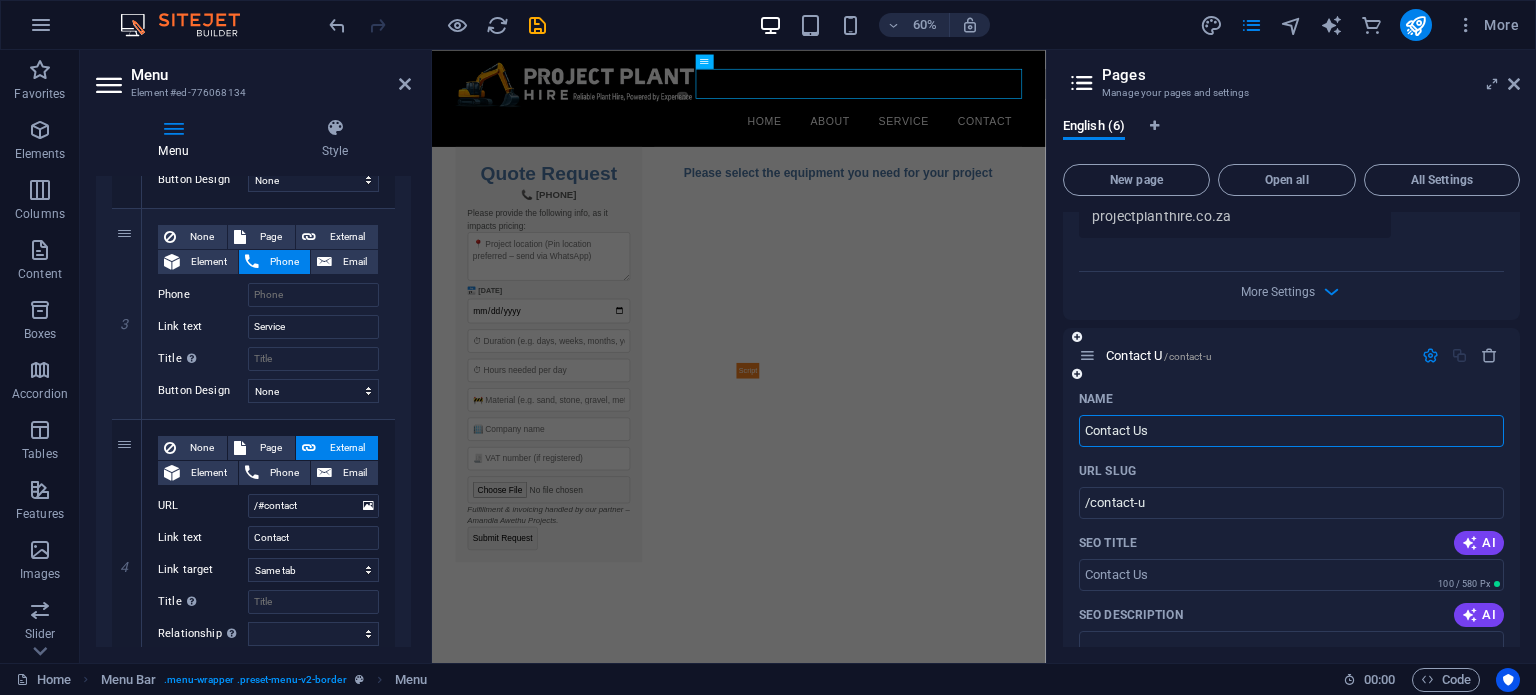 type on "Contact Us" 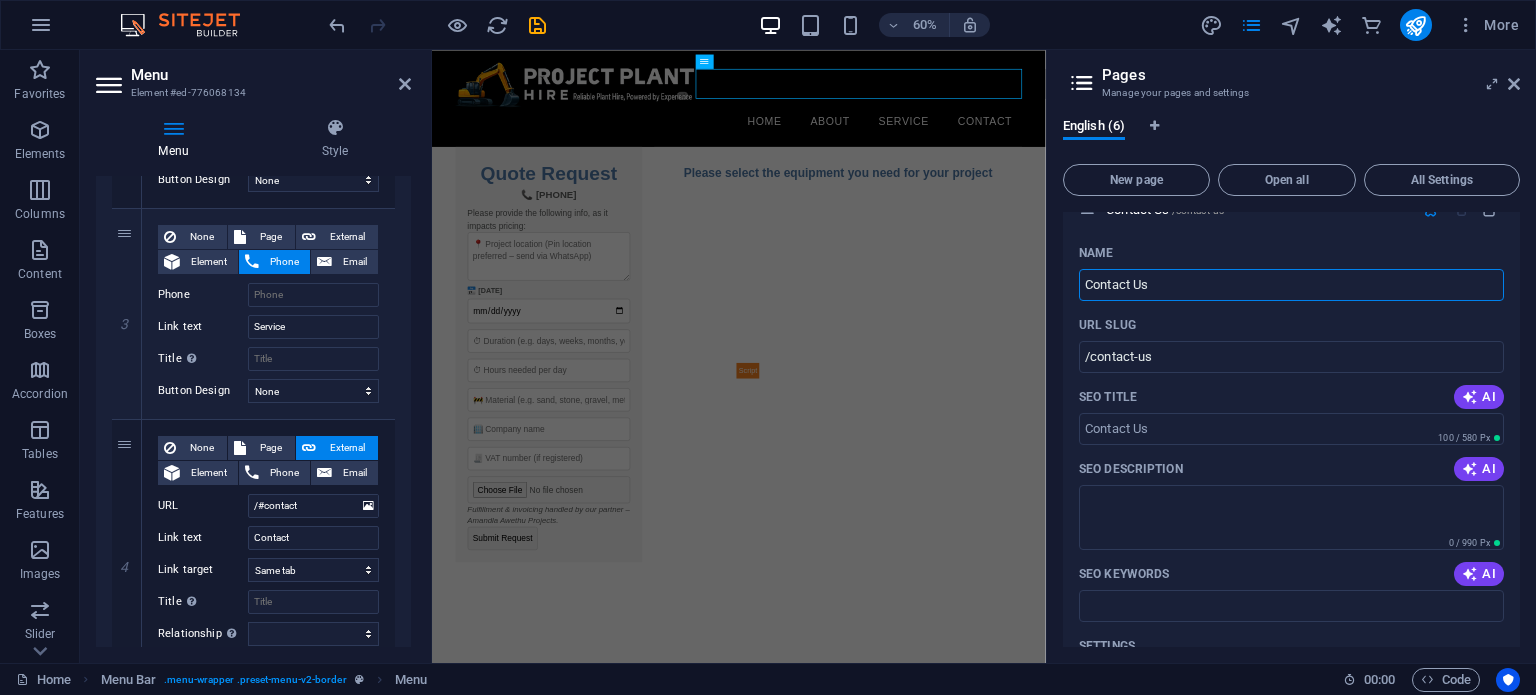 scroll, scrollTop: 1824, scrollLeft: 0, axis: vertical 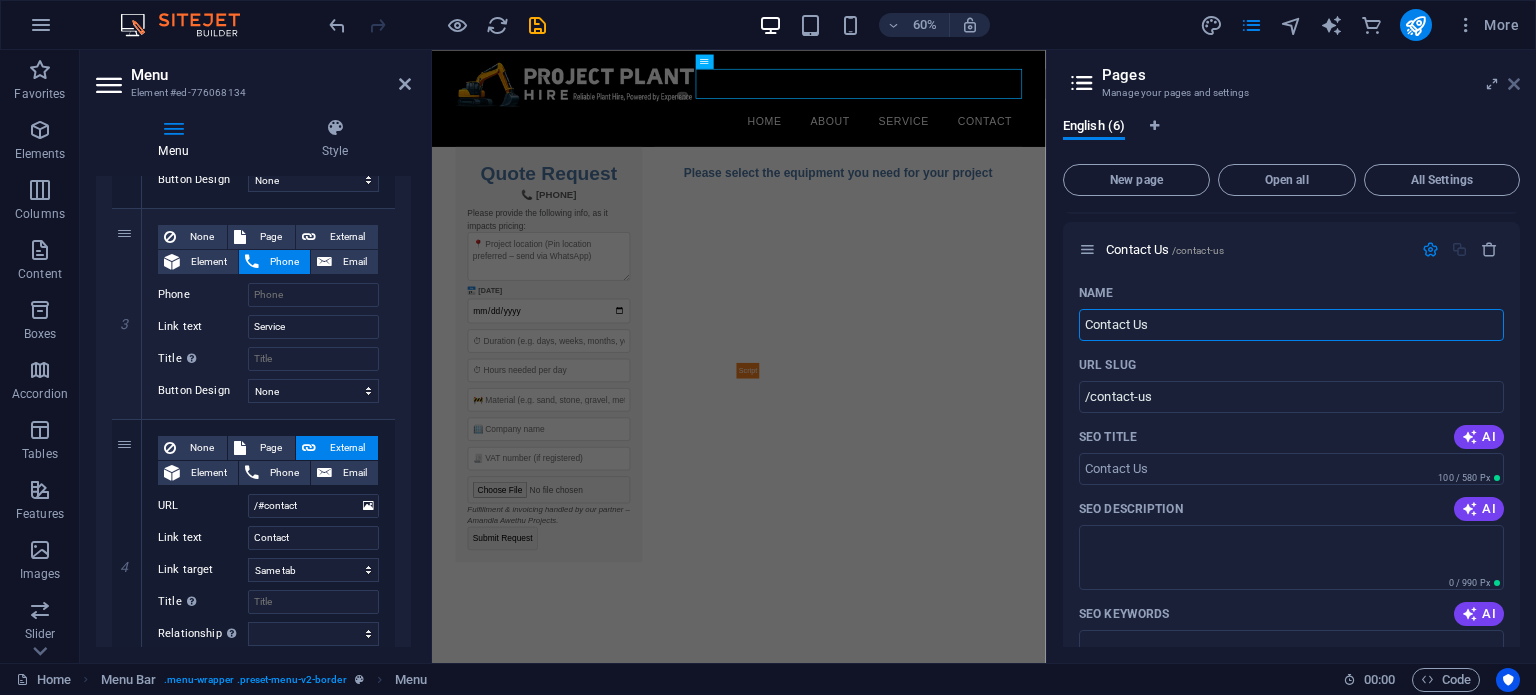 type on "Contact Us" 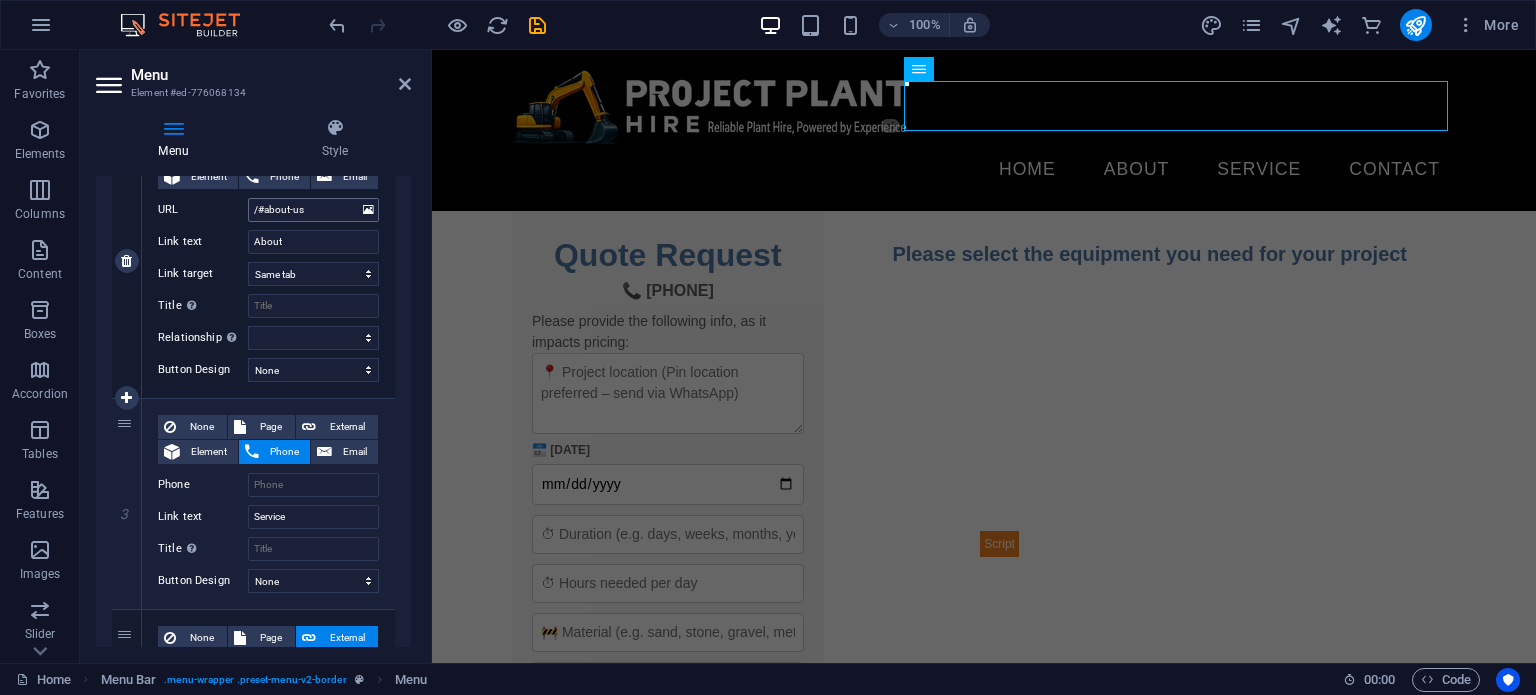 scroll, scrollTop: 540, scrollLeft: 0, axis: vertical 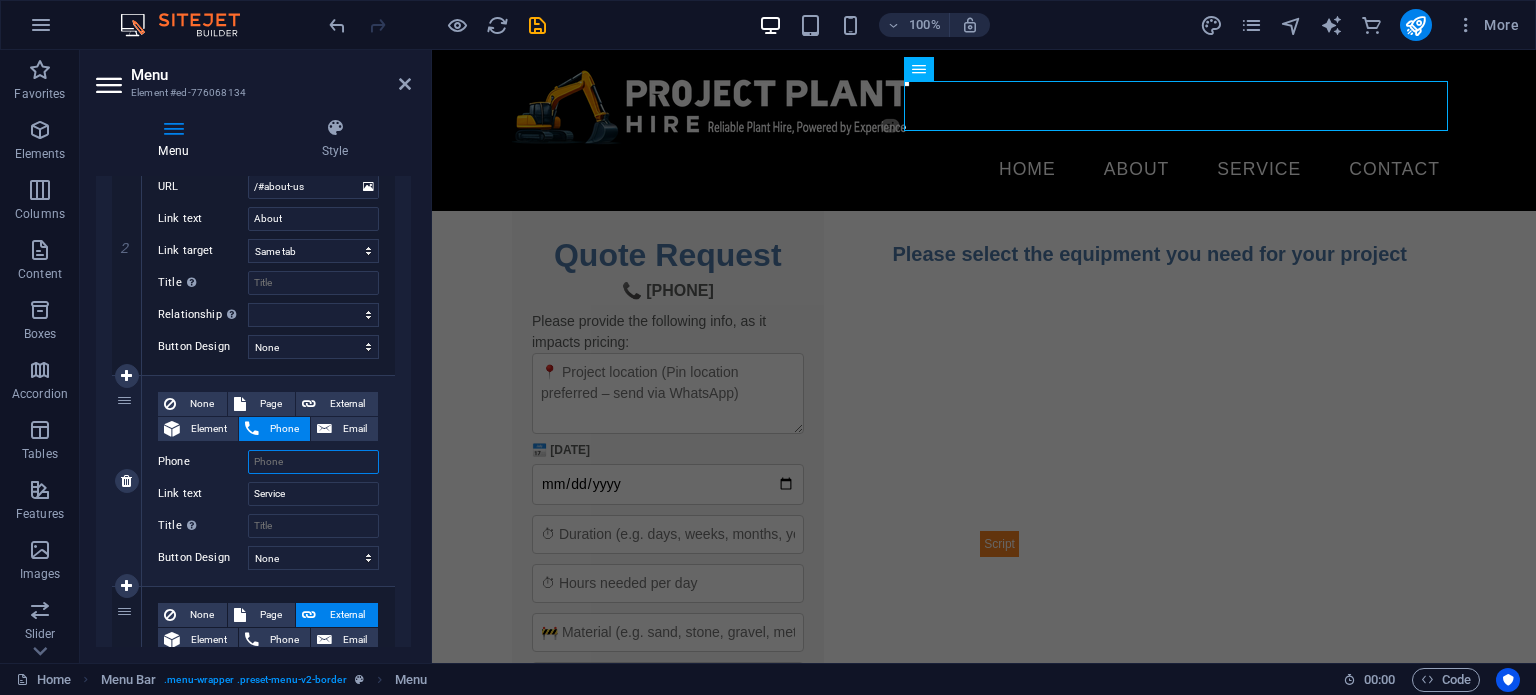 click on "Phone" at bounding box center (313, 462) 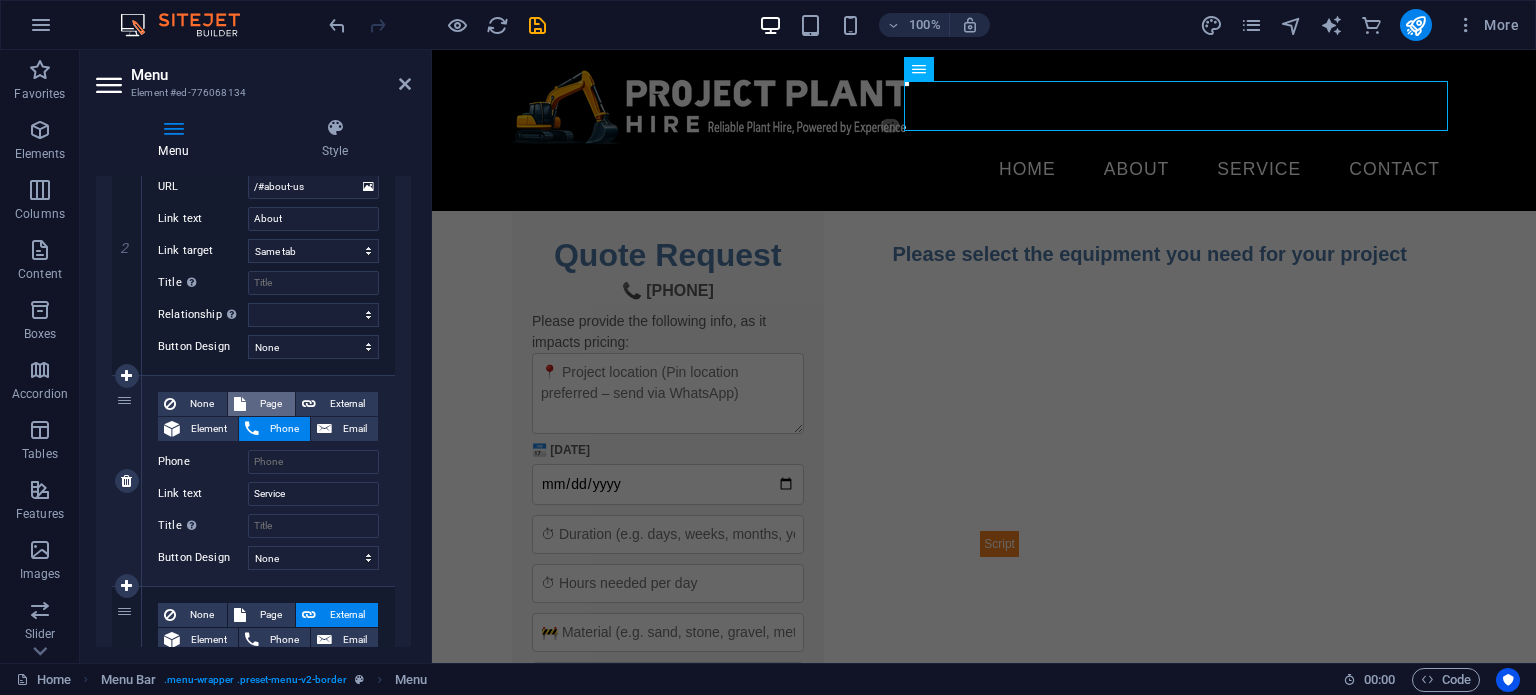 click on "Page" at bounding box center [270, 404] 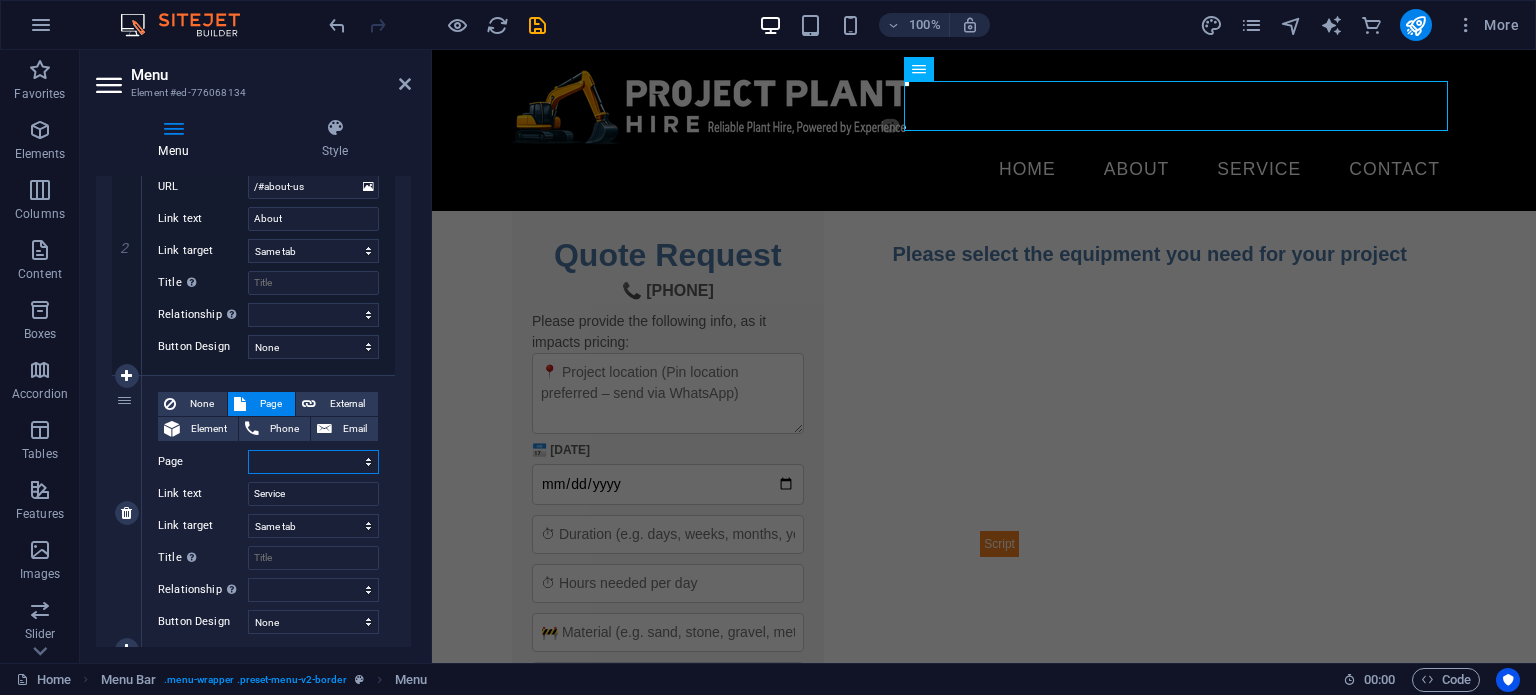 click on "Home Legal Notice Privacy Thank You Service  Contact Us" at bounding box center [313, 462] 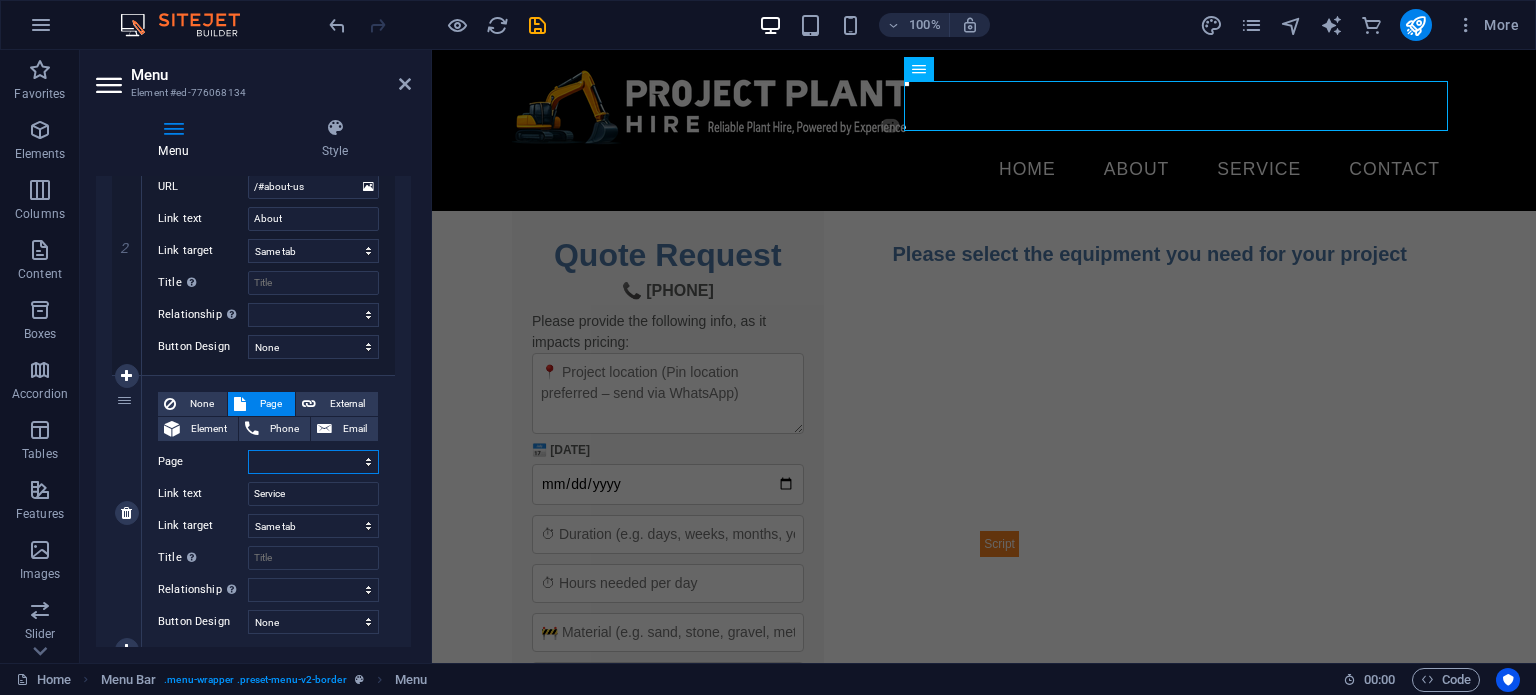 select on "4" 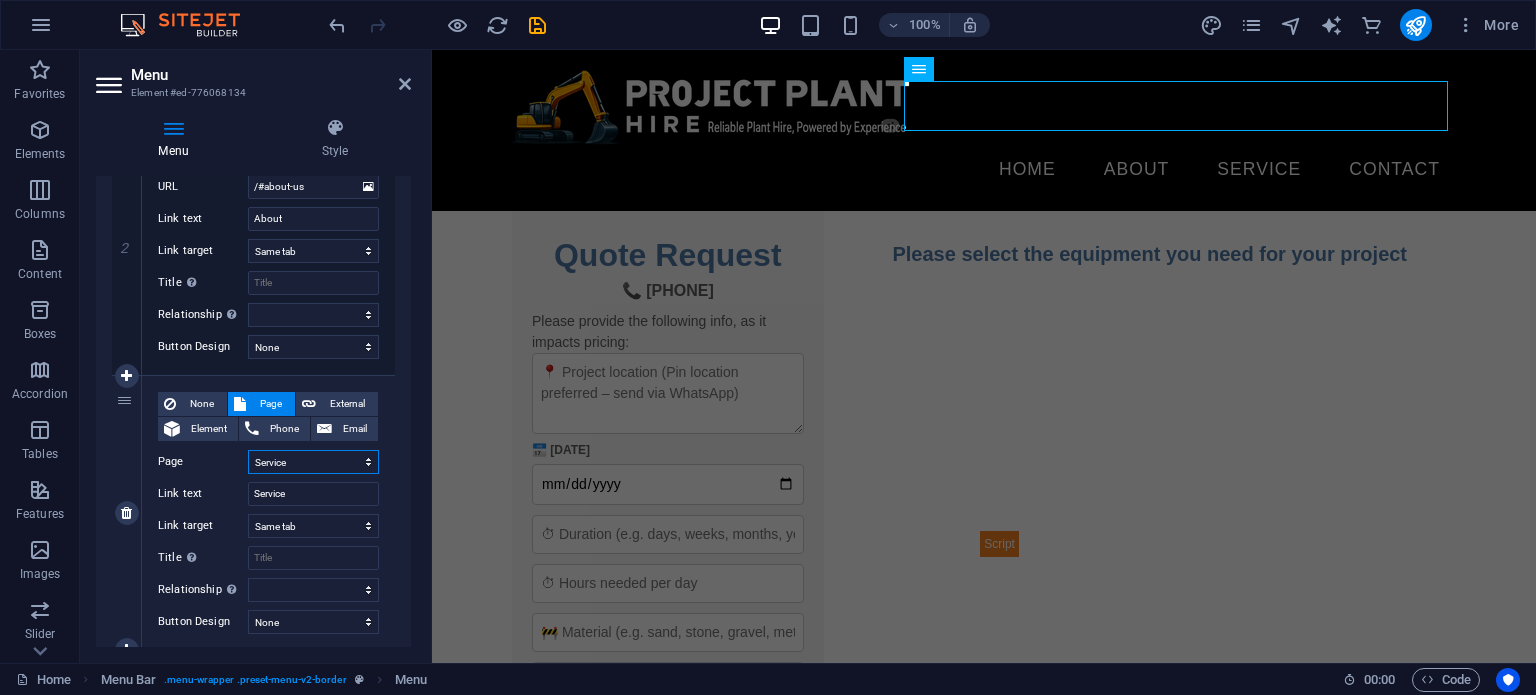 click on "Home Legal Notice Privacy Thank You Service  Contact Us" at bounding box center (313, 462) 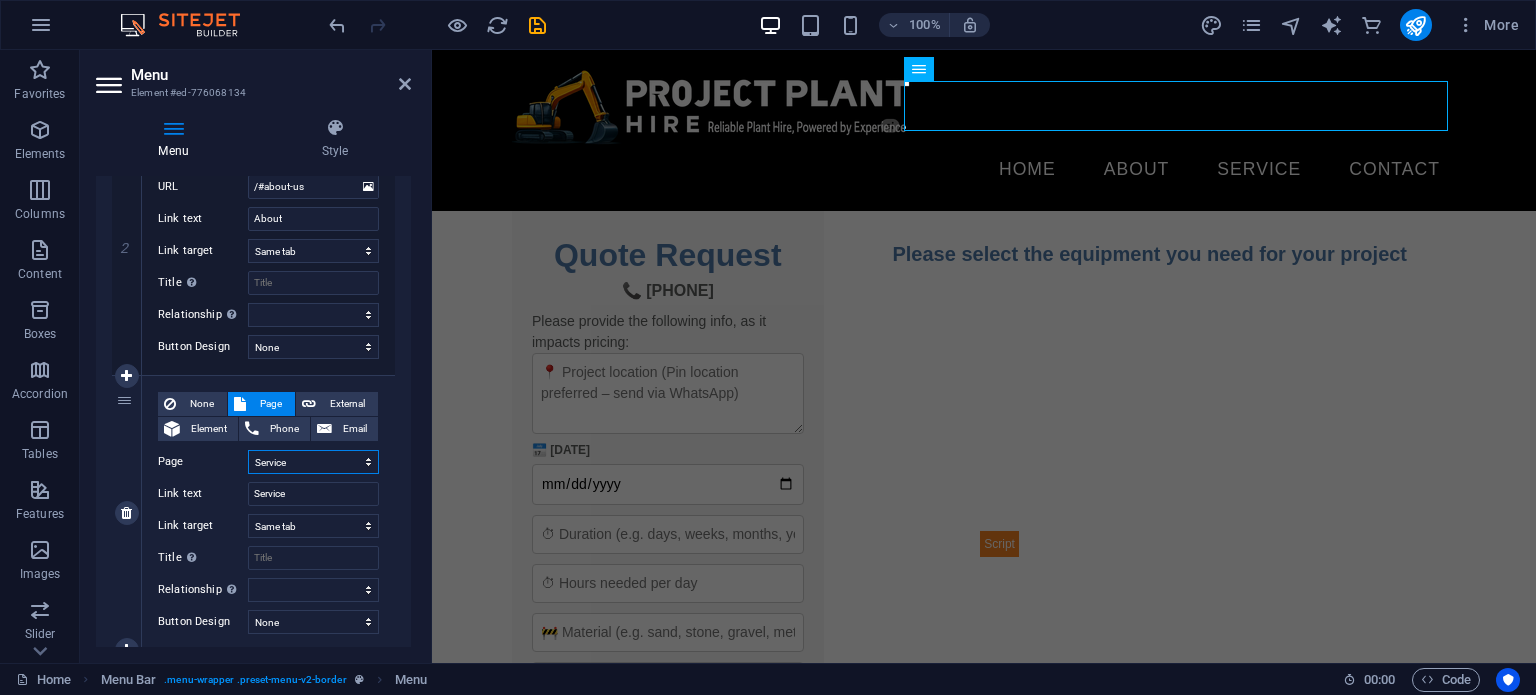 select 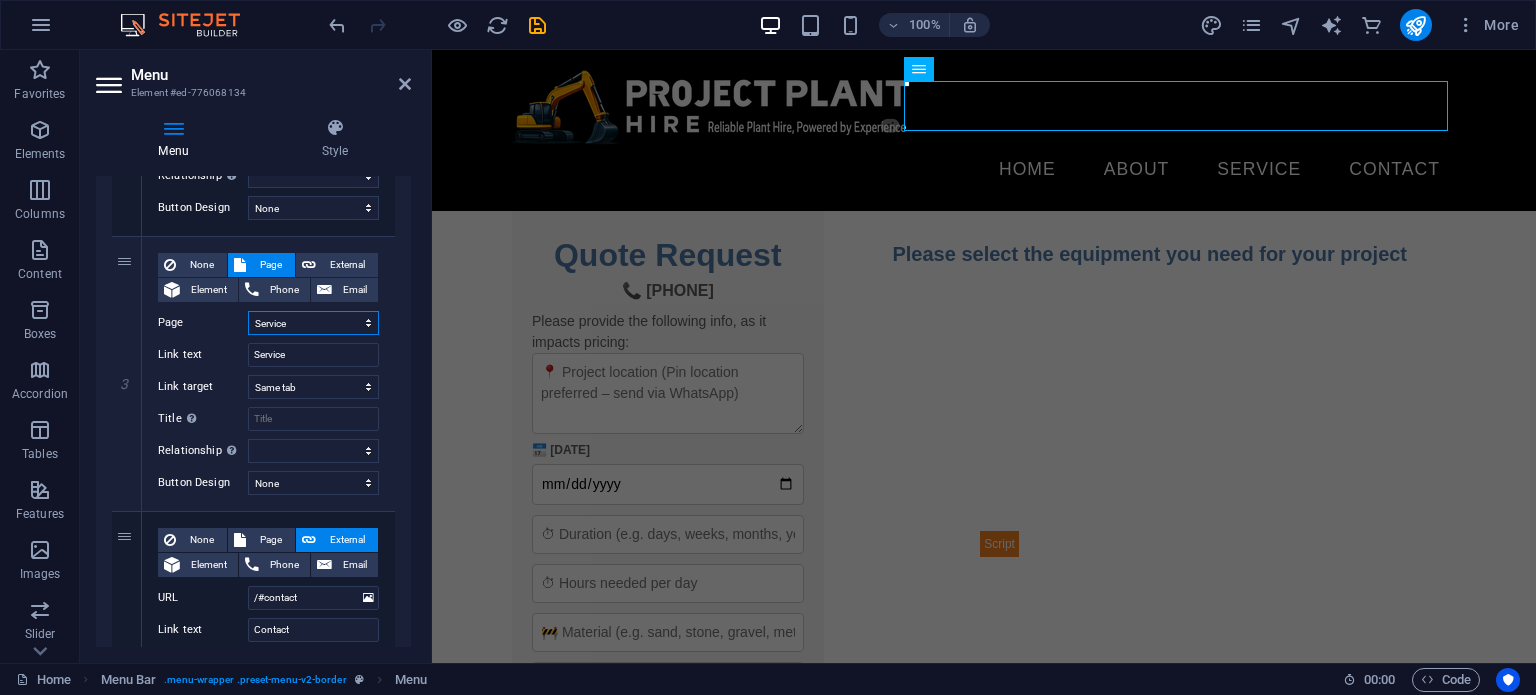 scroll, scrollTop: 707, scrollLeft: 0, axis: vertical 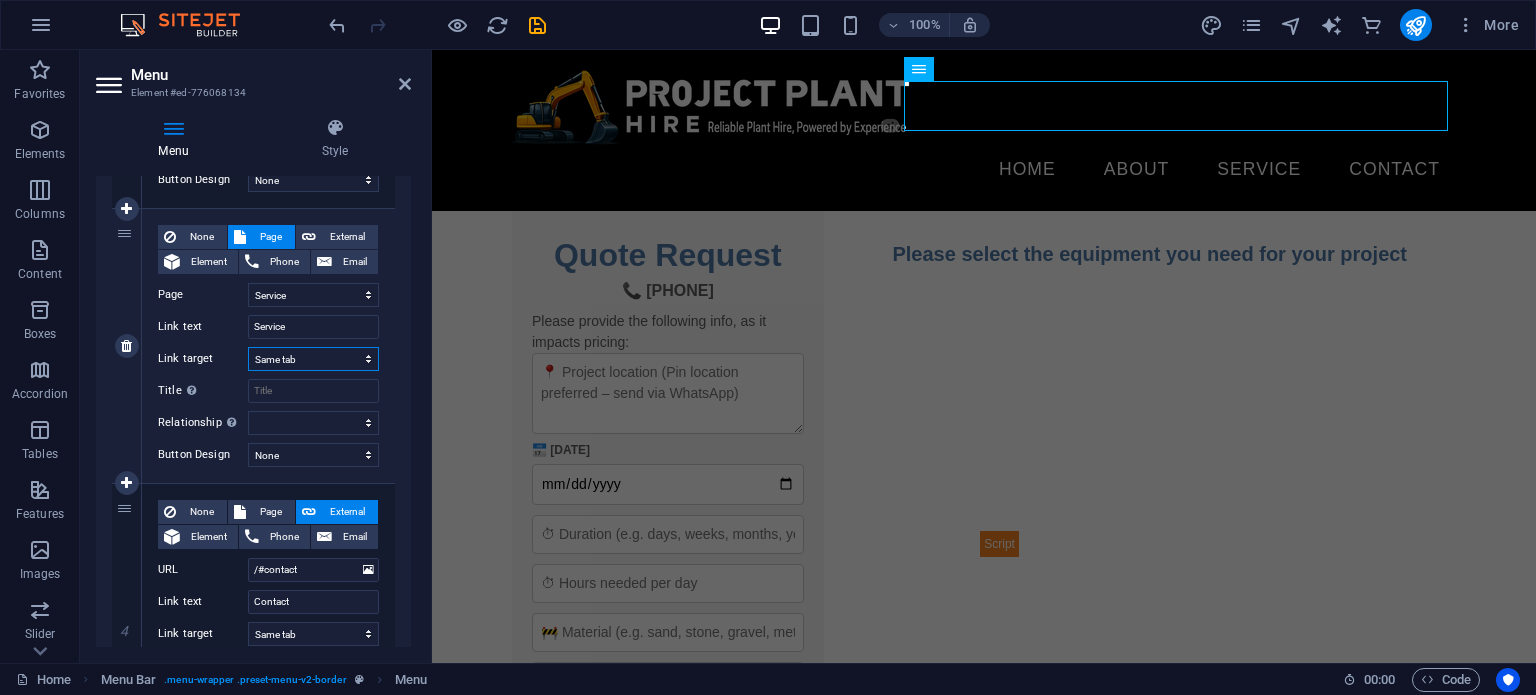 click on "New tab Same tab Overlay" at bounding box center (313, 359) 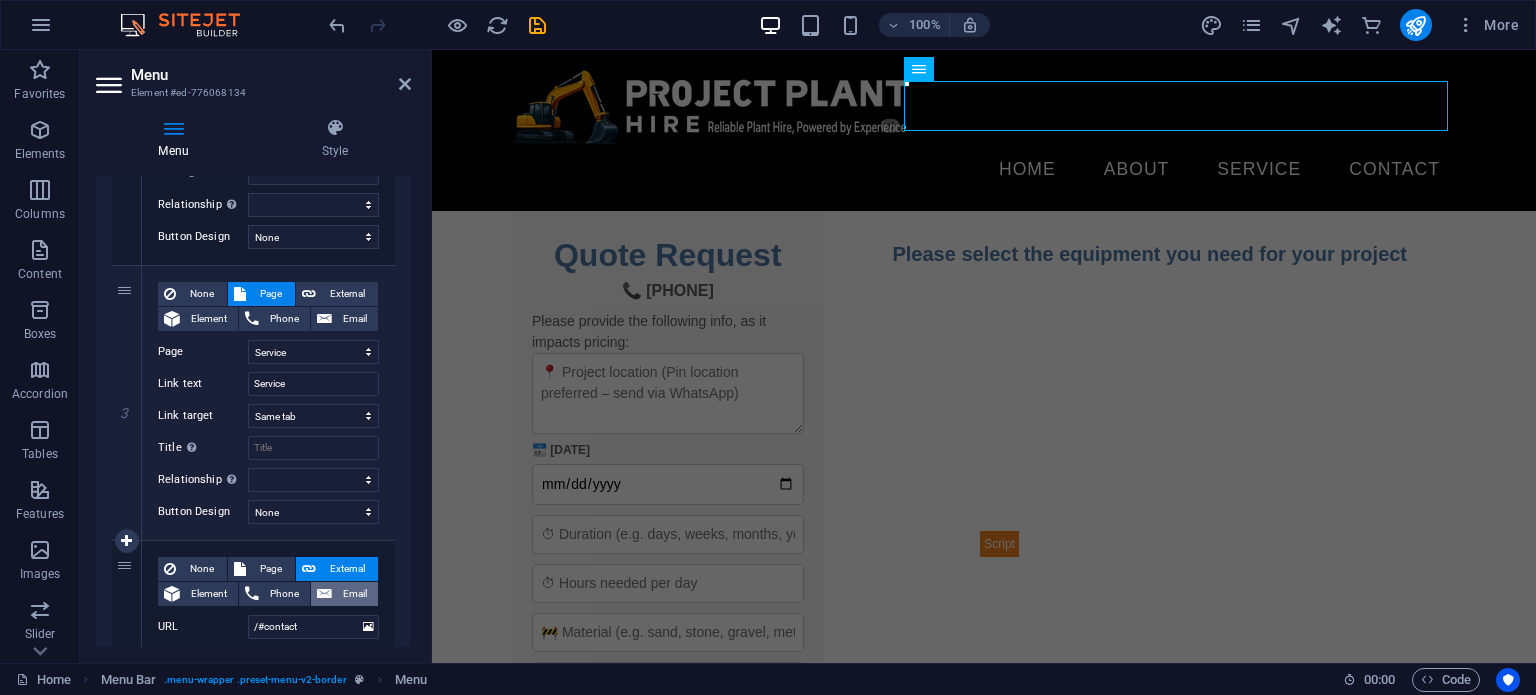 scroll, scrollTop: 872, scrollLeft: 0, axis: vertical 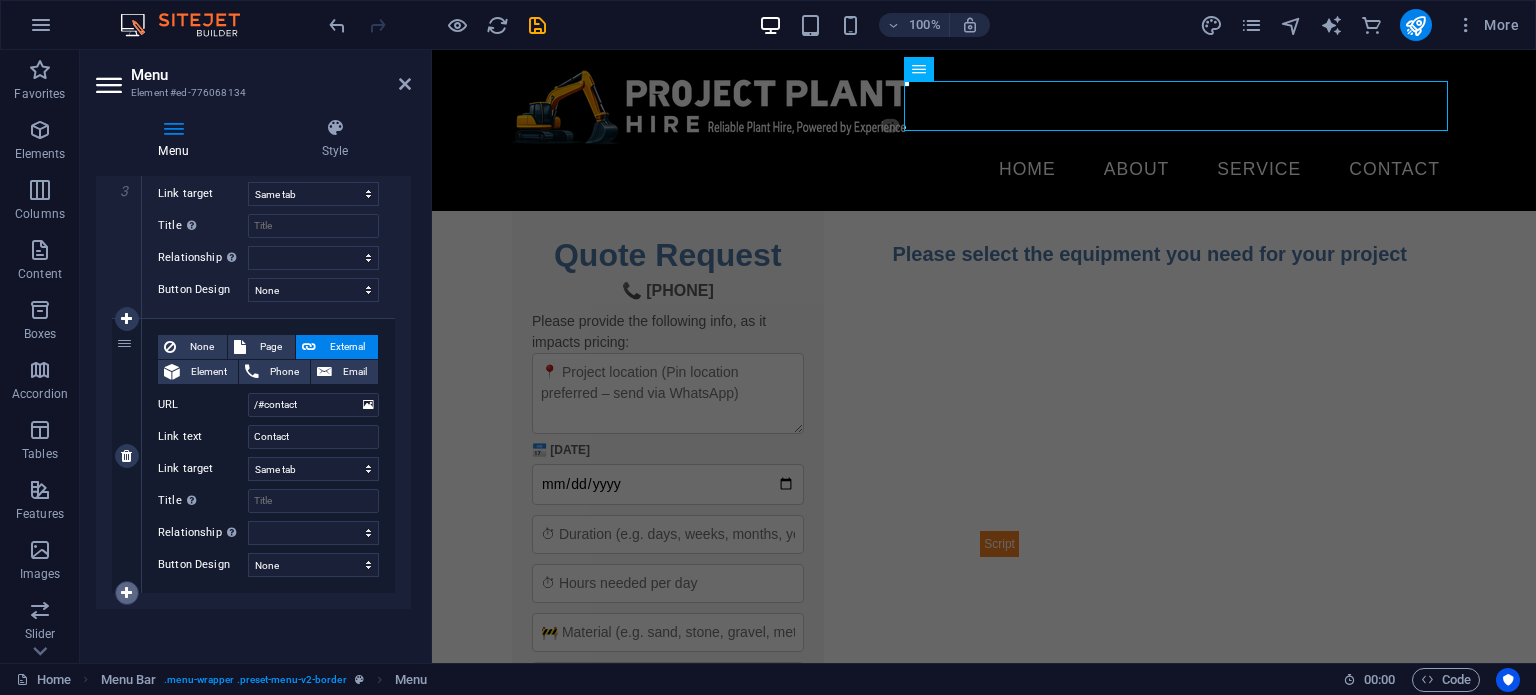 click at bounding box center (126, 593) 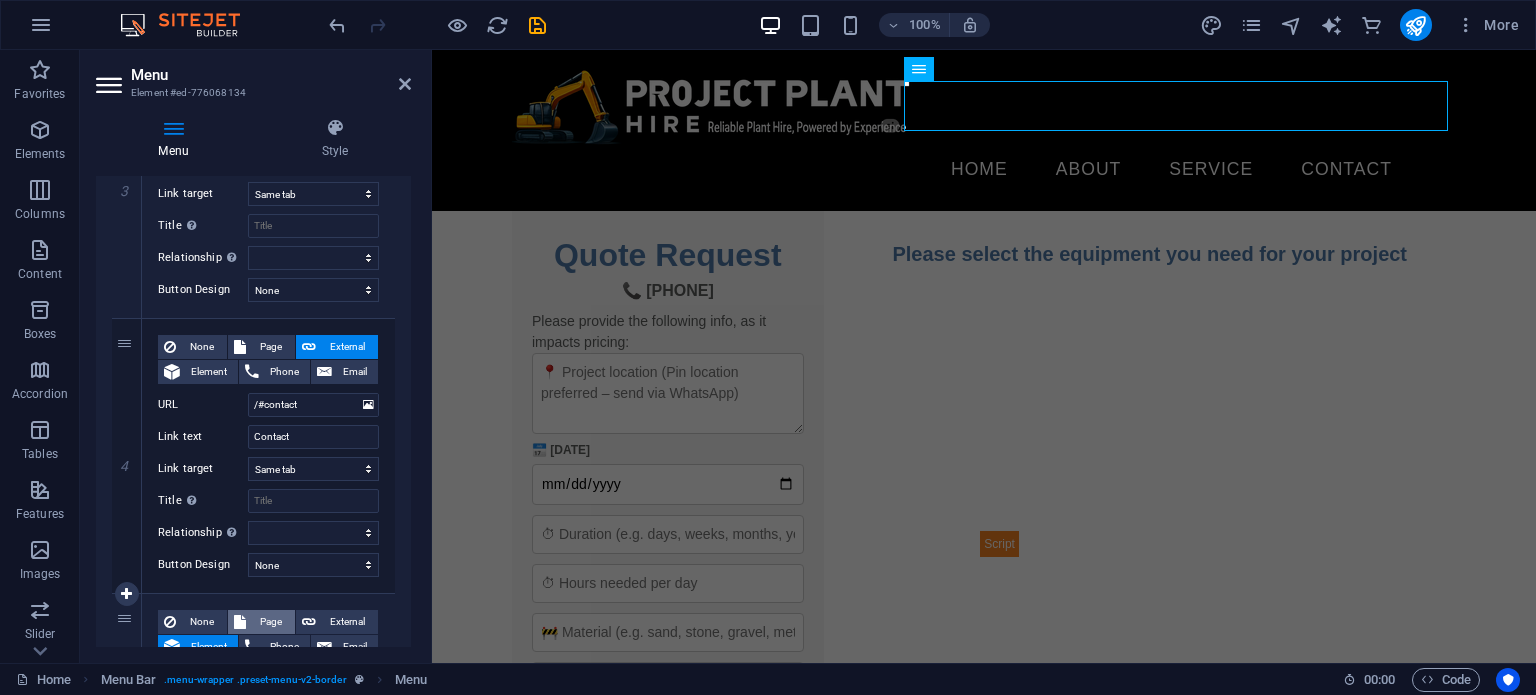 click on "Page" at bounding box center (270, 622) 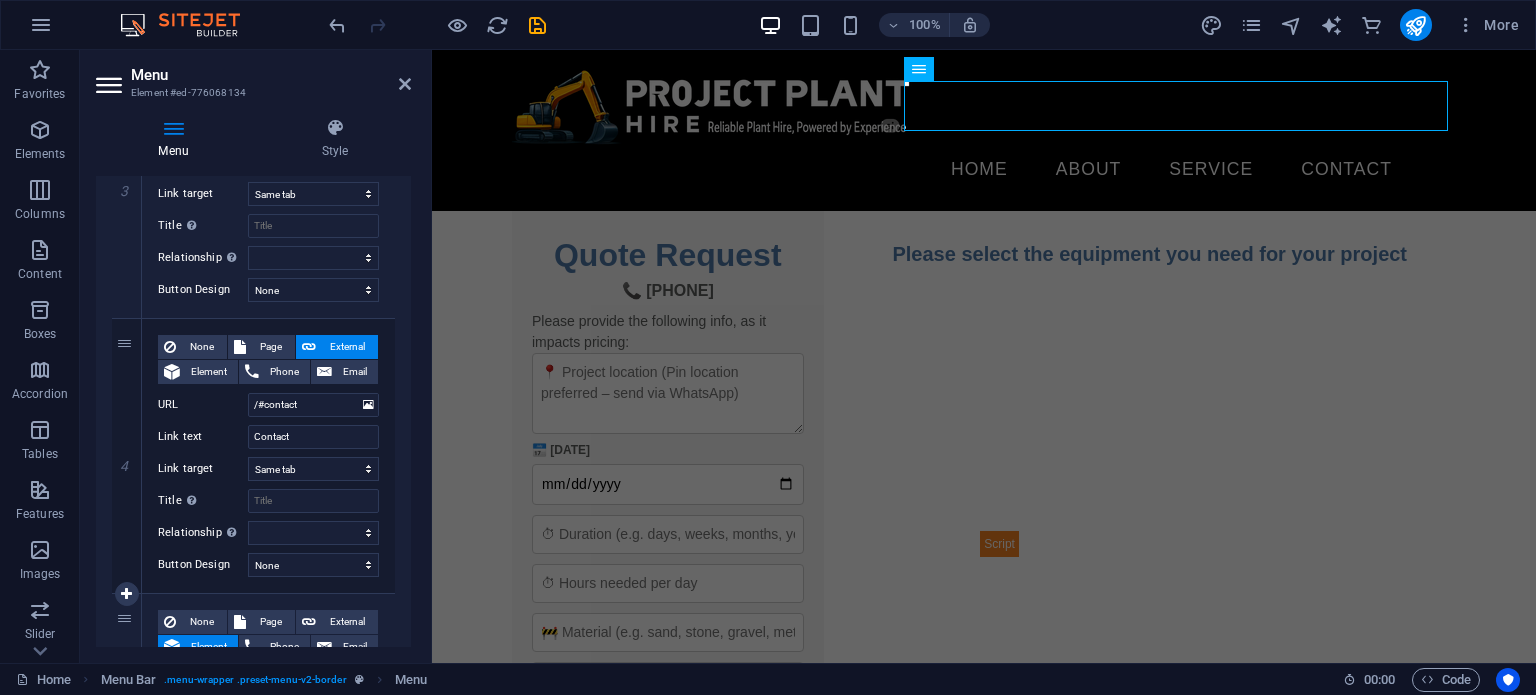 select 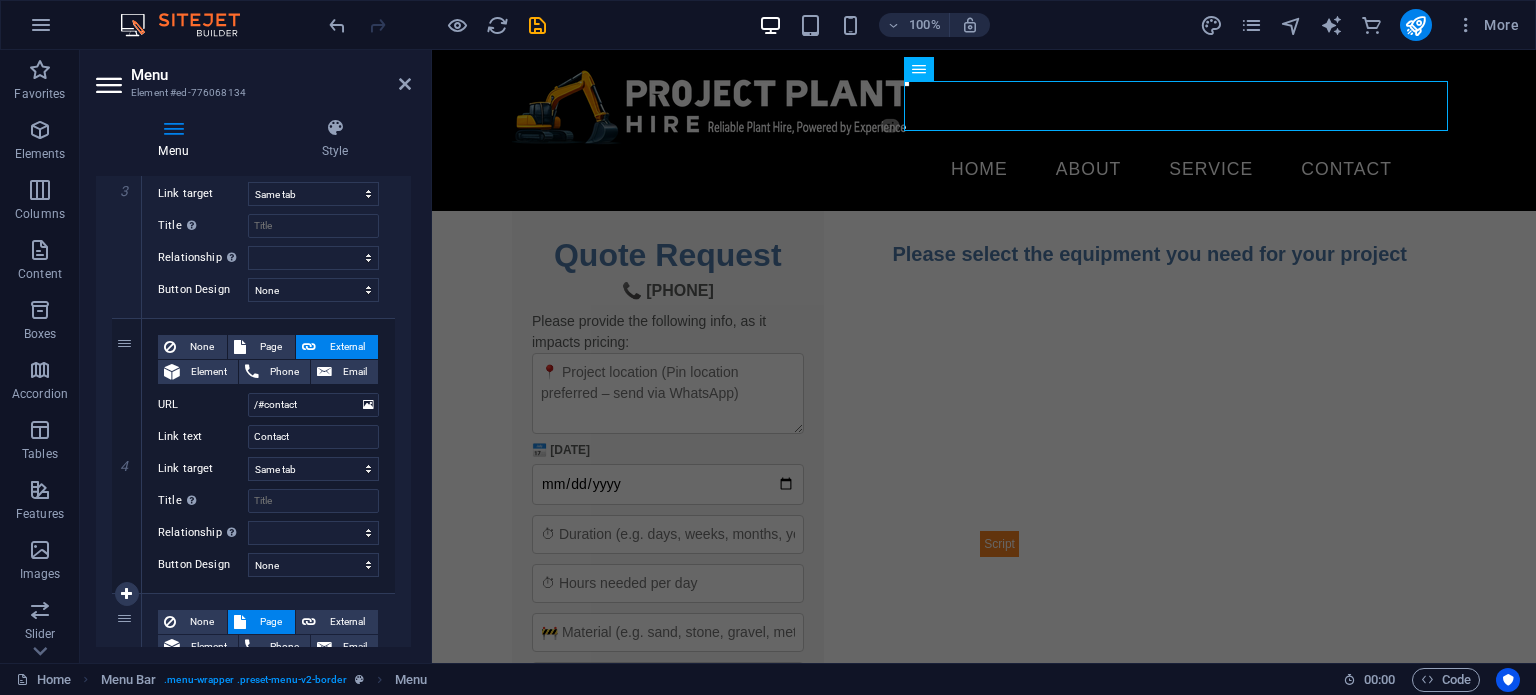 scroll, scrollTop: 1139, scrollLeft: 0, axis: vertical 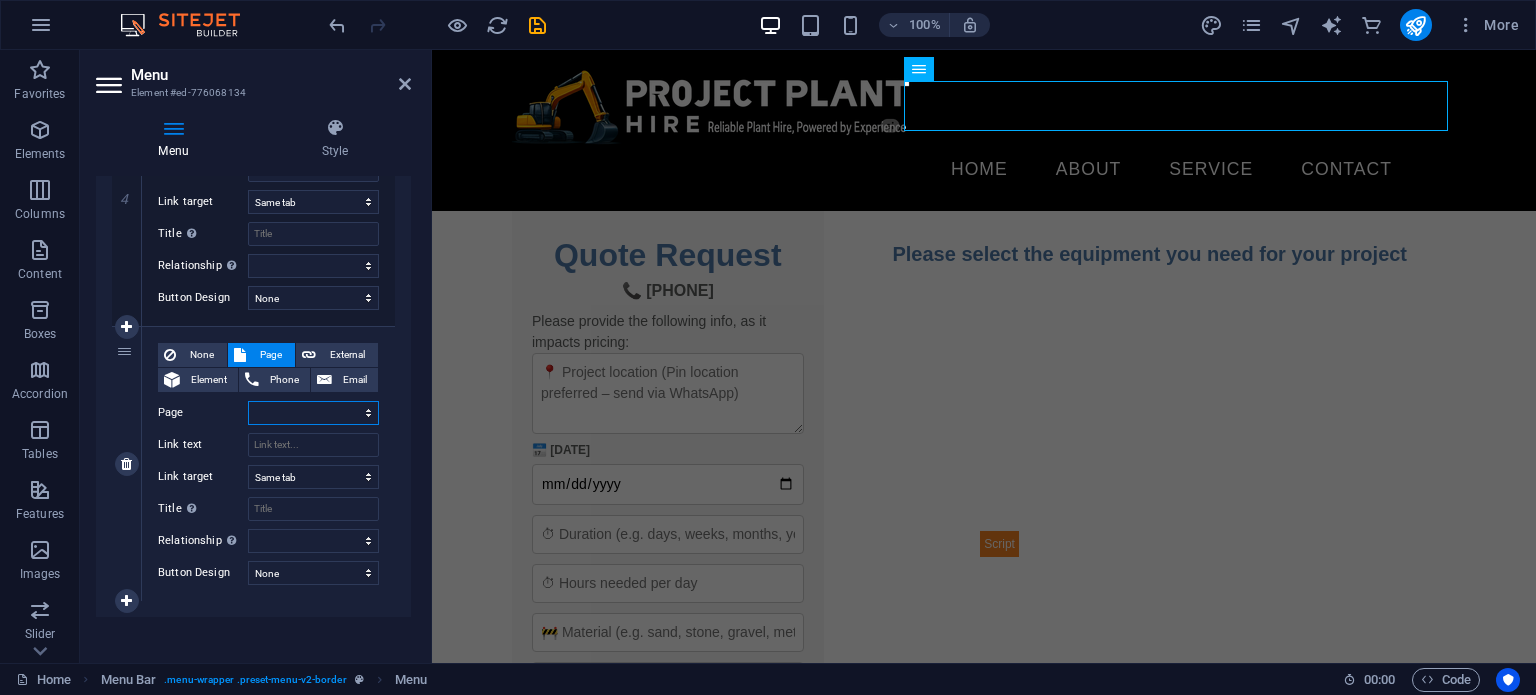 click on "Home Legal Notice Privacy Thank You Service  Contact Us" at bounding box center [313, 413] 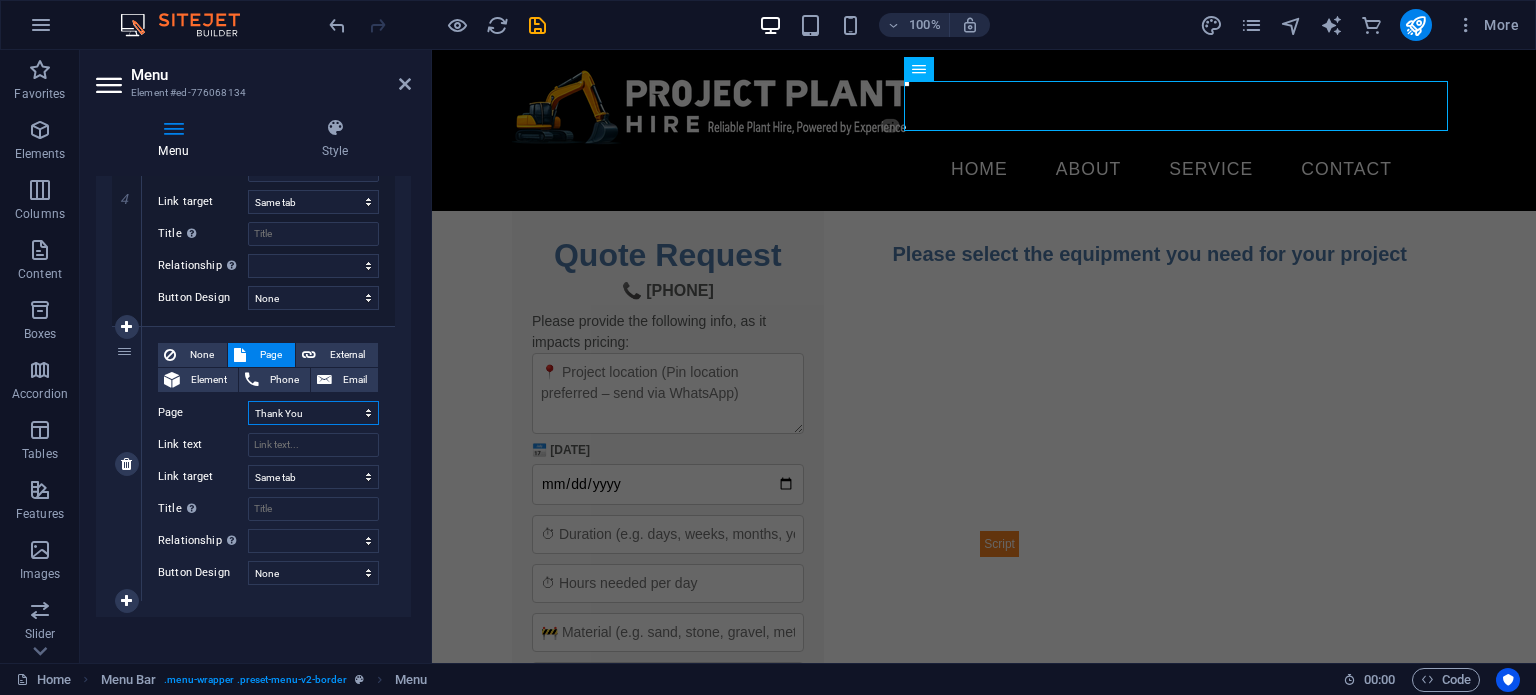click on "Home Legal Notice Privacy Thank You Service  Contact Us" at bounding box center [313, 413] 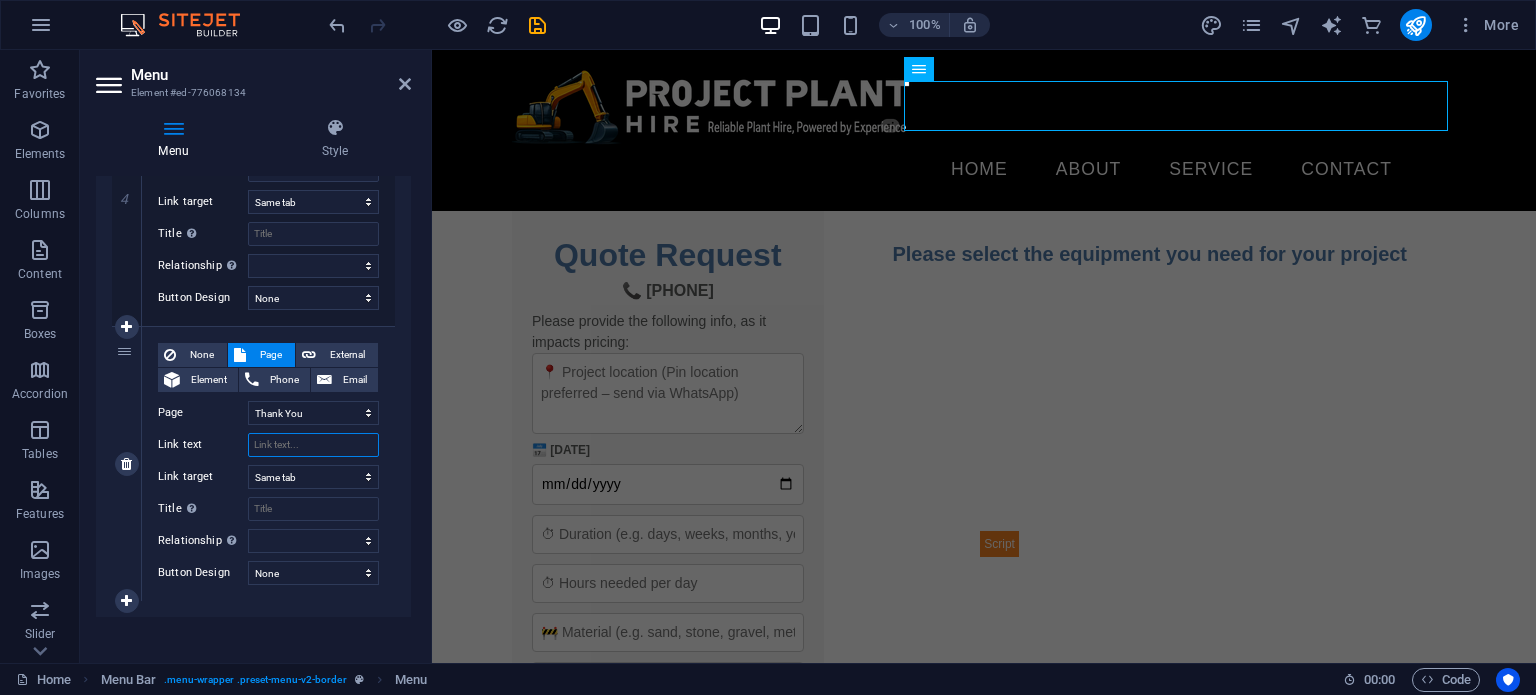 click on "Link text" at bounding box center (313, 445) 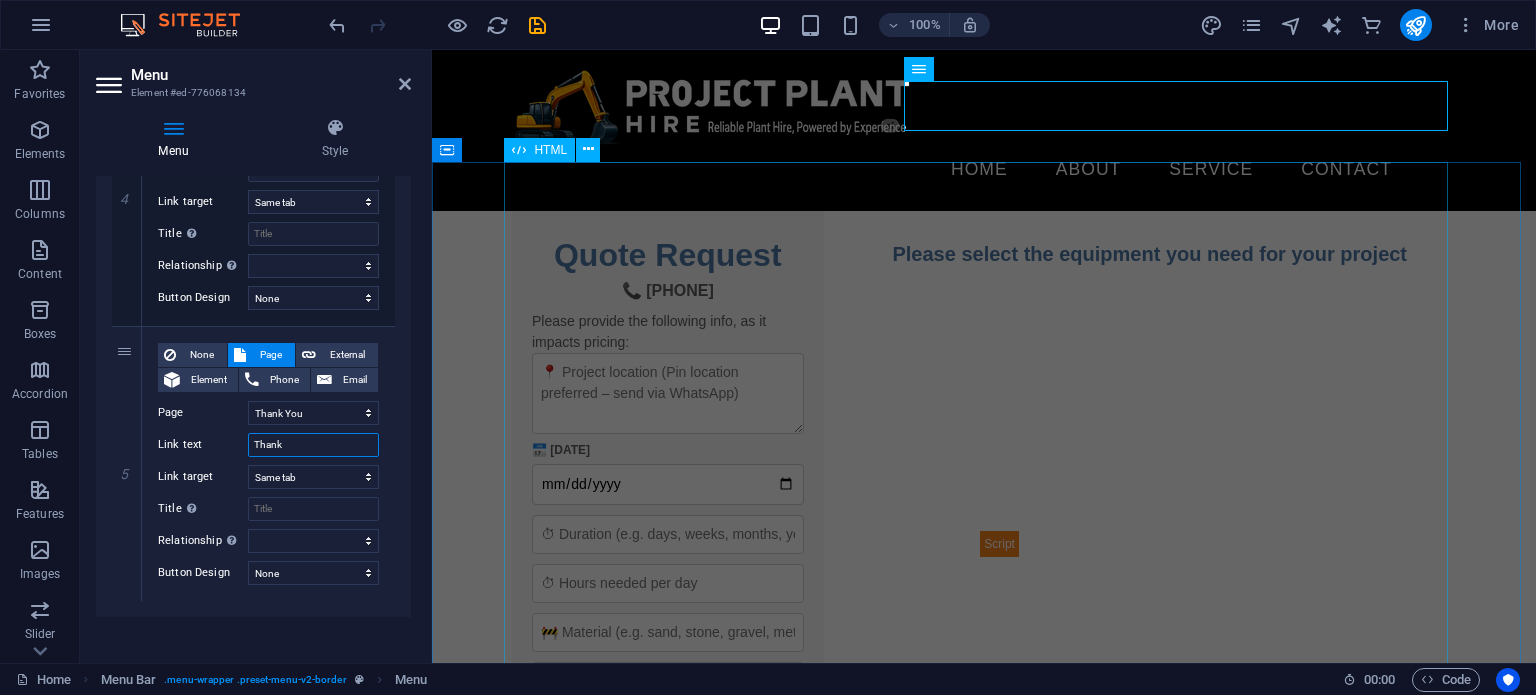 type on "Thank Y" 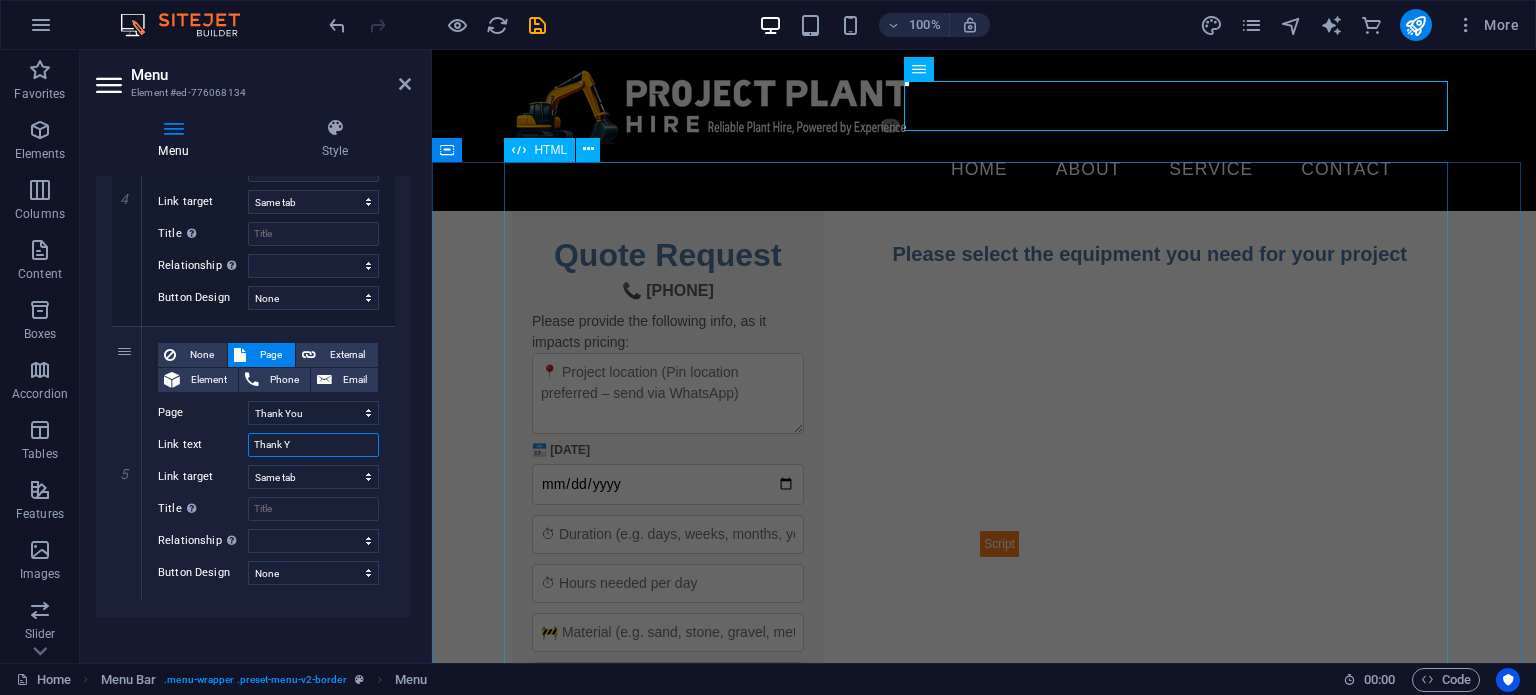 select 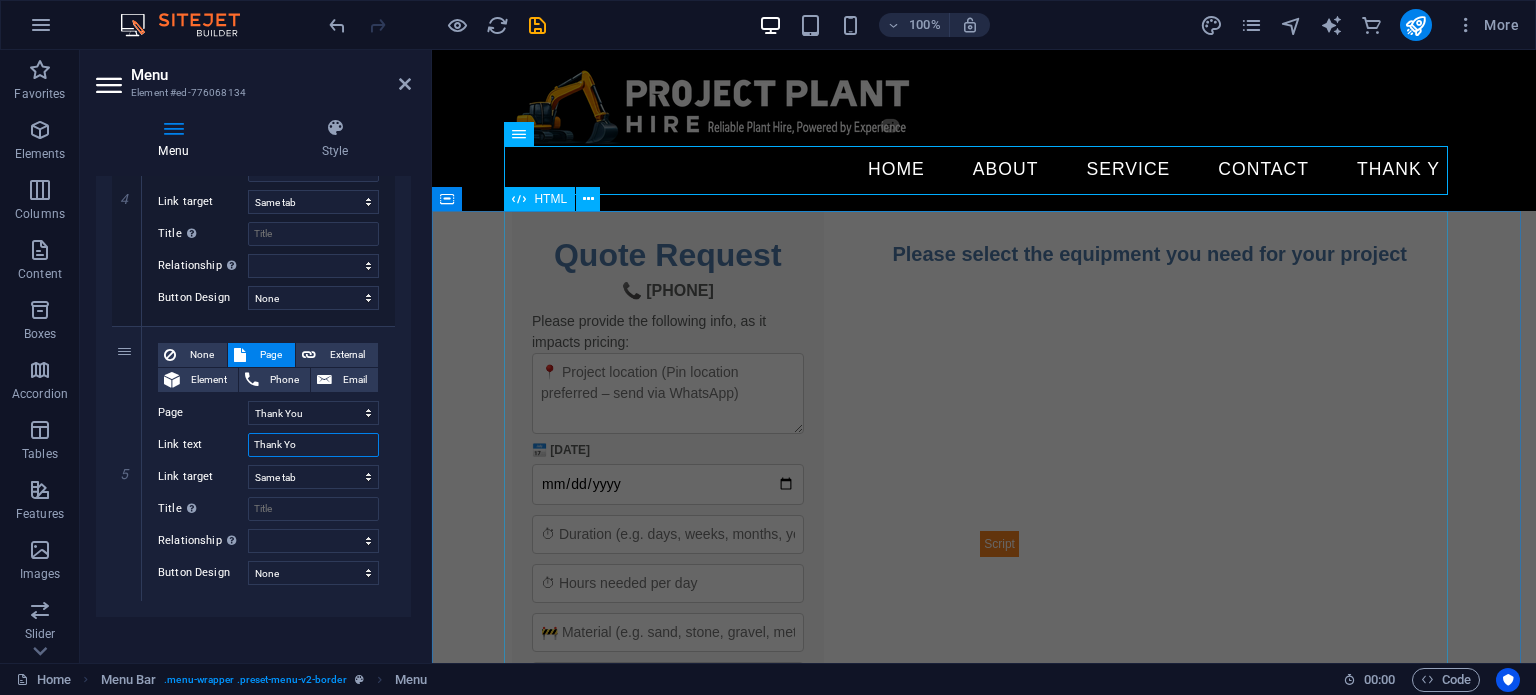 type on "Thank You" 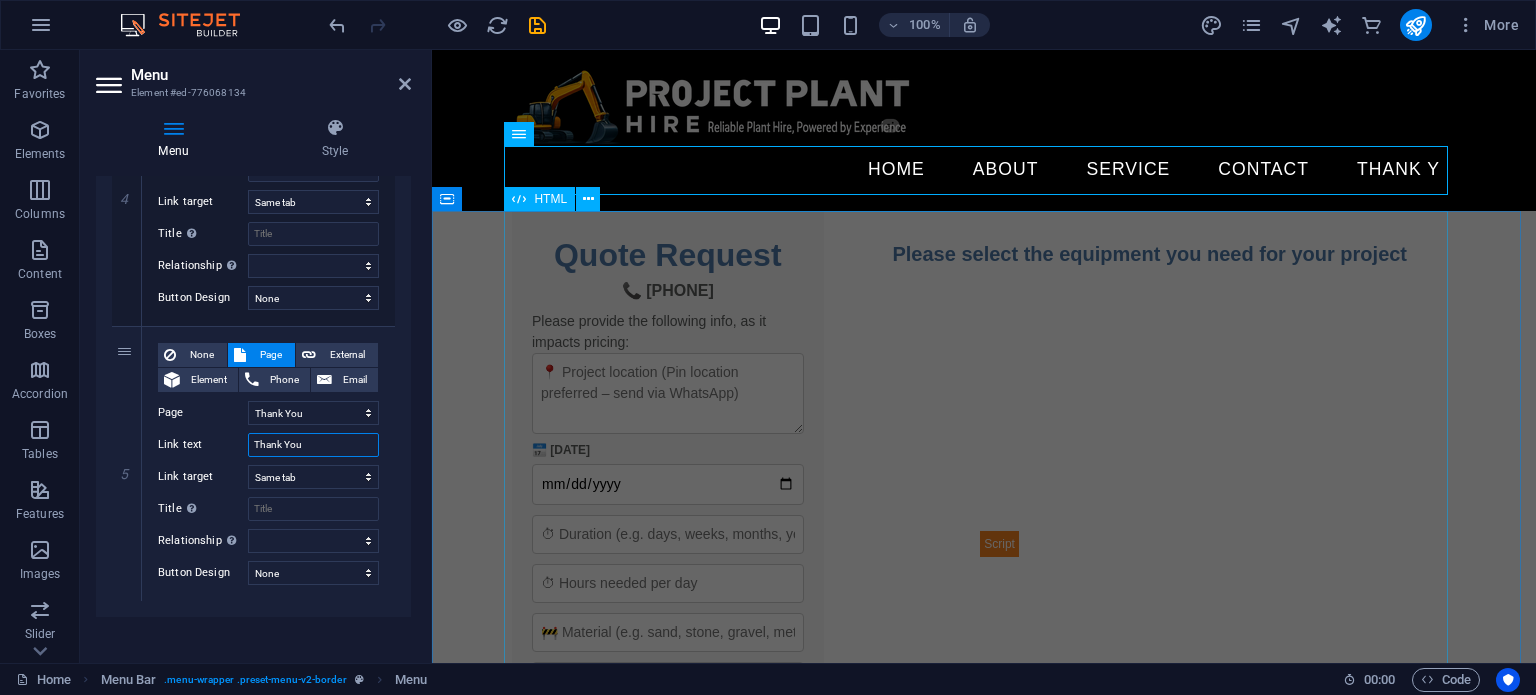 select 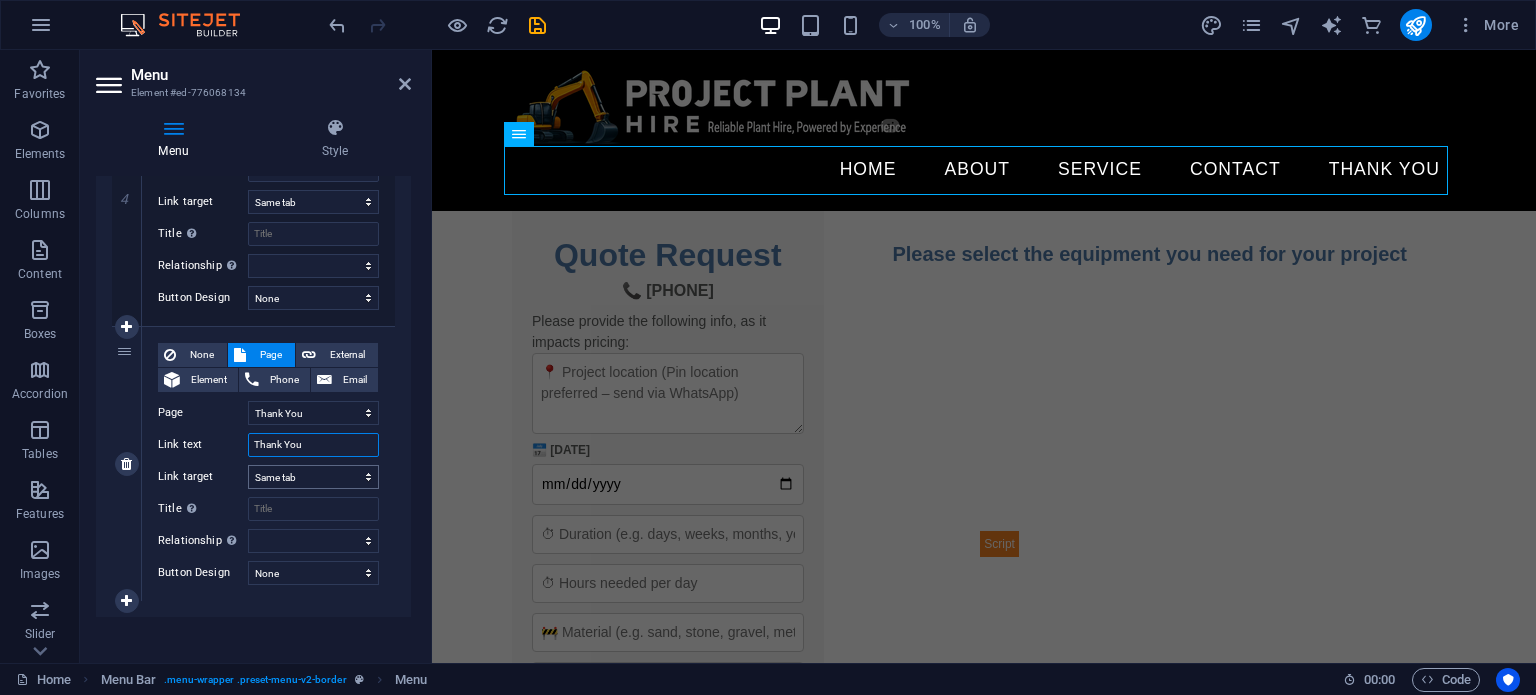 type on "Thank You" 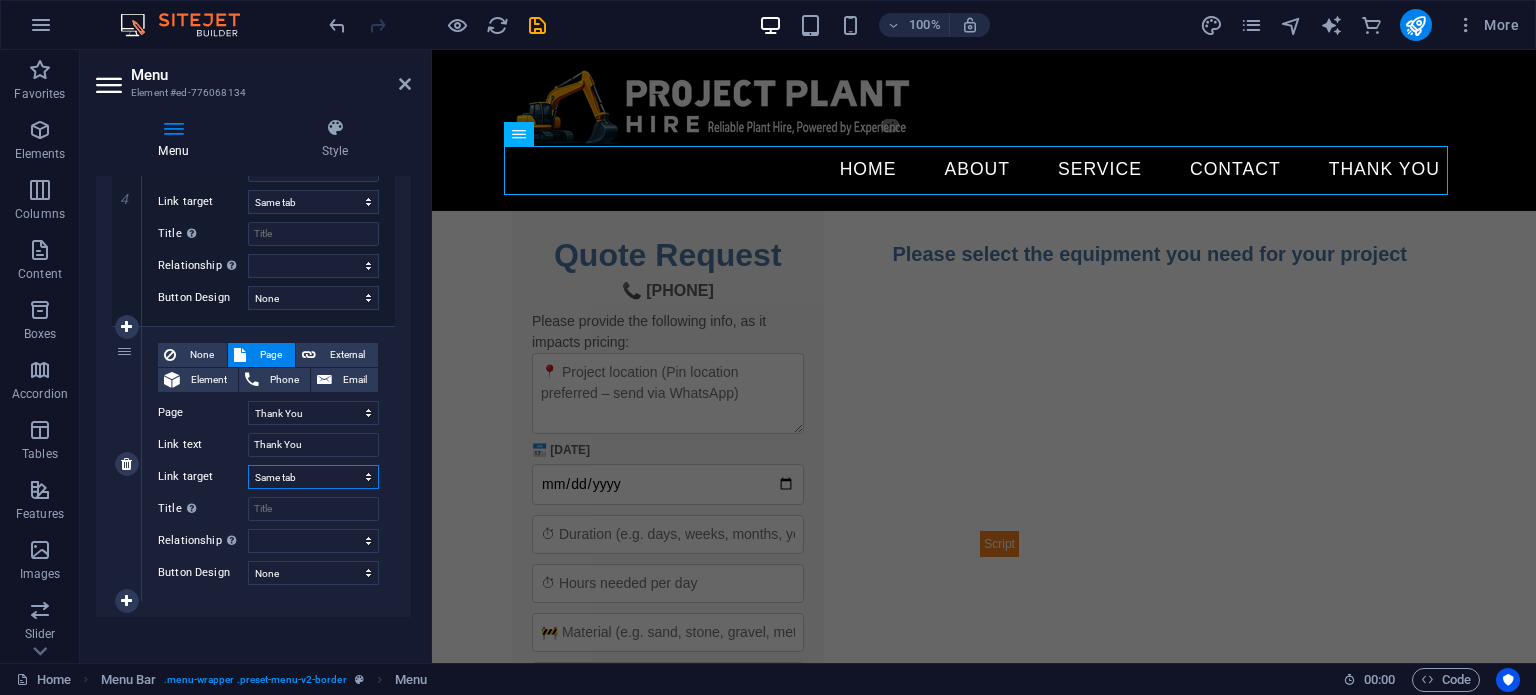 click on "New tab Same tab Overlay" at bounding box center [313, 477] 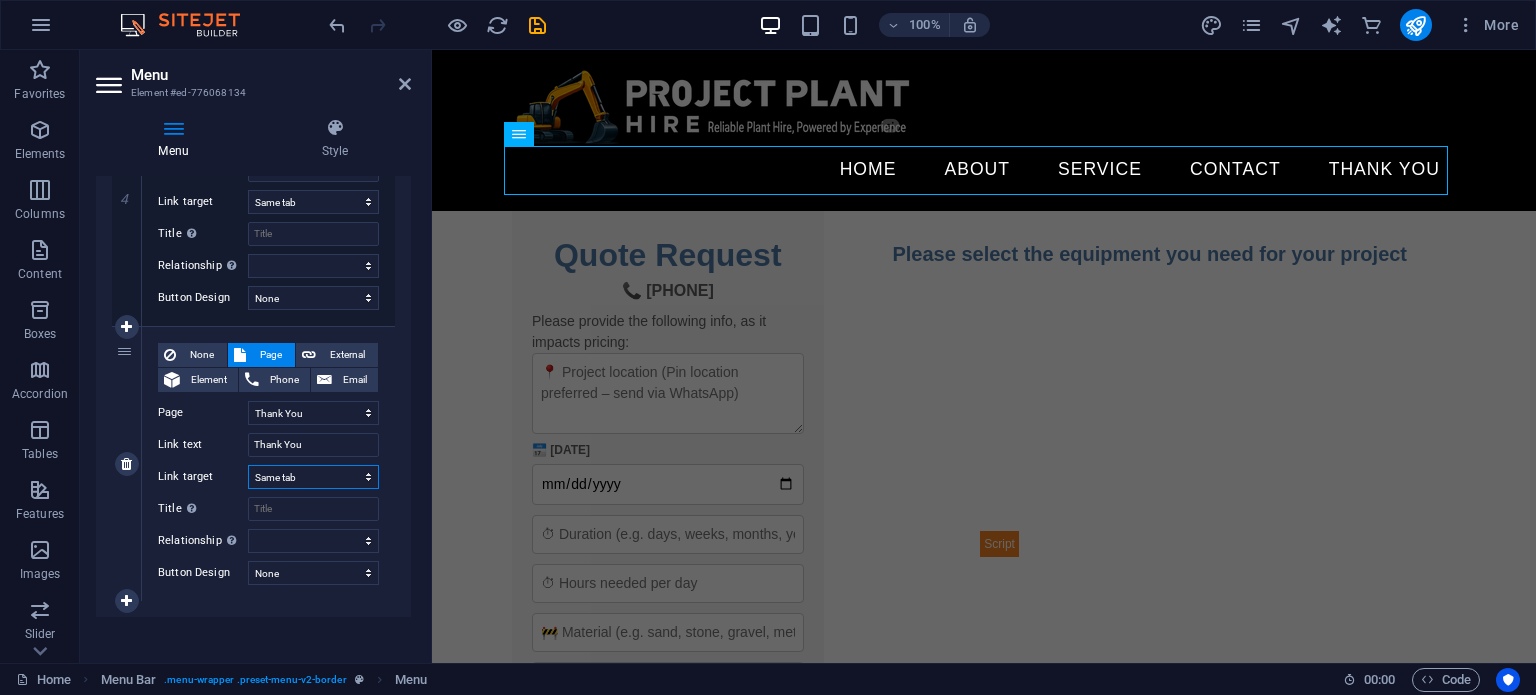 click on "New tab Same tab Overlay" at bounding box center [313, 477] 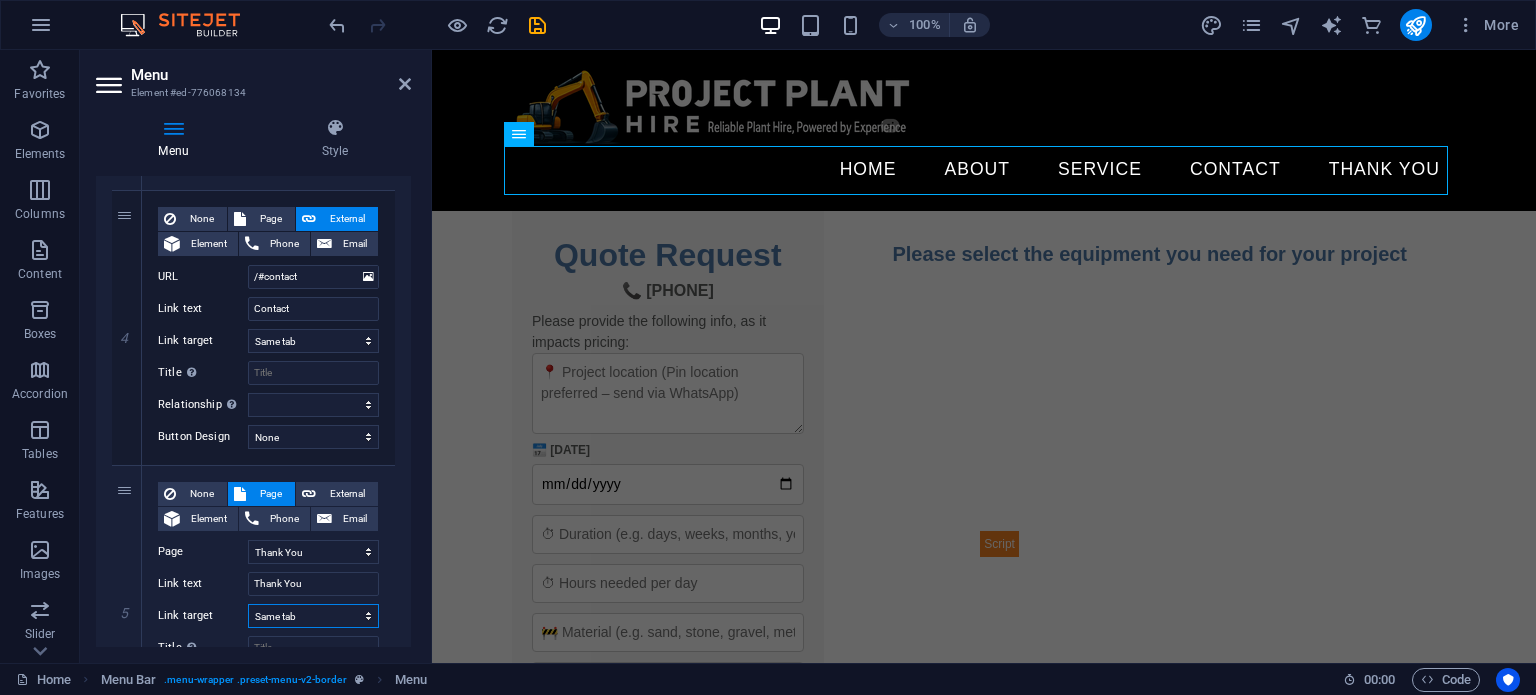 scroll, scrollTop: 972, scrollLeft: 0, axis: vertical 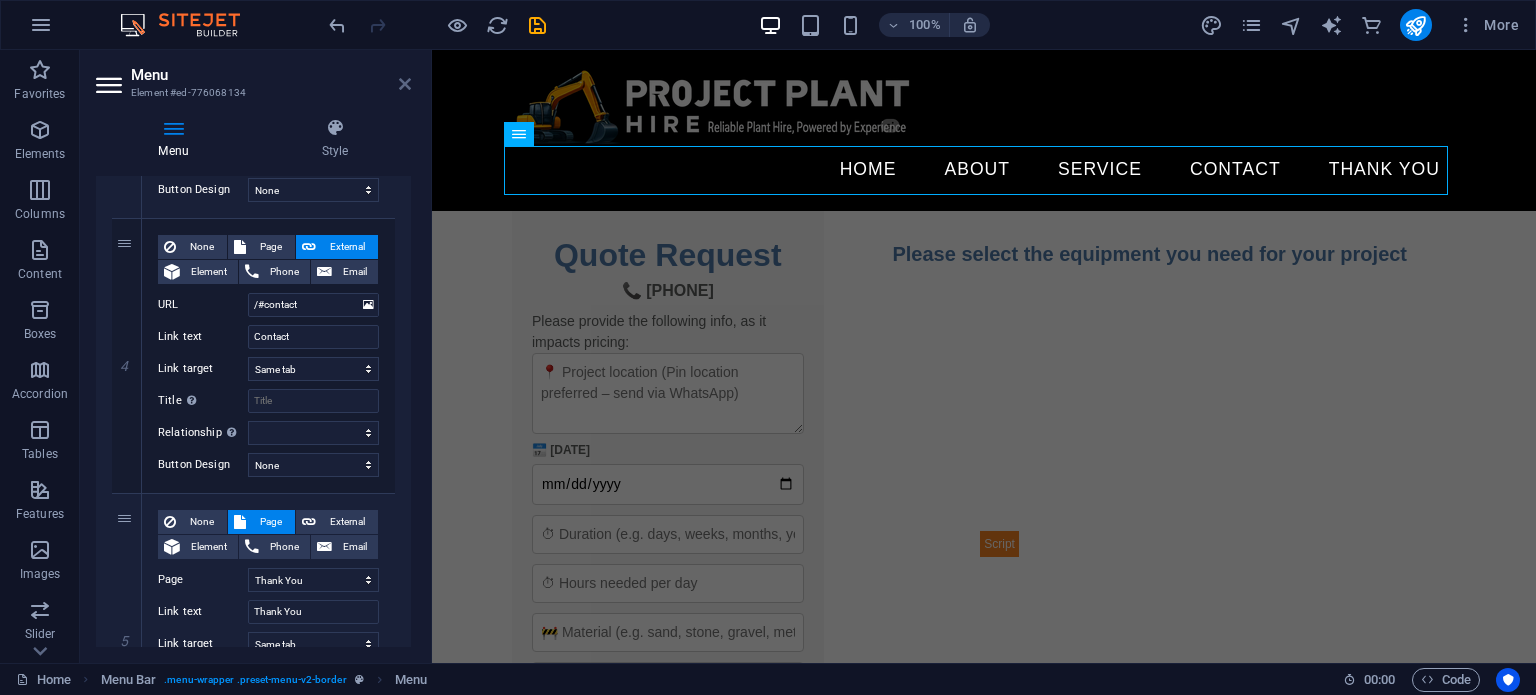 click at bounding box center (405, 84) 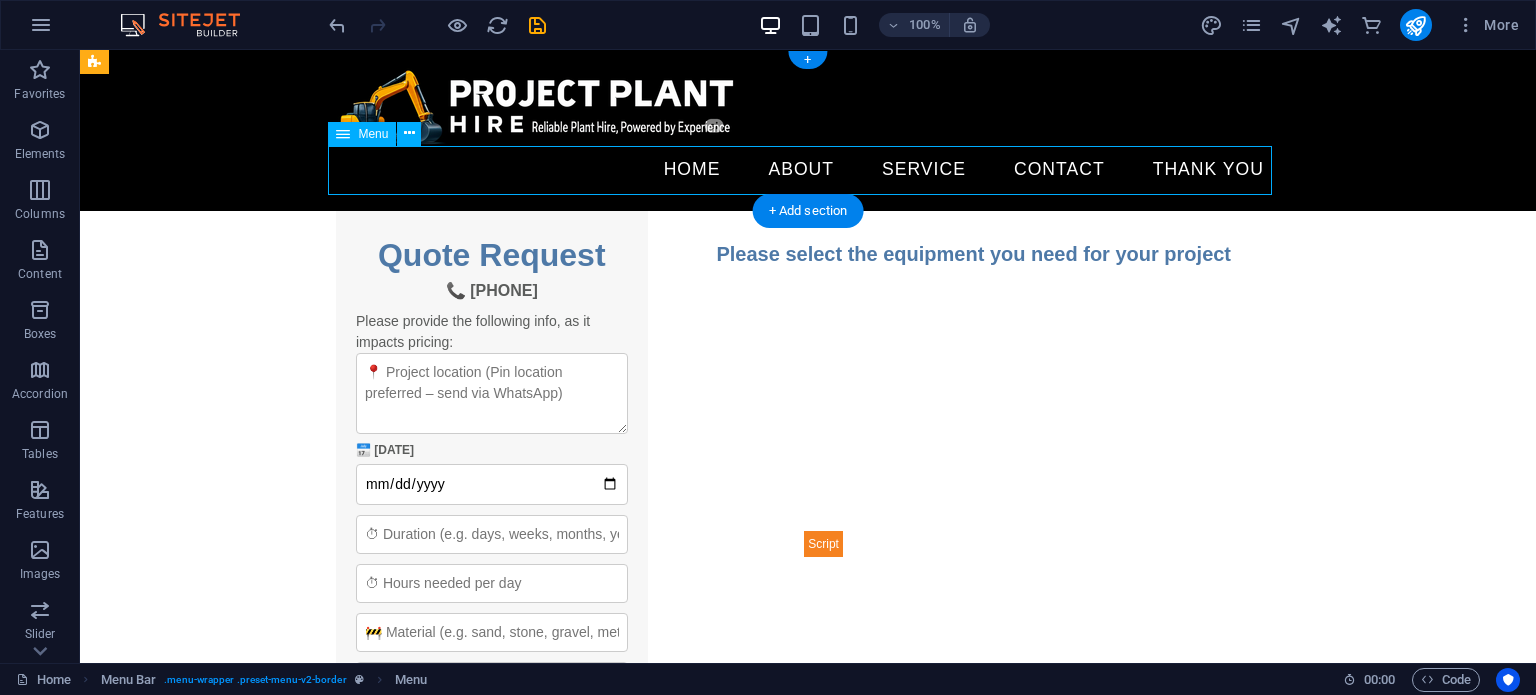 drag, startPoint x: 1090, startPoint y: 147, endPoint x: 1114, endPoint y: 146, distance: 24.020824 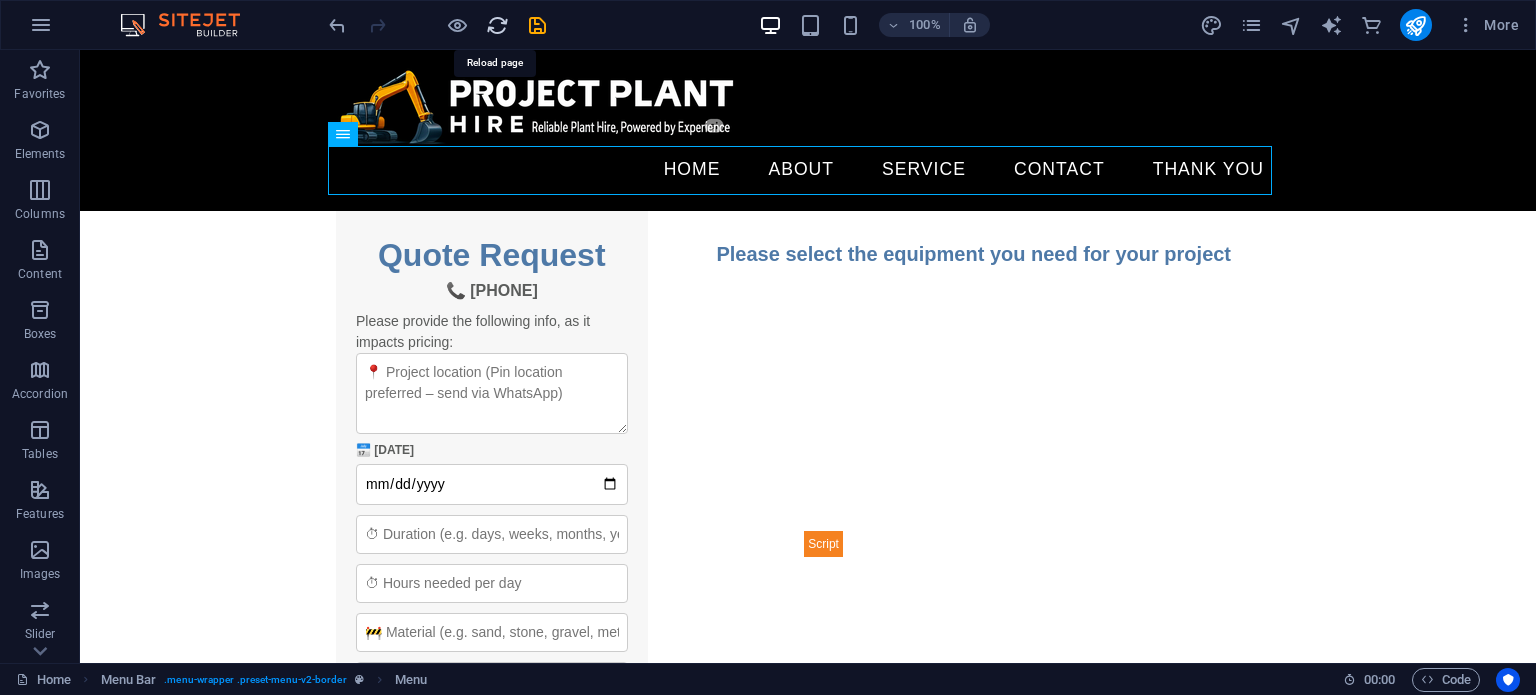 click at bounding box center (497, 25) 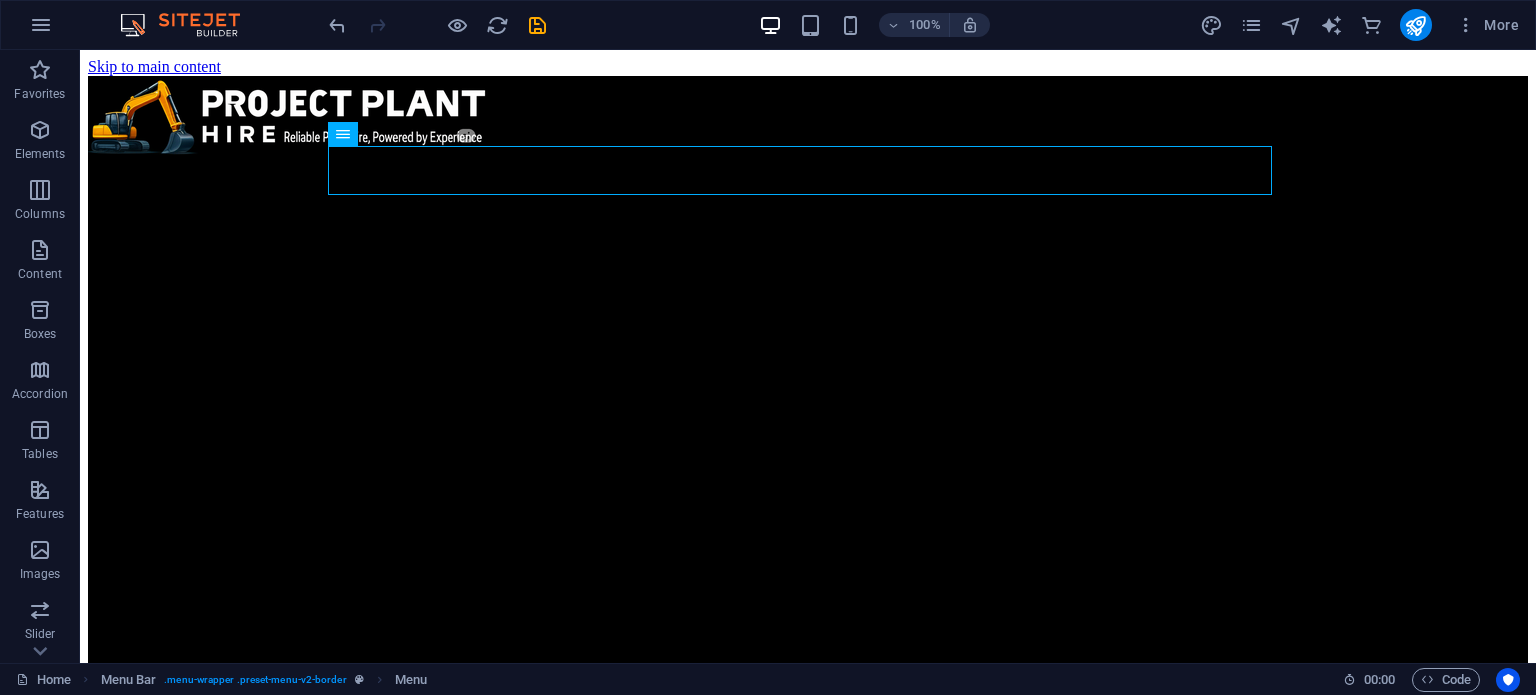 scroll, scrollTop: 0, scrollLeft: 0, axis: both 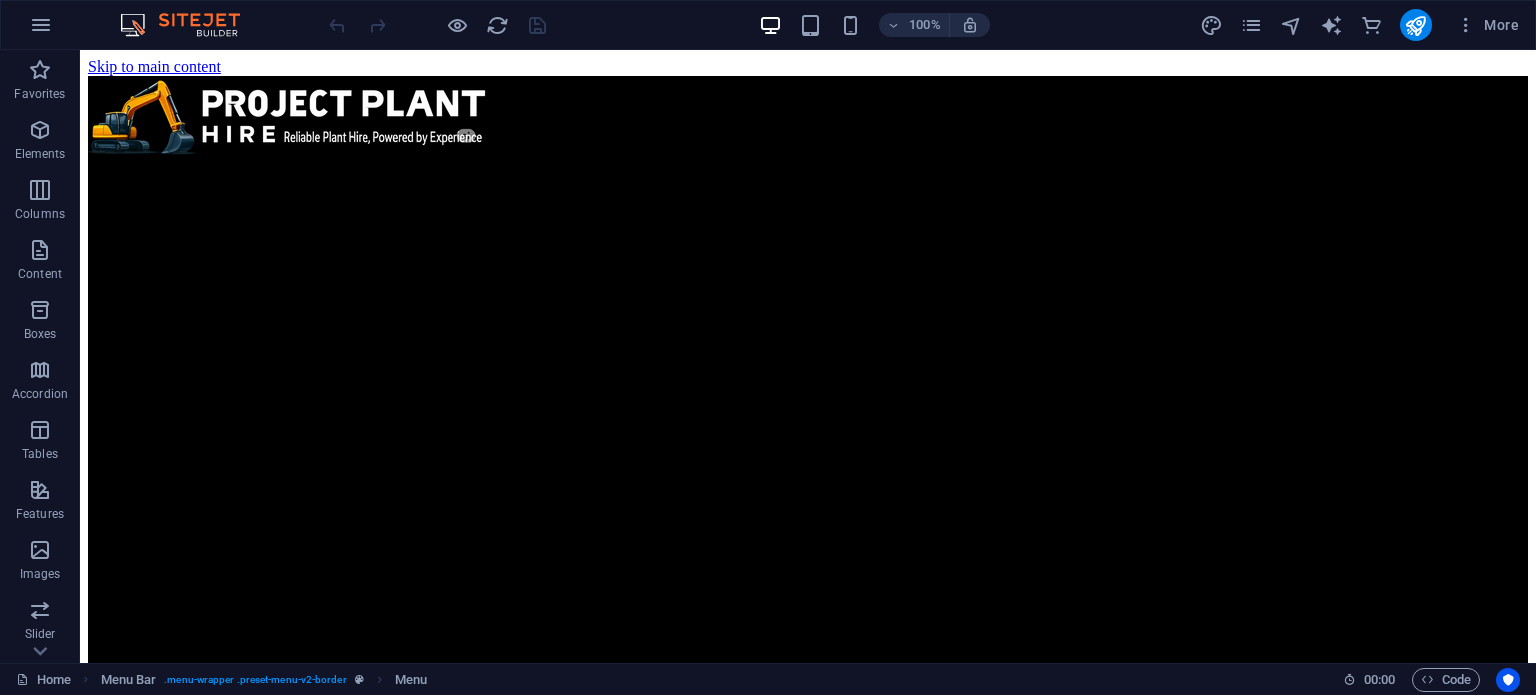 click at bounding box center (437, 25) 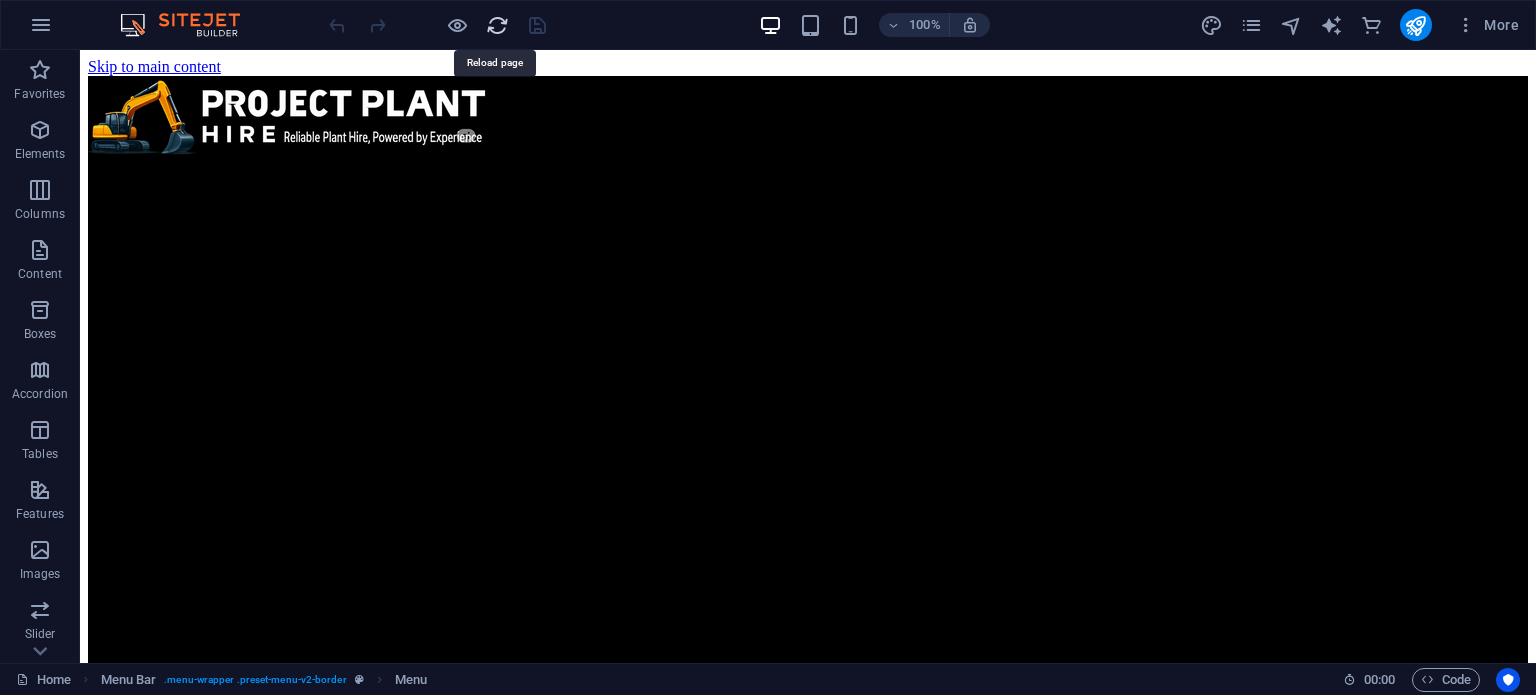 click at bounding box center [497, 25] 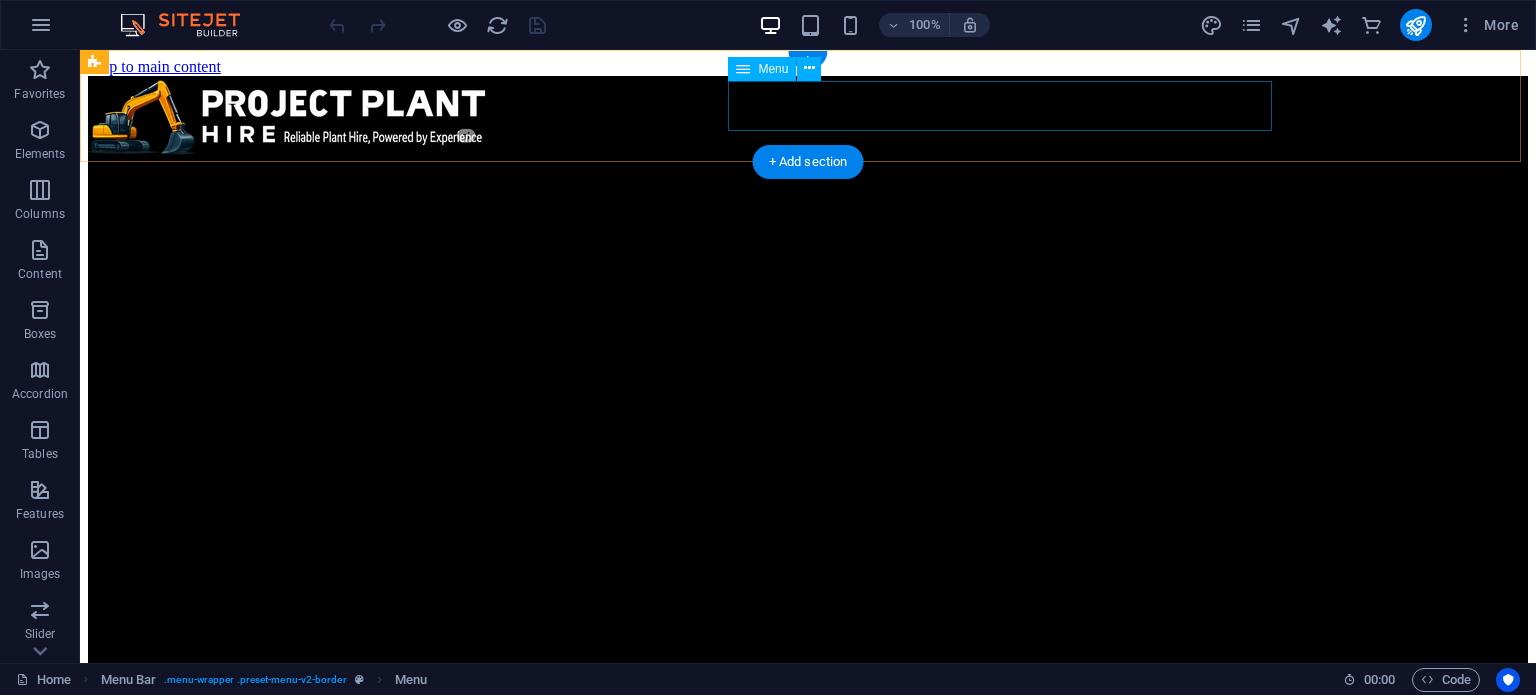 scroll, scrollTop: 0, scrollLeft: 0, axis: both 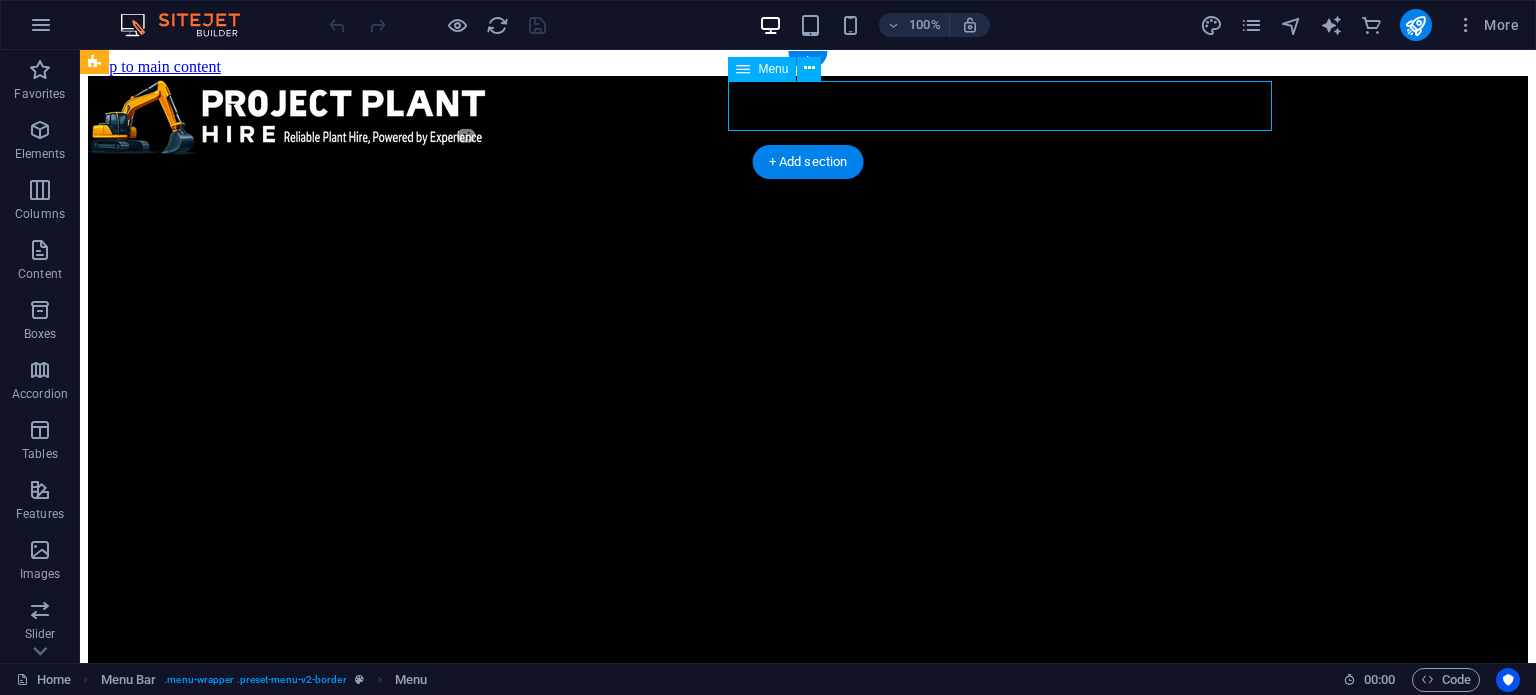 click on "Home About Service Contact" at bounding box center [808, 2127] 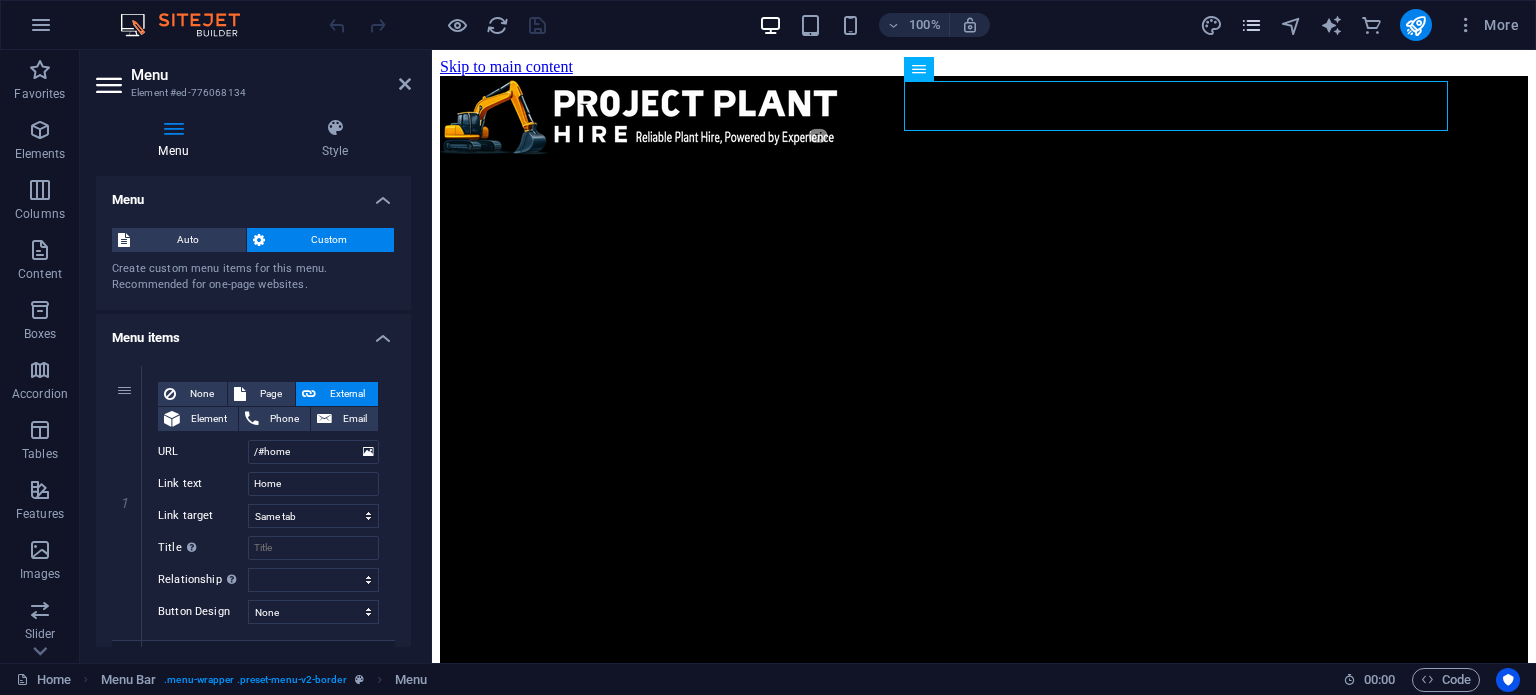 click at bounding box center [1251, 25] 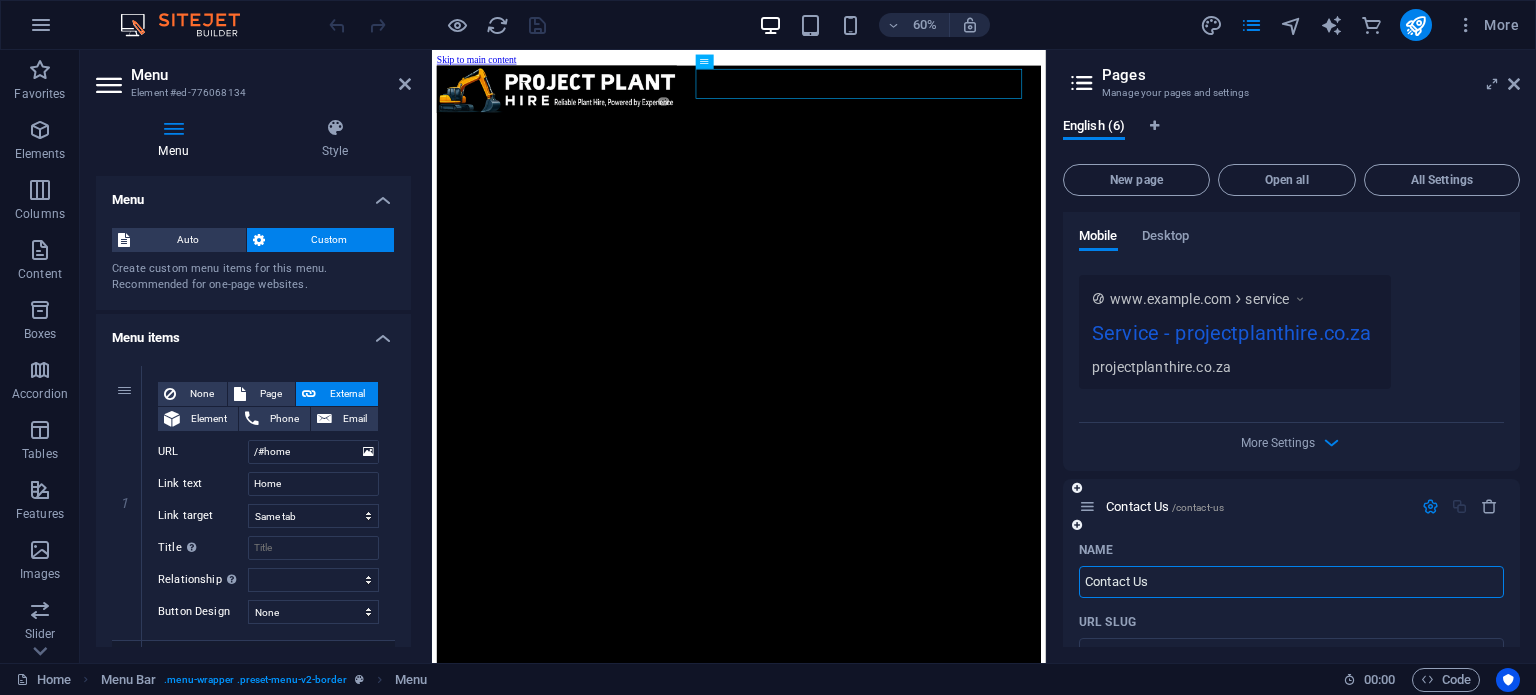 scroll, scrollTop: 1400, scrollLeft: 0, axis: vertical 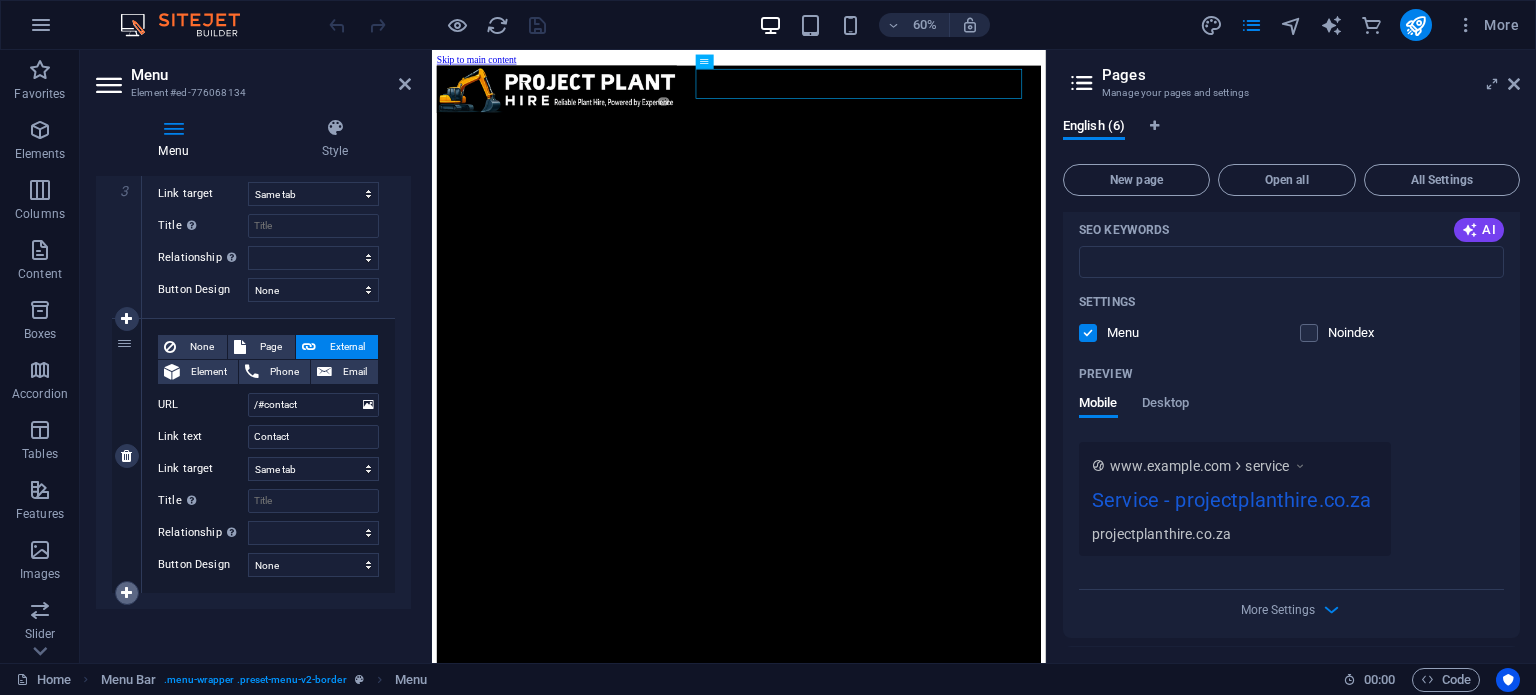 click at bounding box center (127, 593) 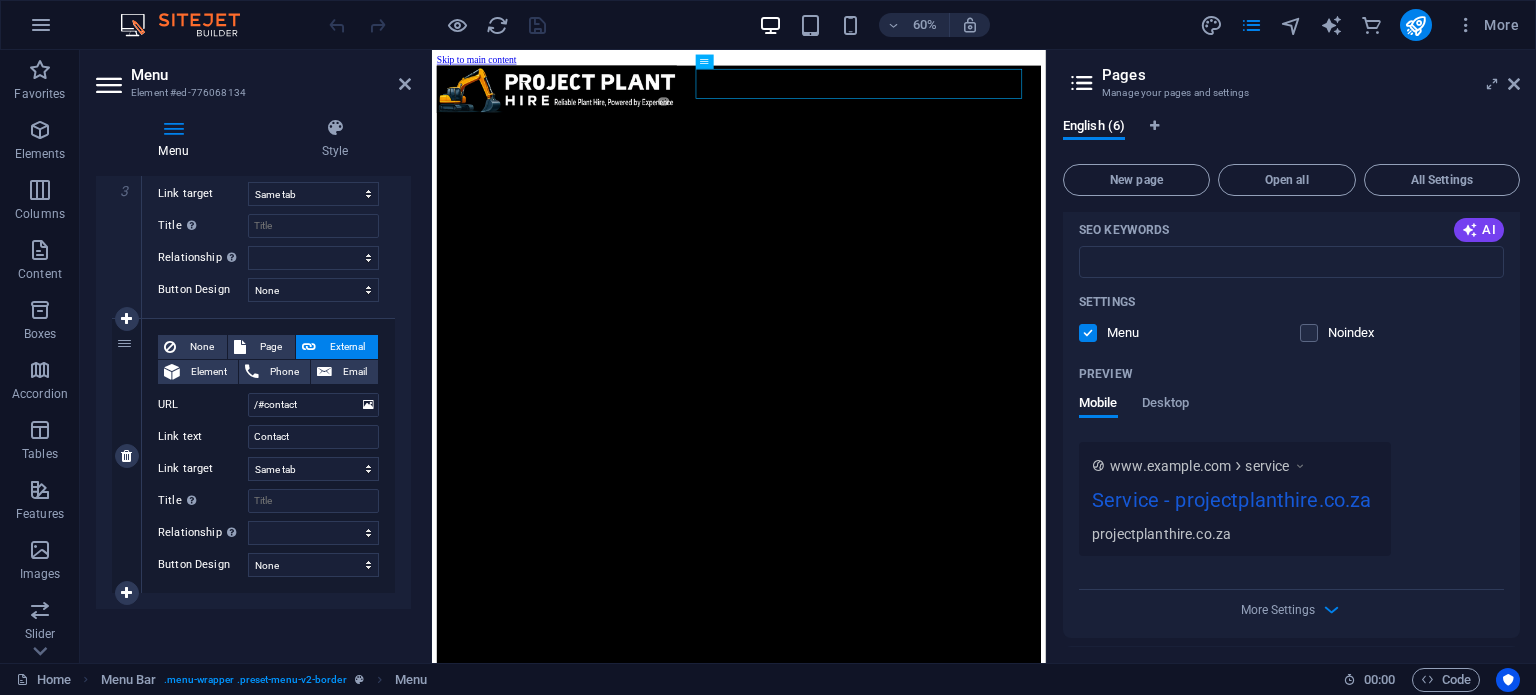 select 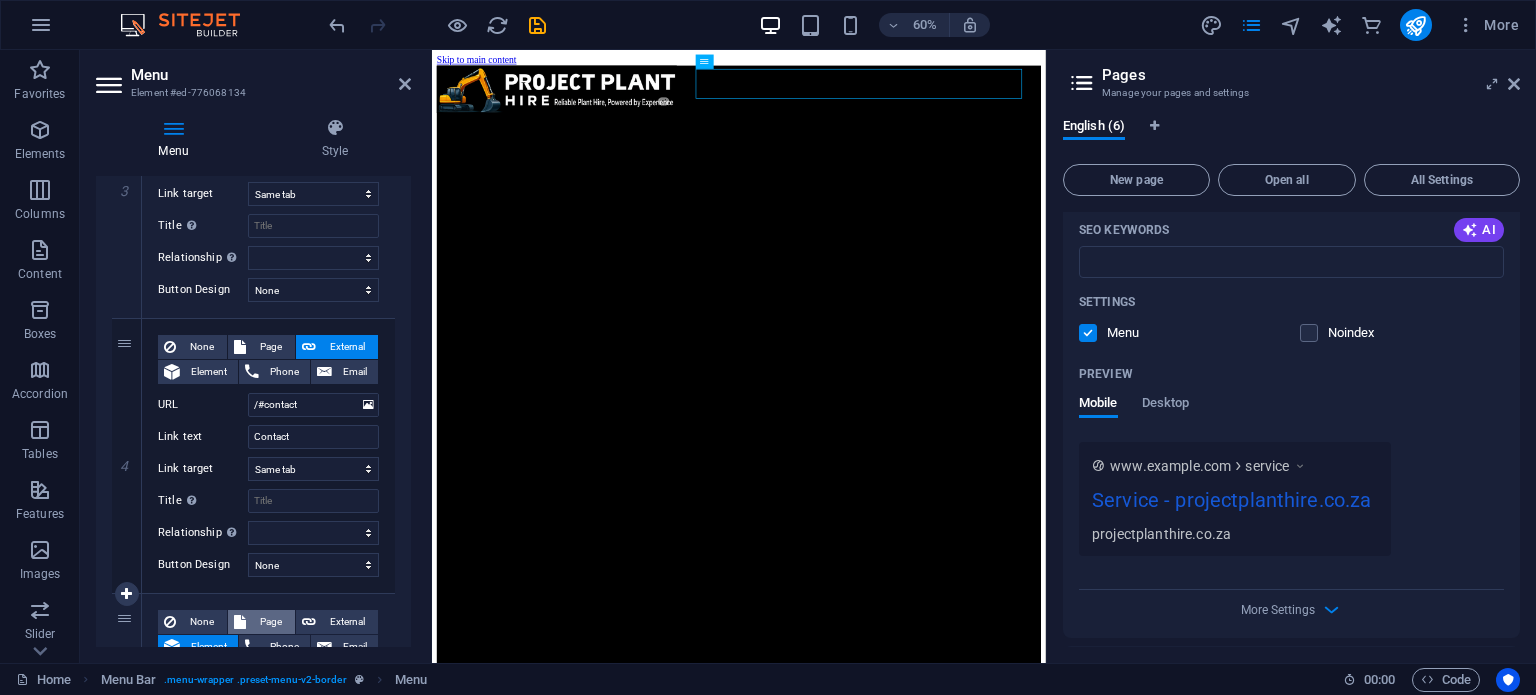 click on "Page" at bounding box center [270, 622] 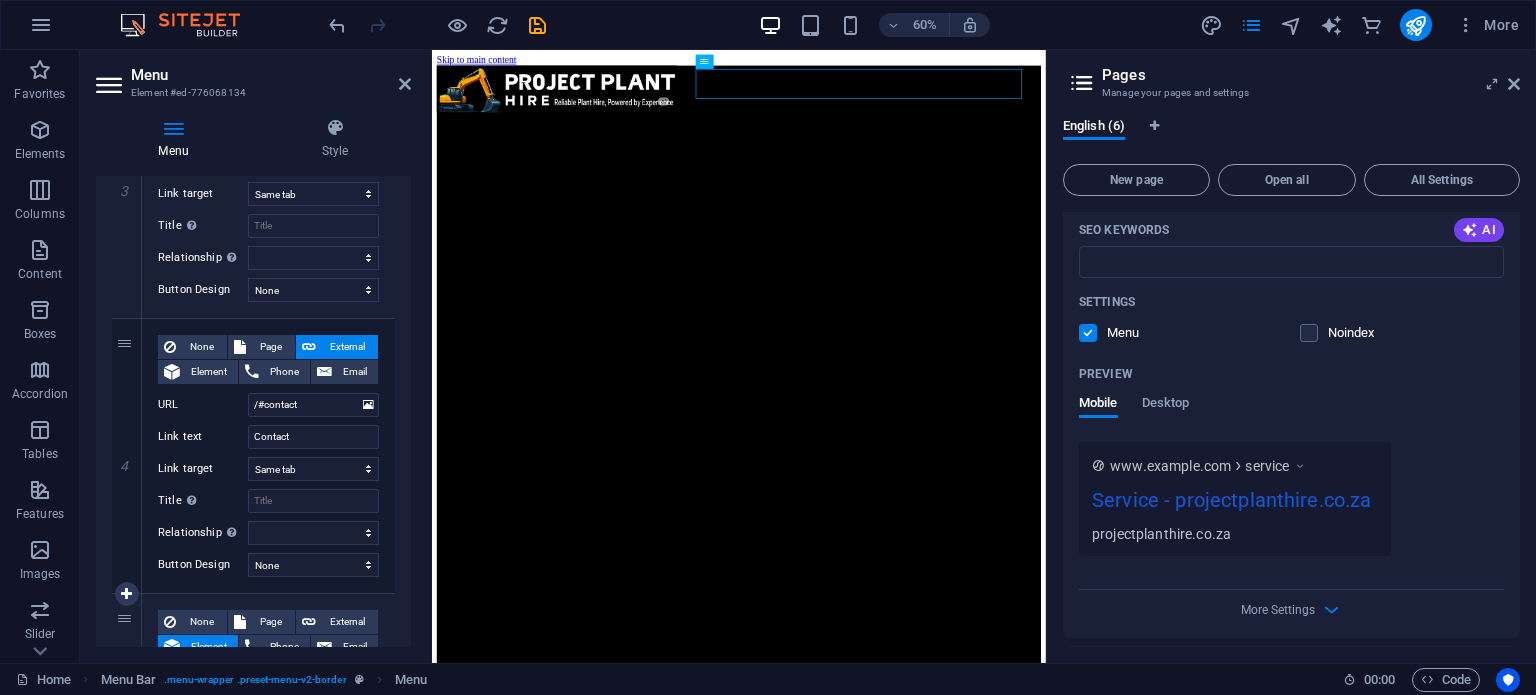 select 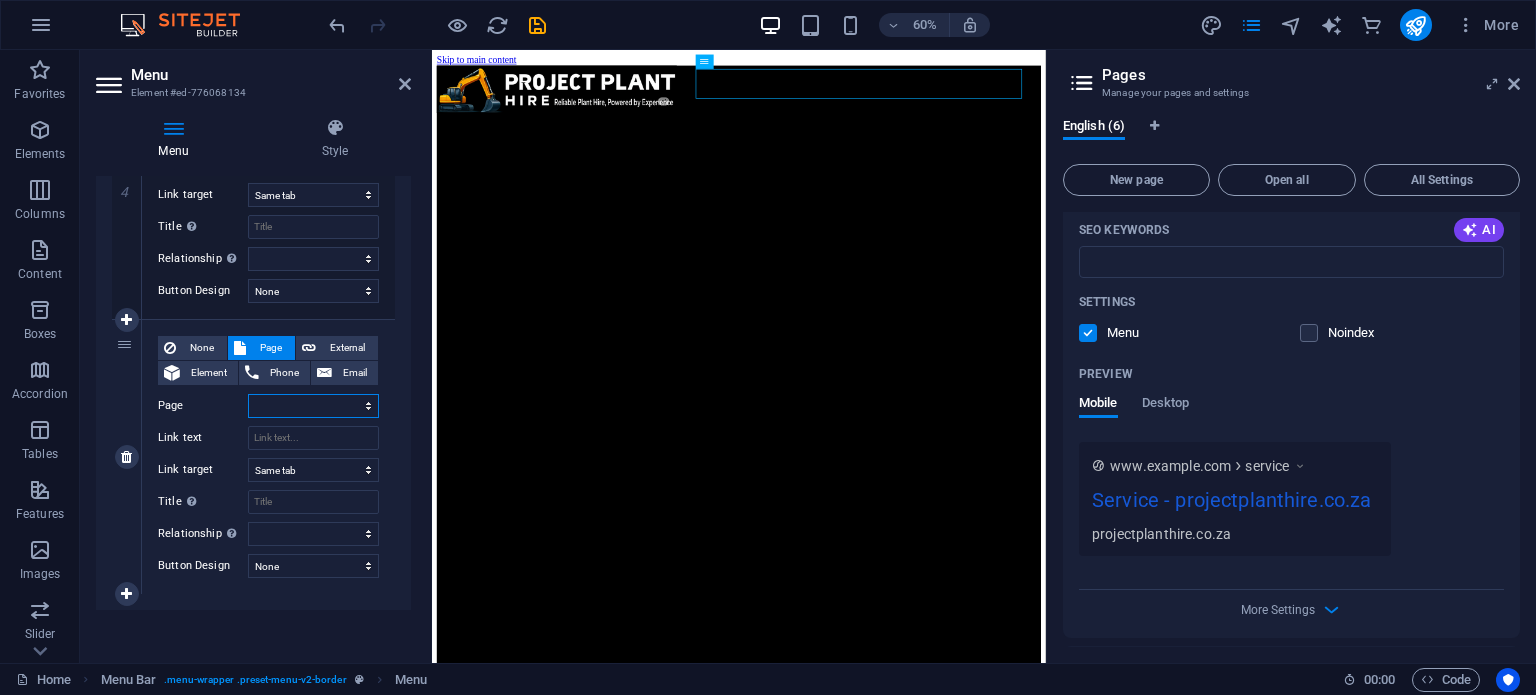 scroll, scrollTop: 1148, scrollLeft: 0, axis: vertical 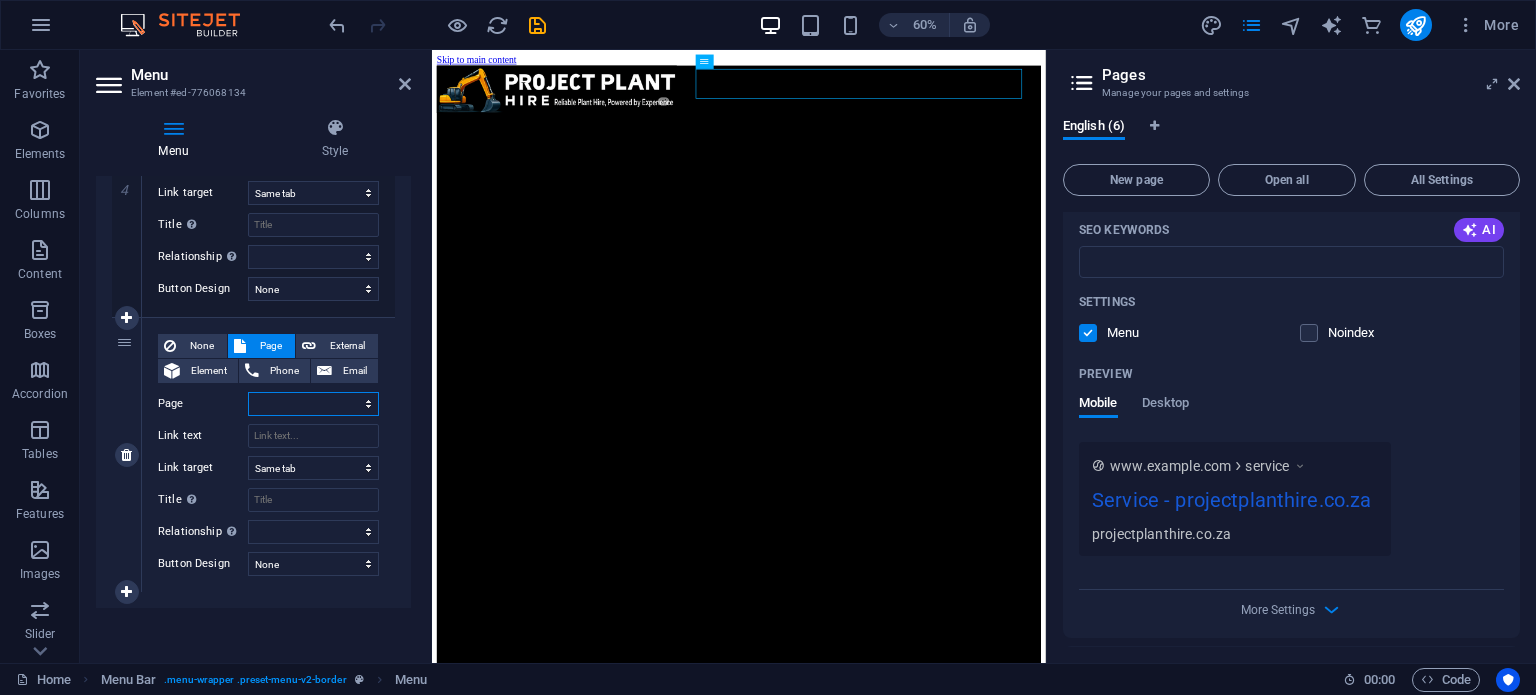 click on "Home Legal Notice Privacy Thank You Service  Contact Us" at bounding box center [313, 404] 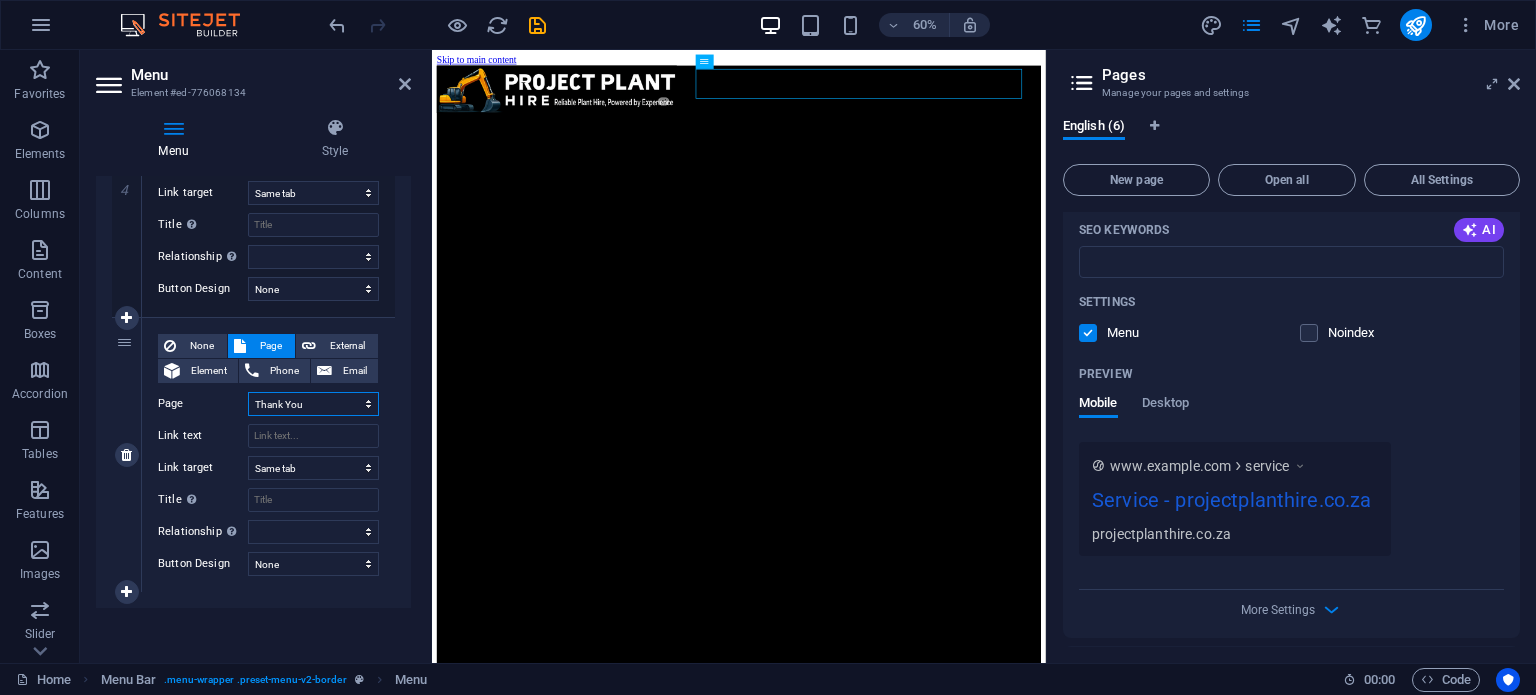 click on "Home Legal Notice Privacy Thank You Service  Contact Us" at bounding box center (313, 404) 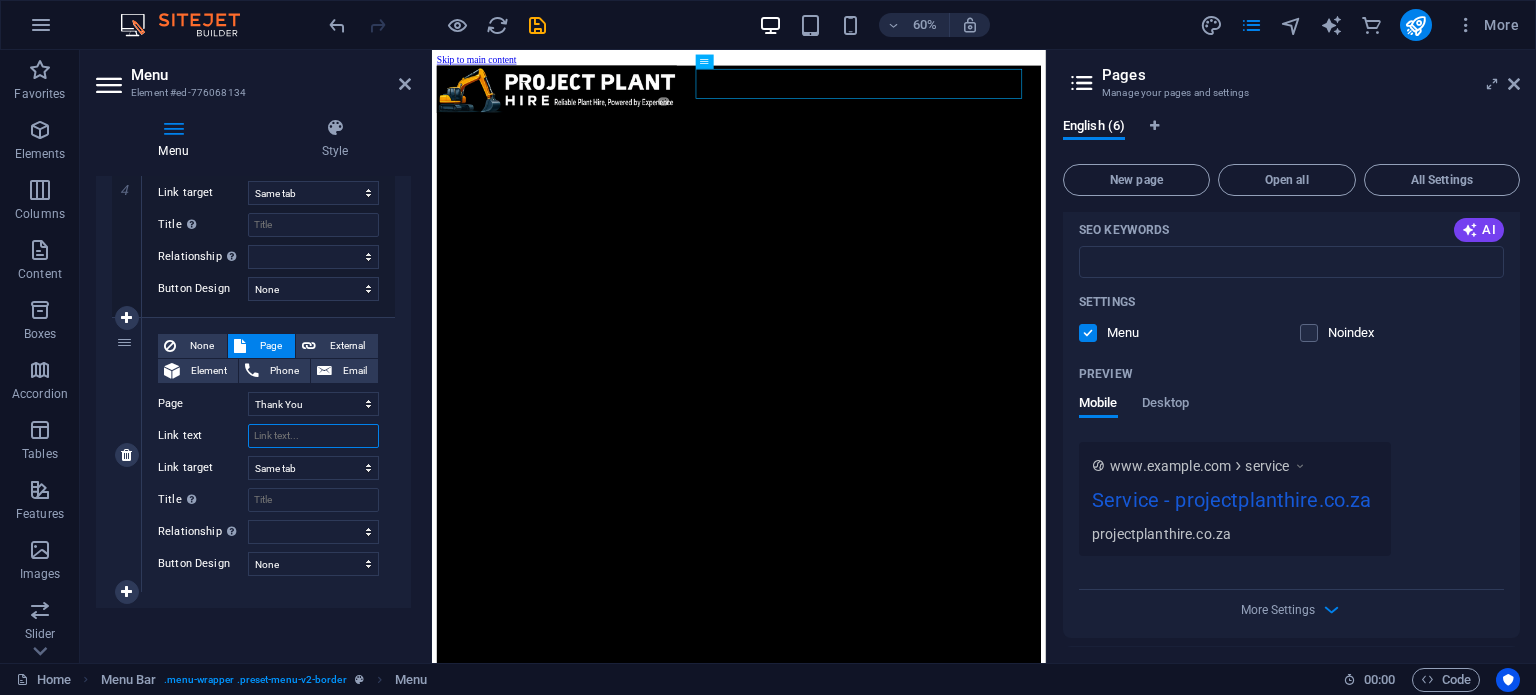 click on "Link text" at bounding box center (313, 436) 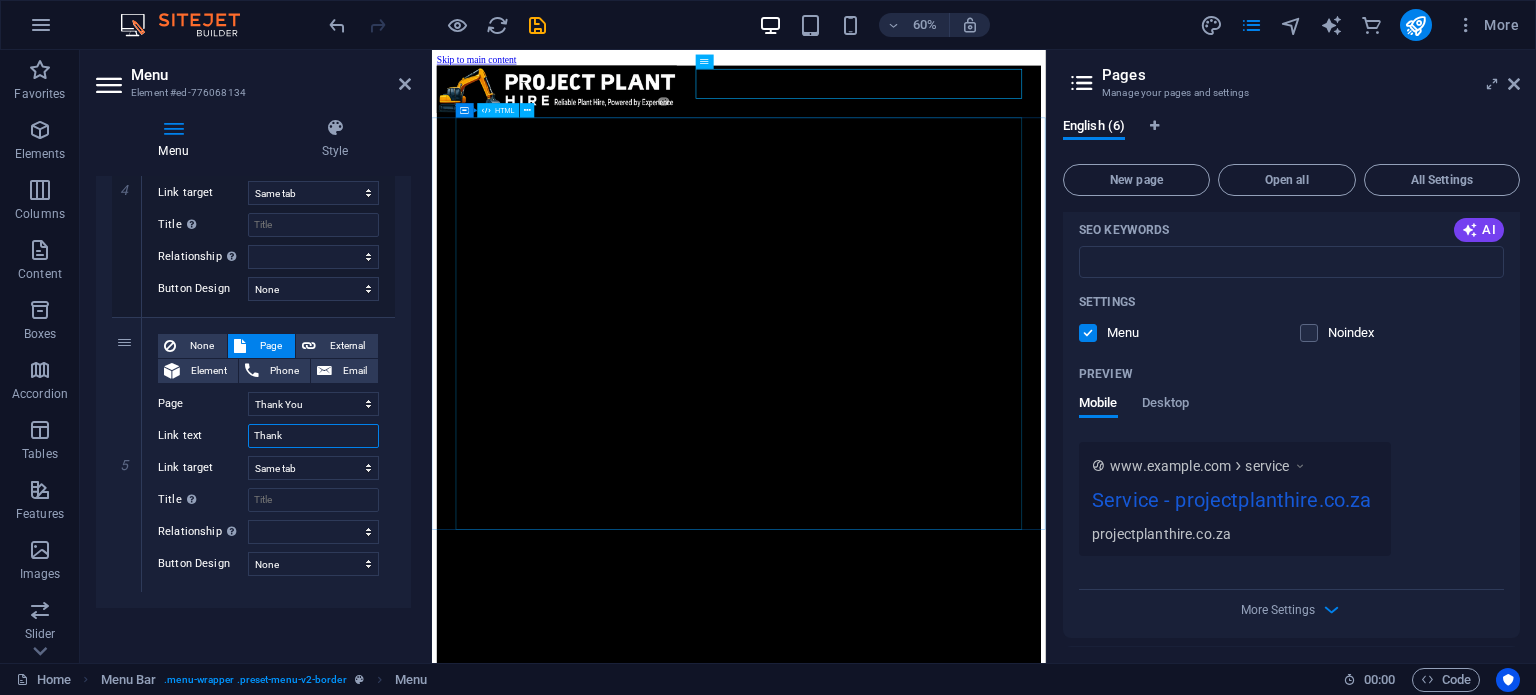 type on "Thank" 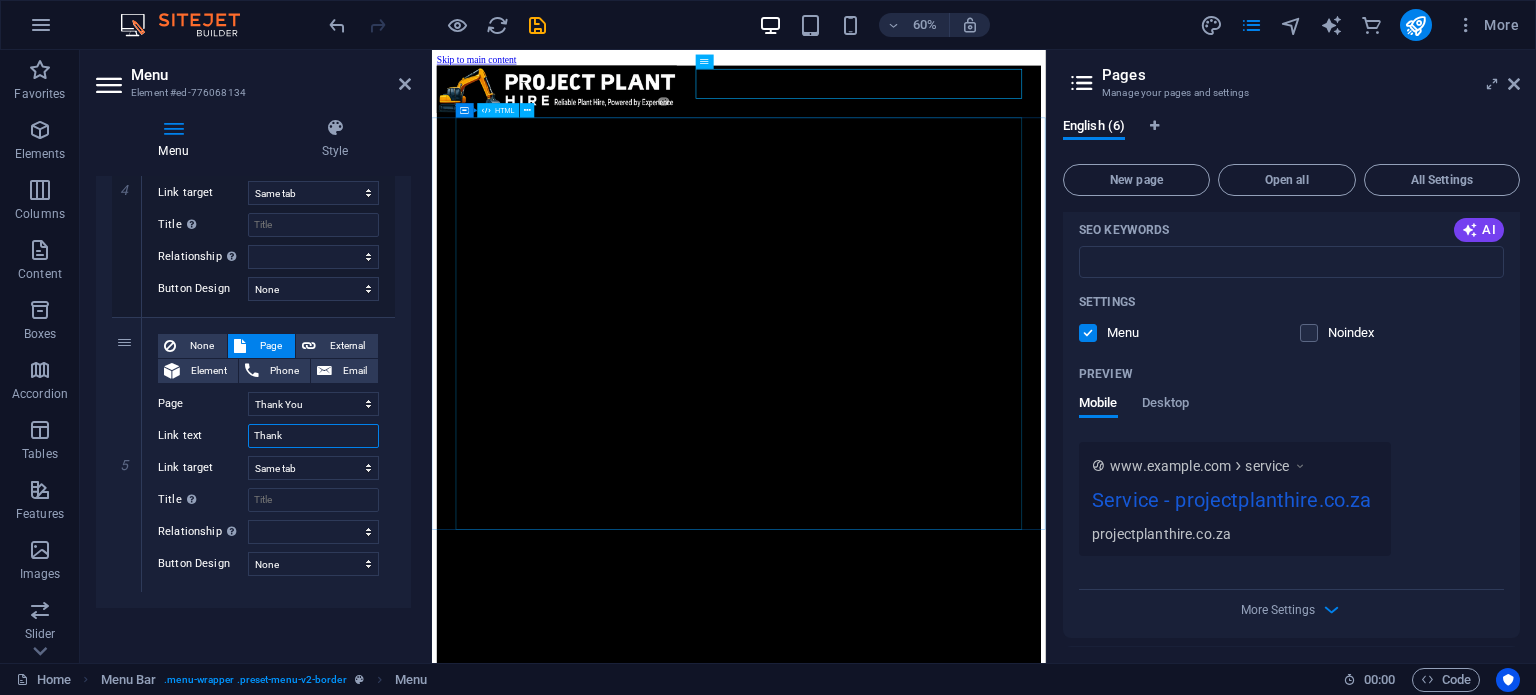 type on "Thank You" 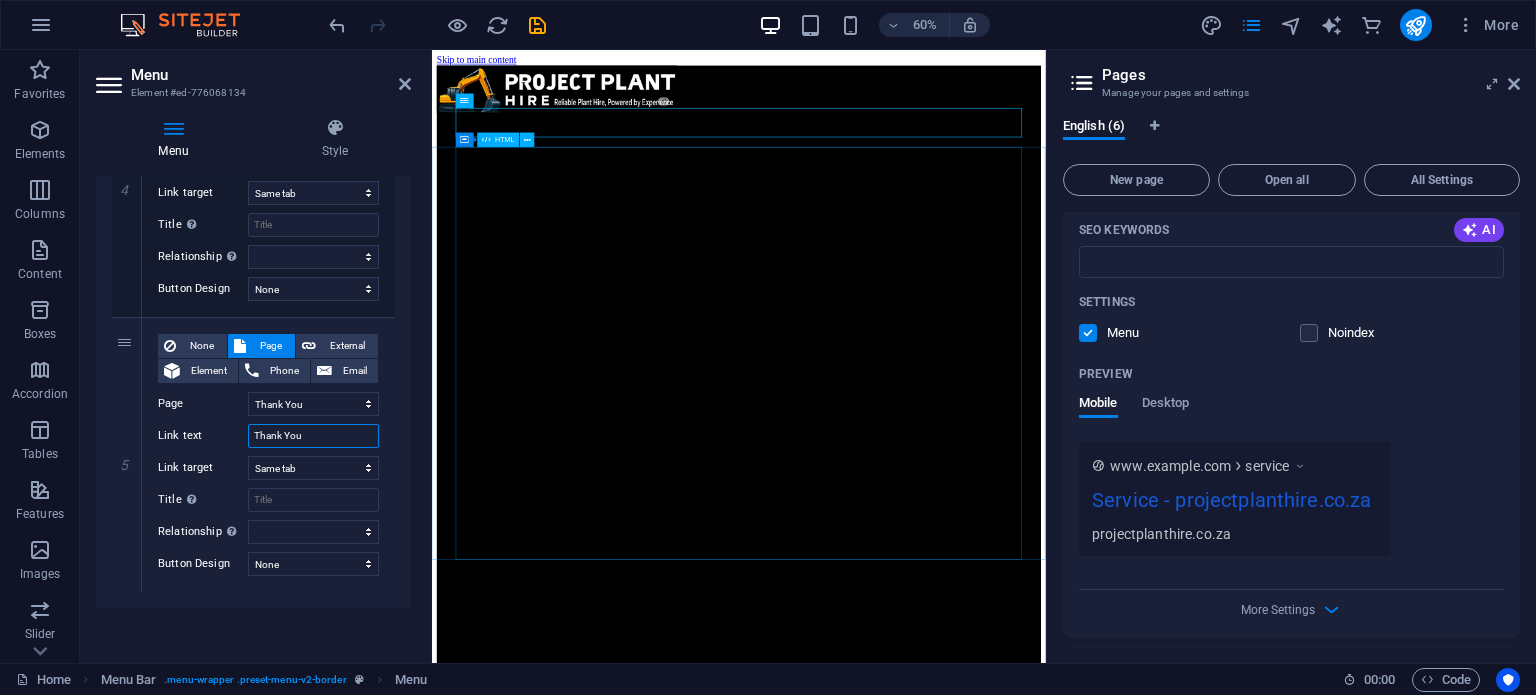 select 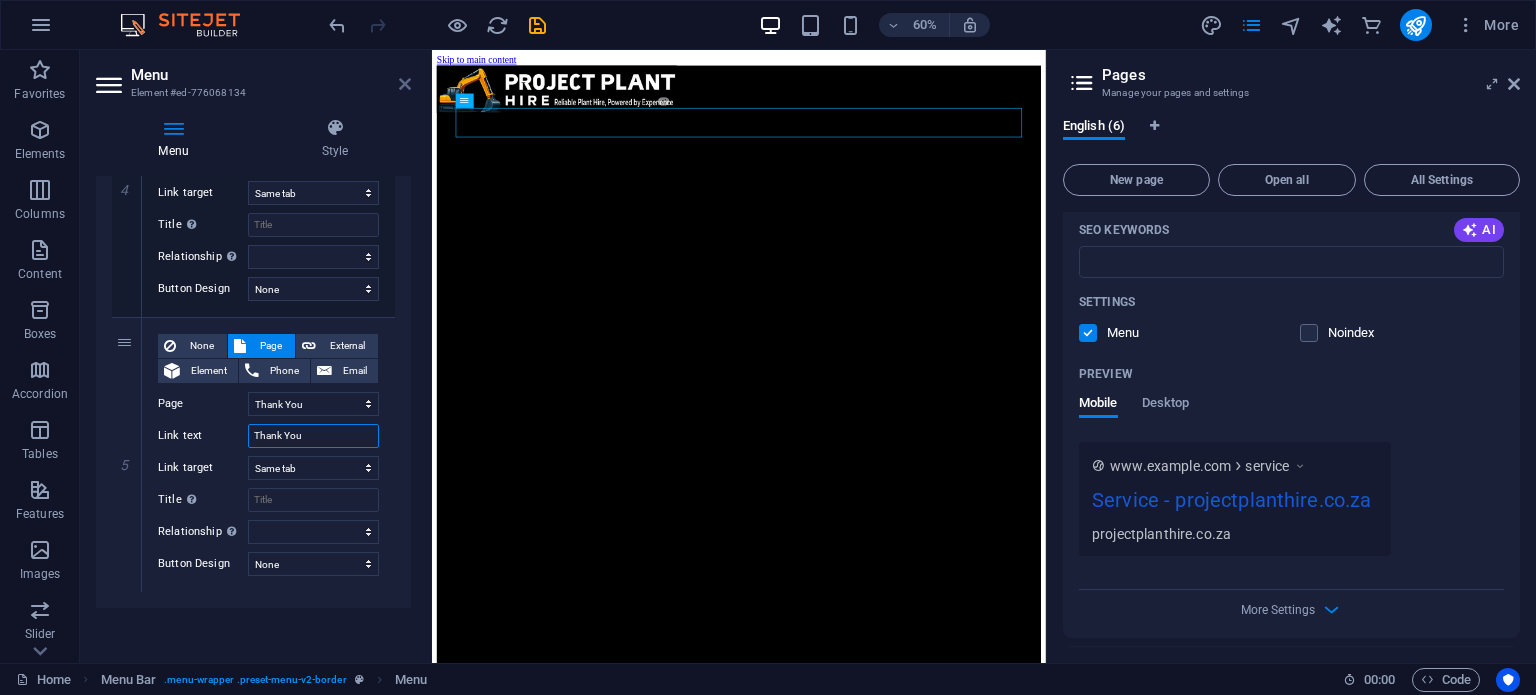 type on "Thank You" 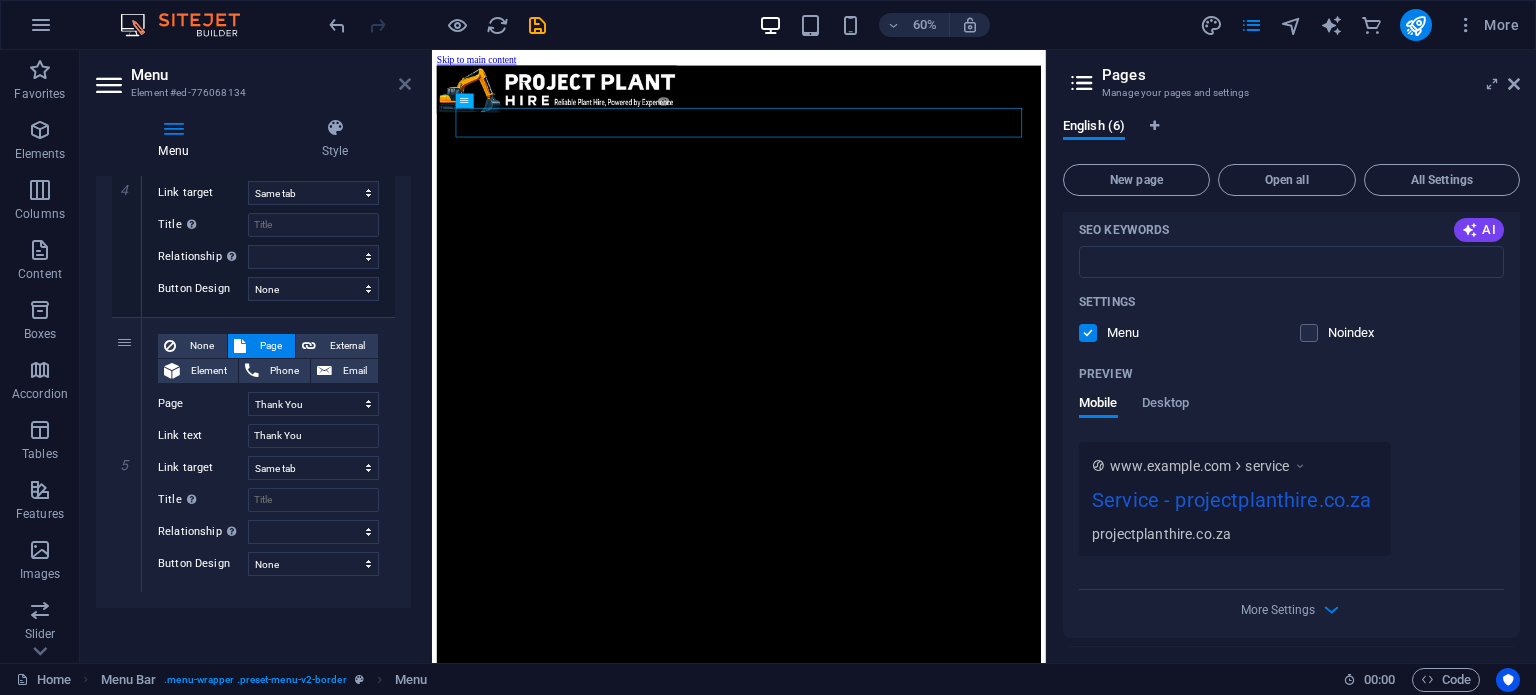 click at bounding box center (405, 84) 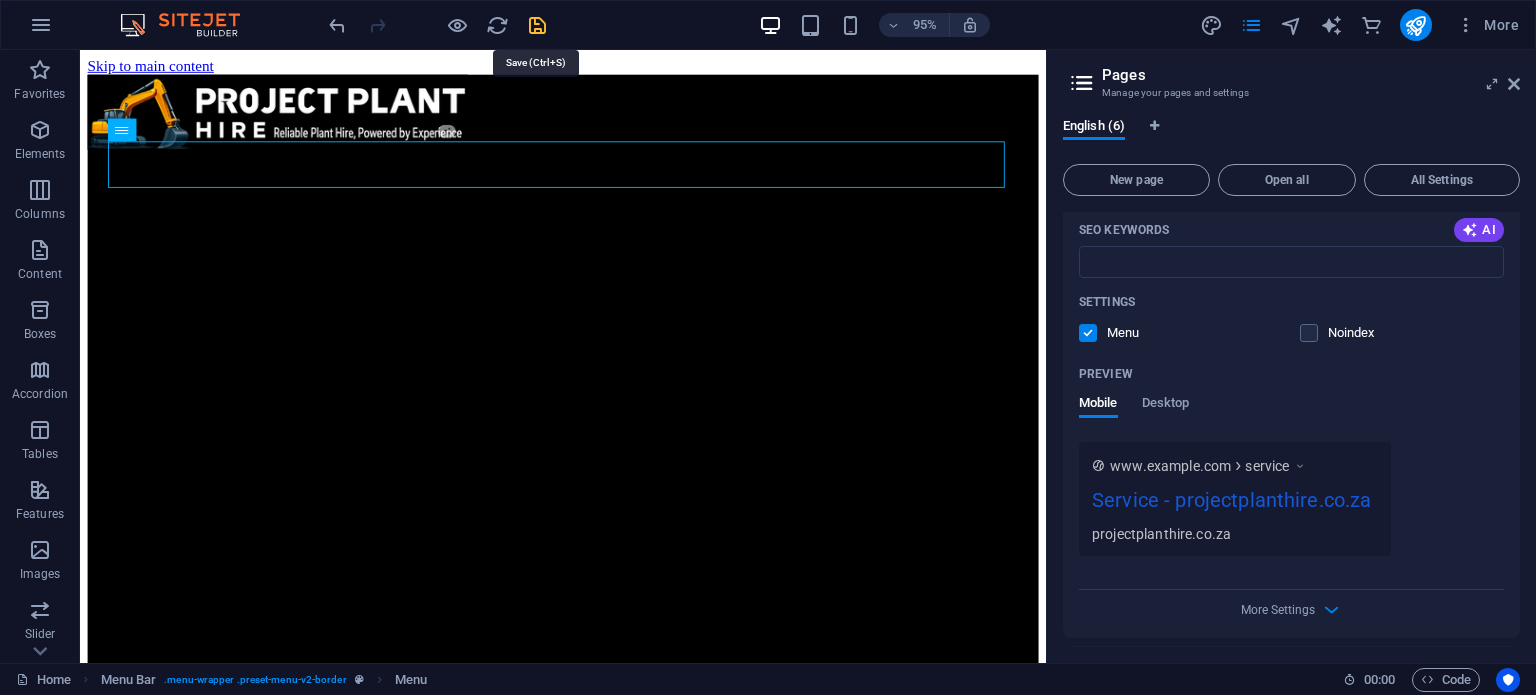 click at bounding box center (537, 25) 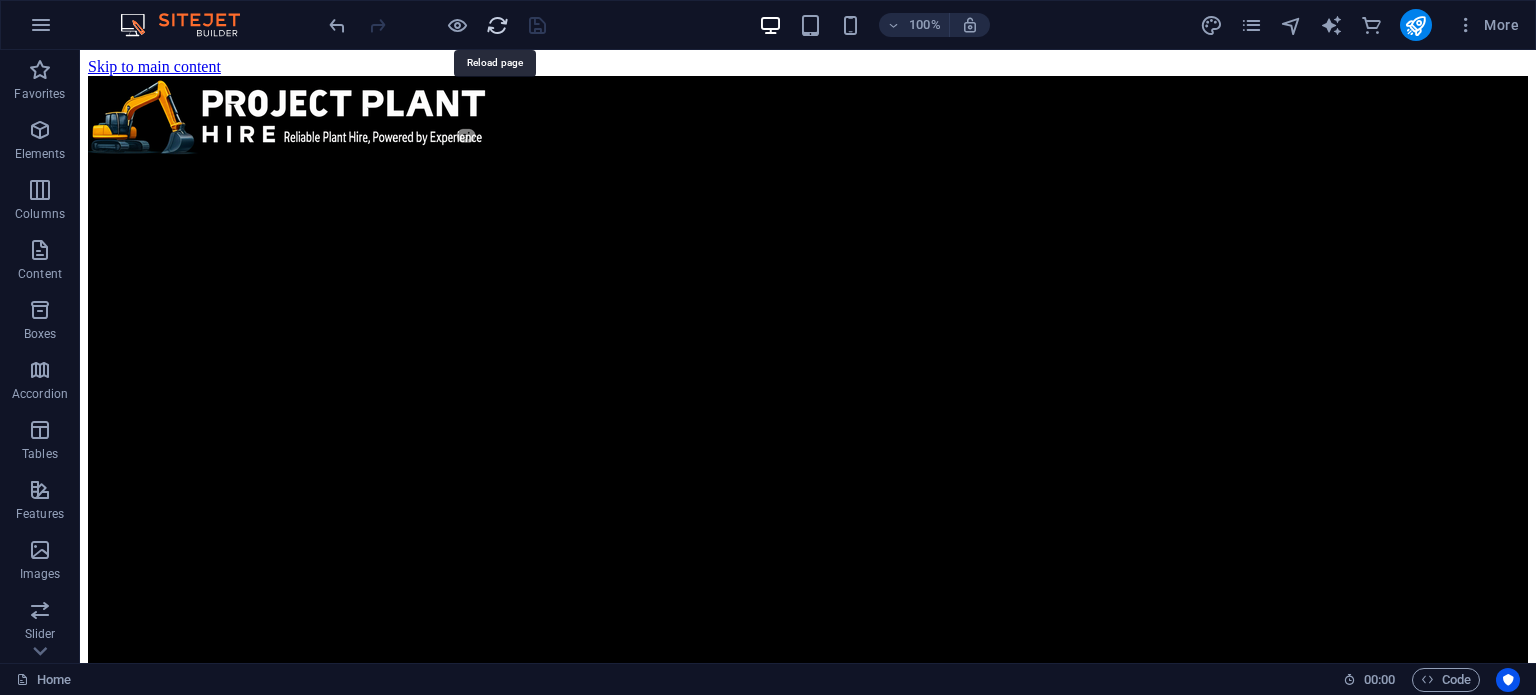click at bounding box center [497, 25] 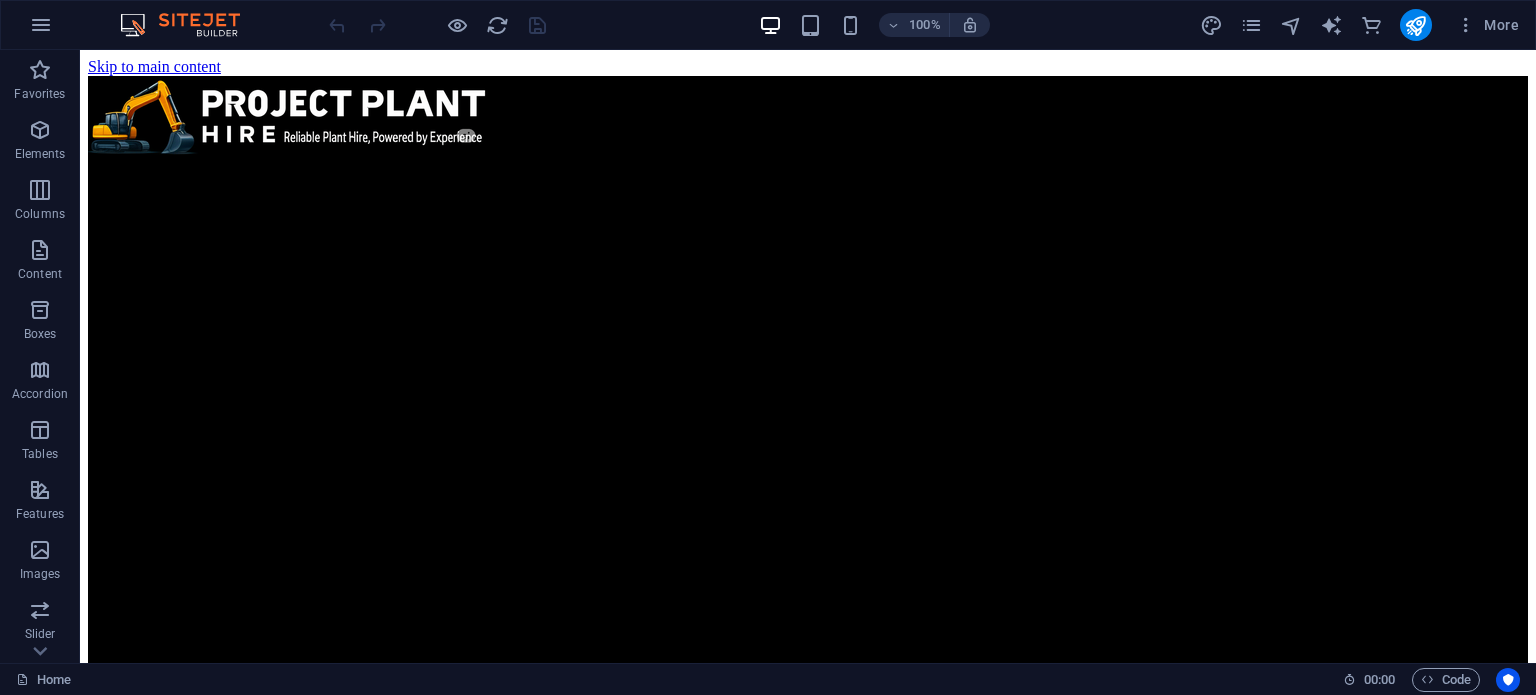 scroll, scrollTop: 0, scrollLeft: 0, axis: both 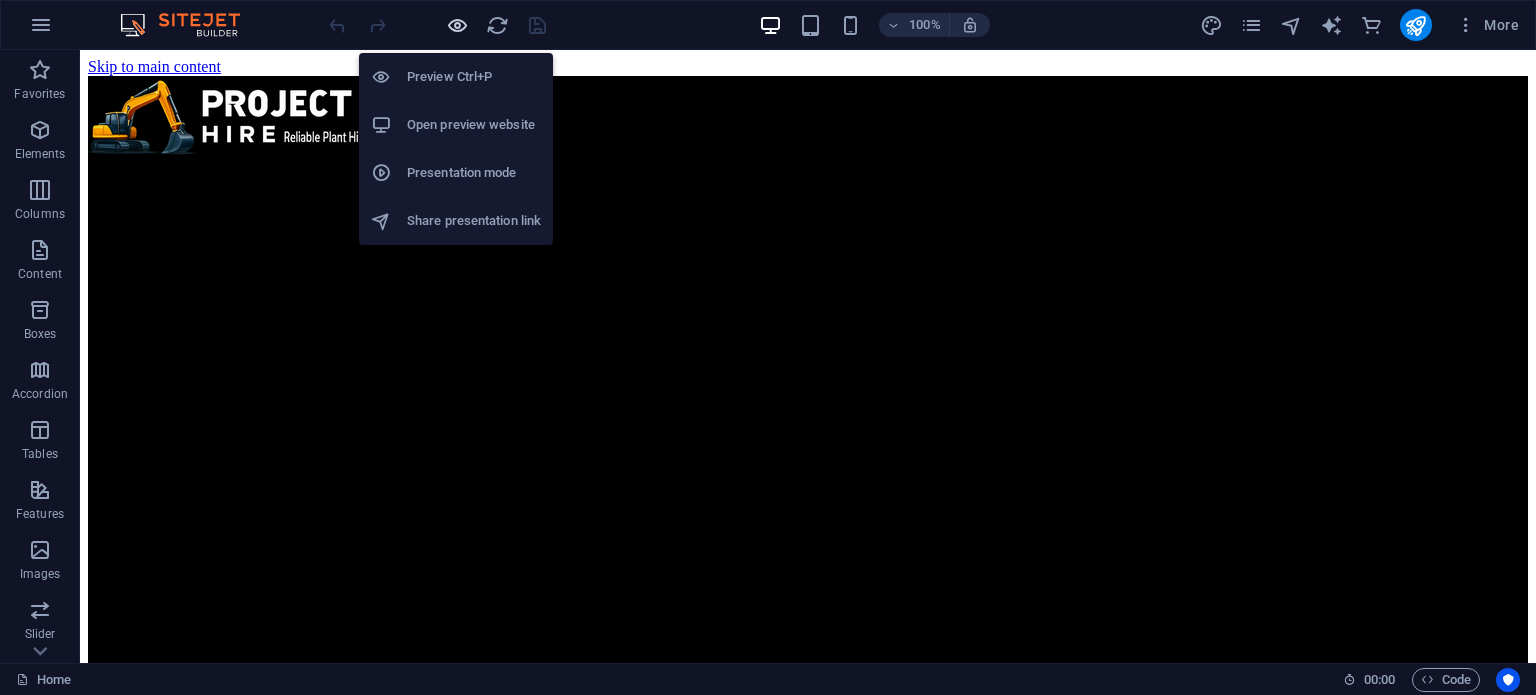 click at bounding box center (457, 25) 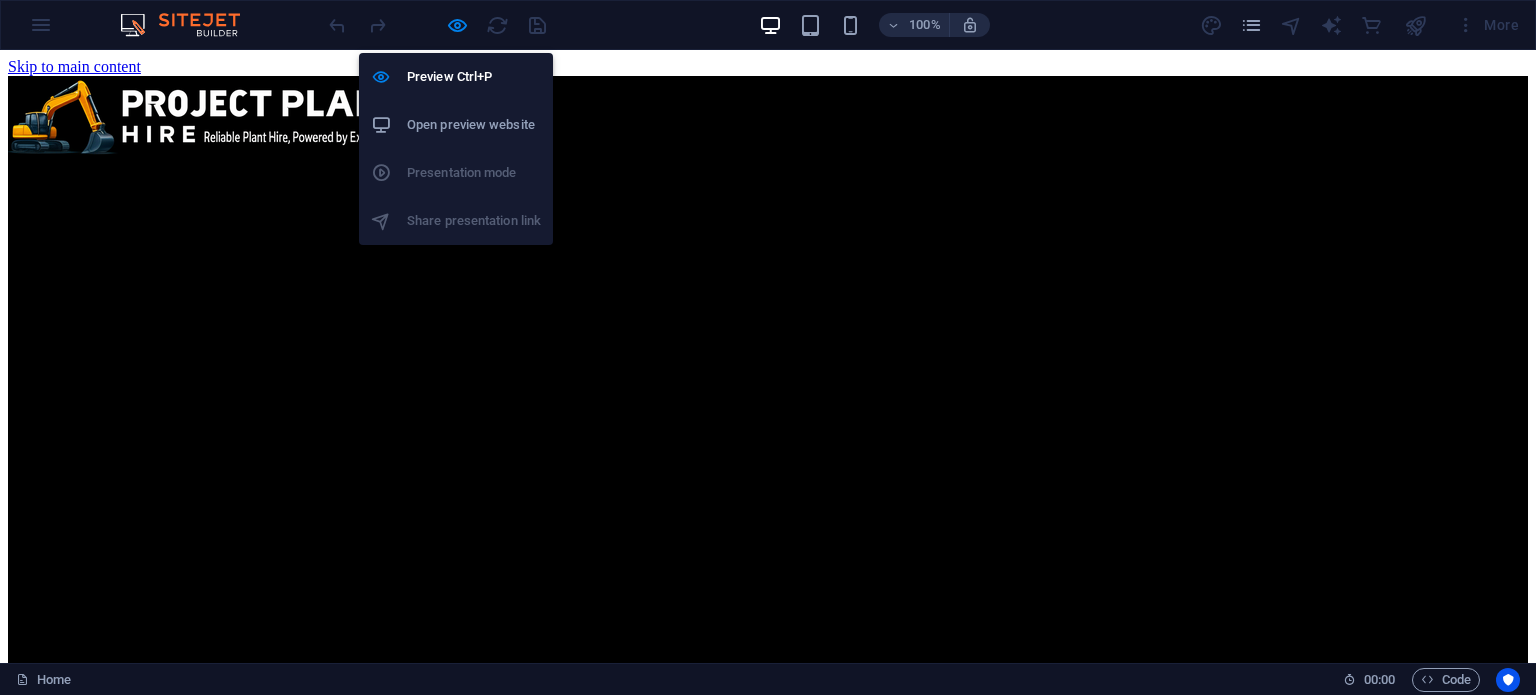 click on "Open preview website" at bounding box center [474, 125] 